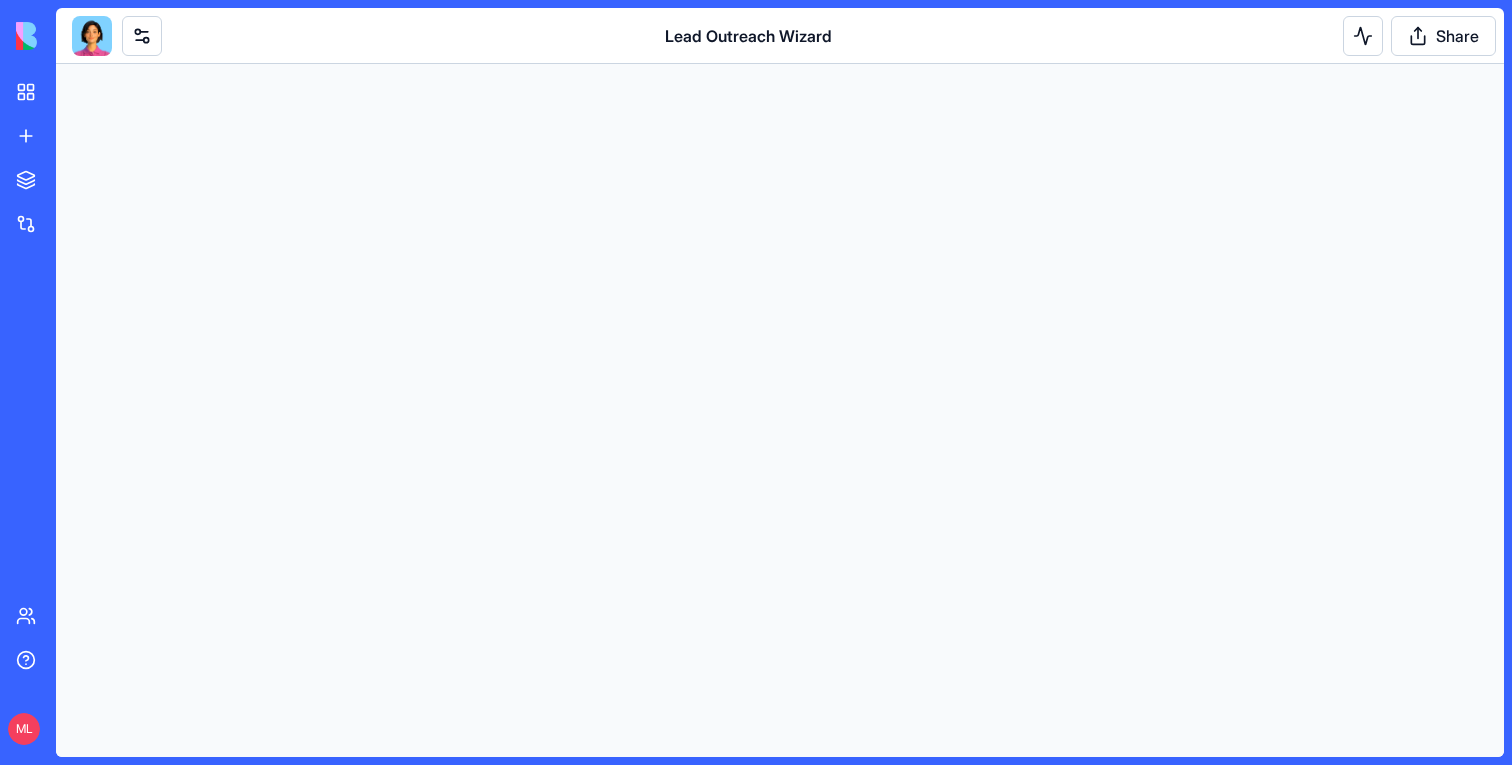 scroll, scrollTop: 0, scrollLeft: 0, axis: both 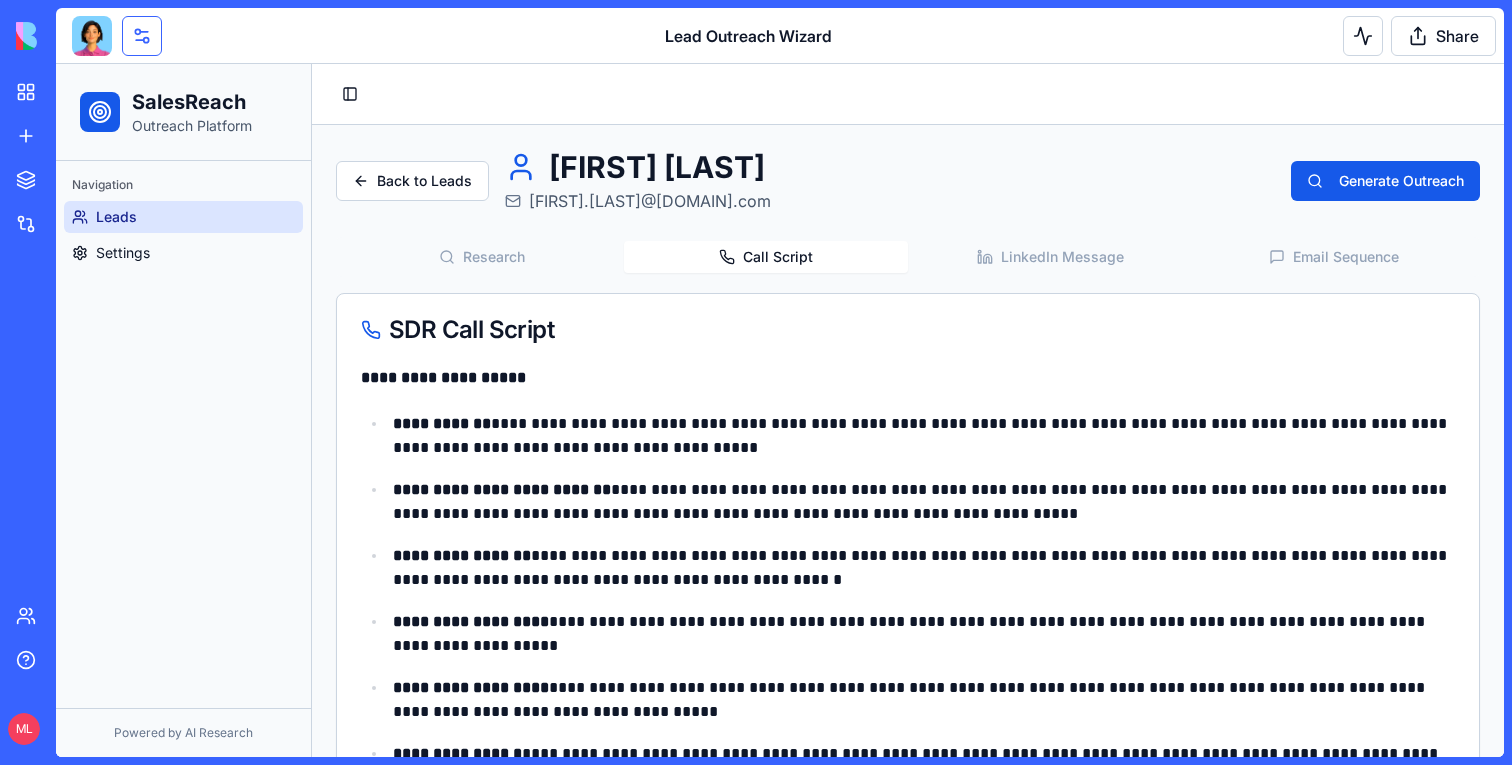 click at bounding box center [142, 36] 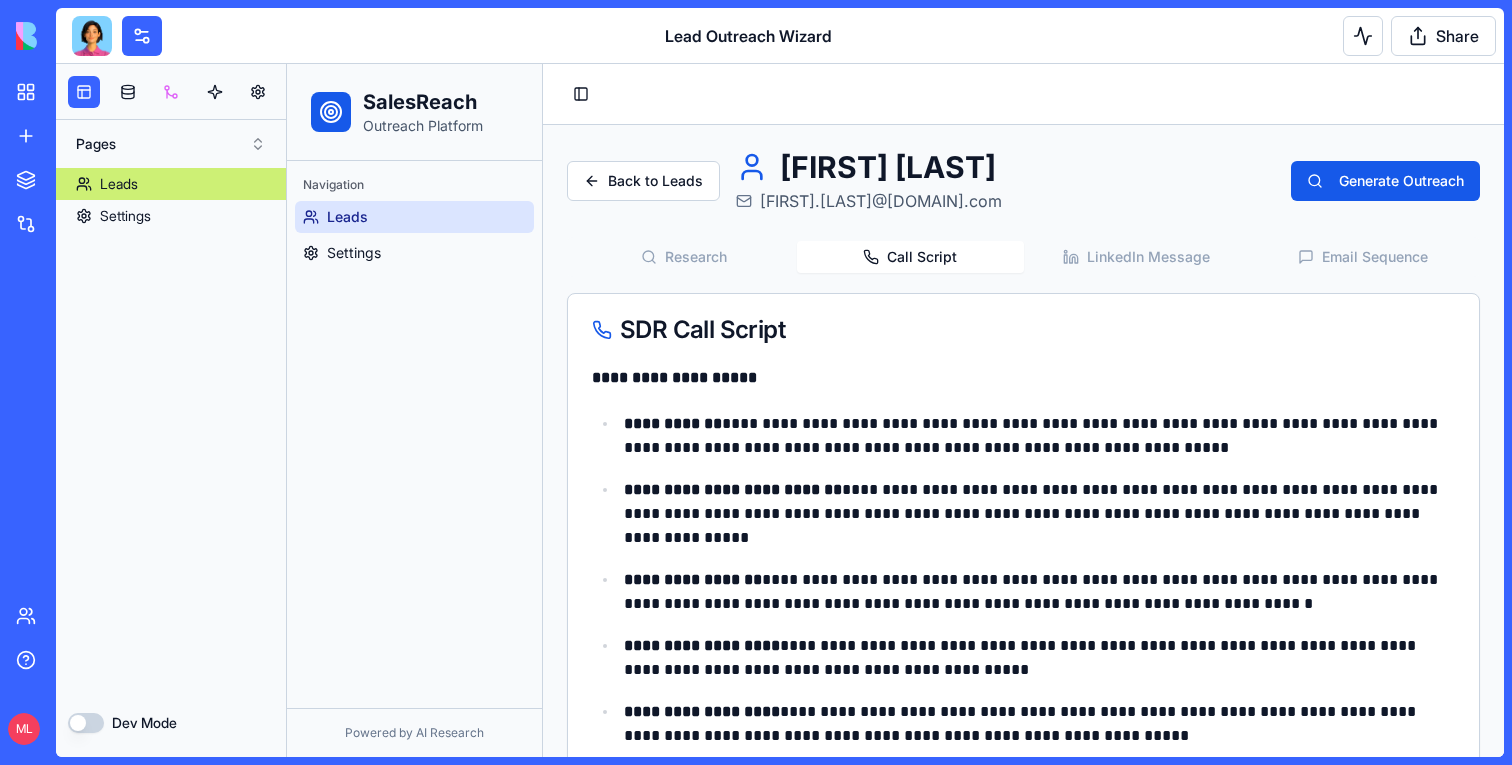 click at bounding box center (171, 92) 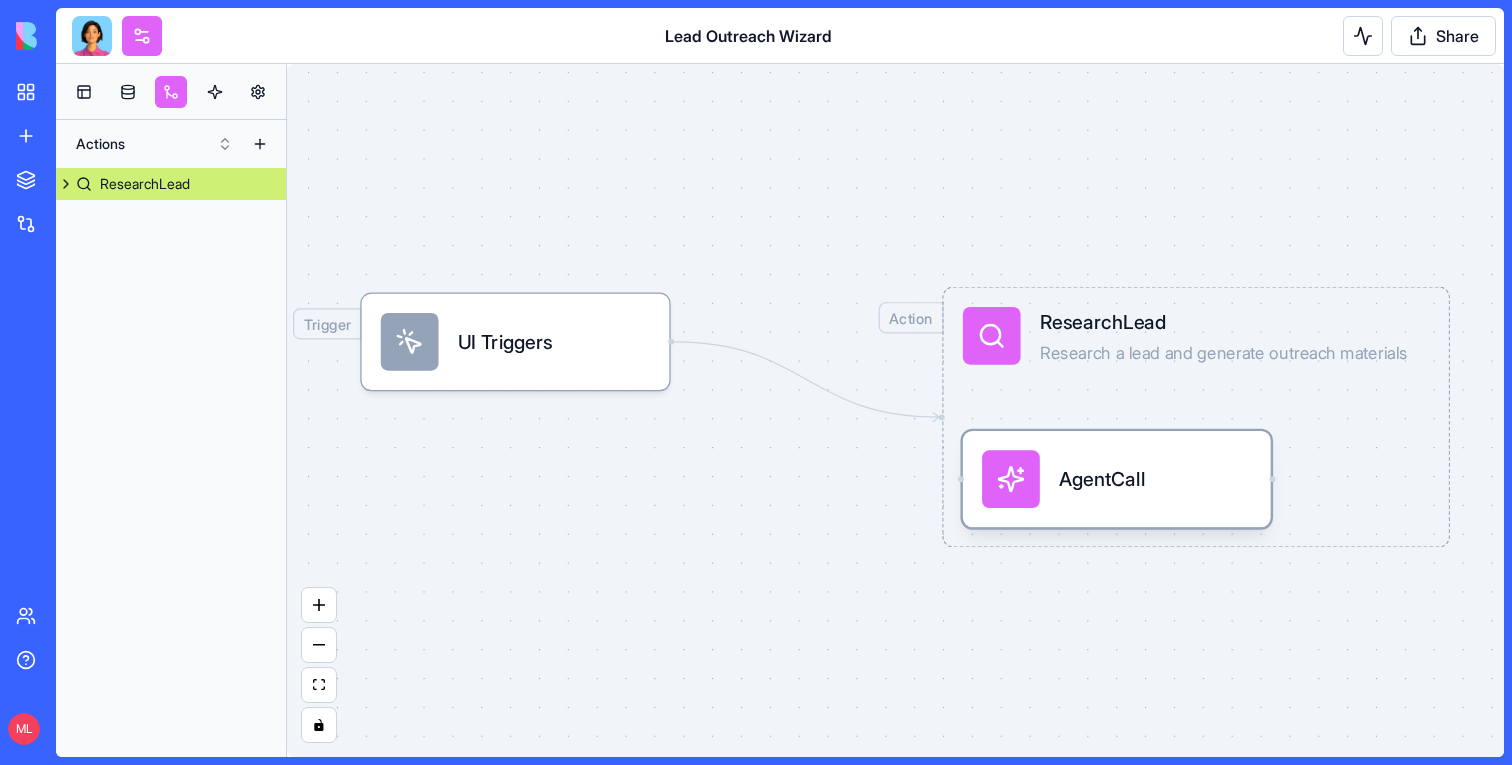 click at bounding box center [1011, 479] 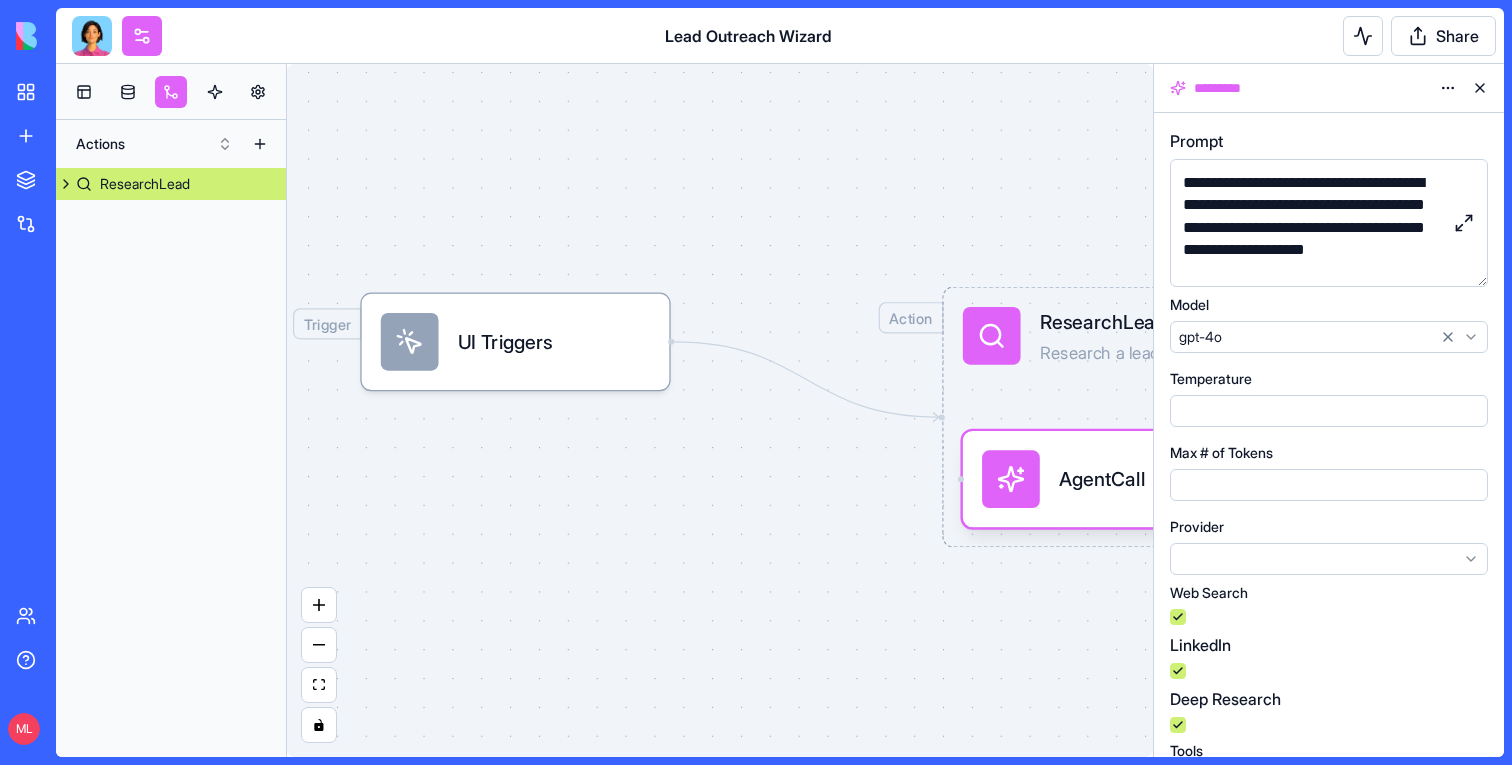 click at bounding box center (1464, 223) 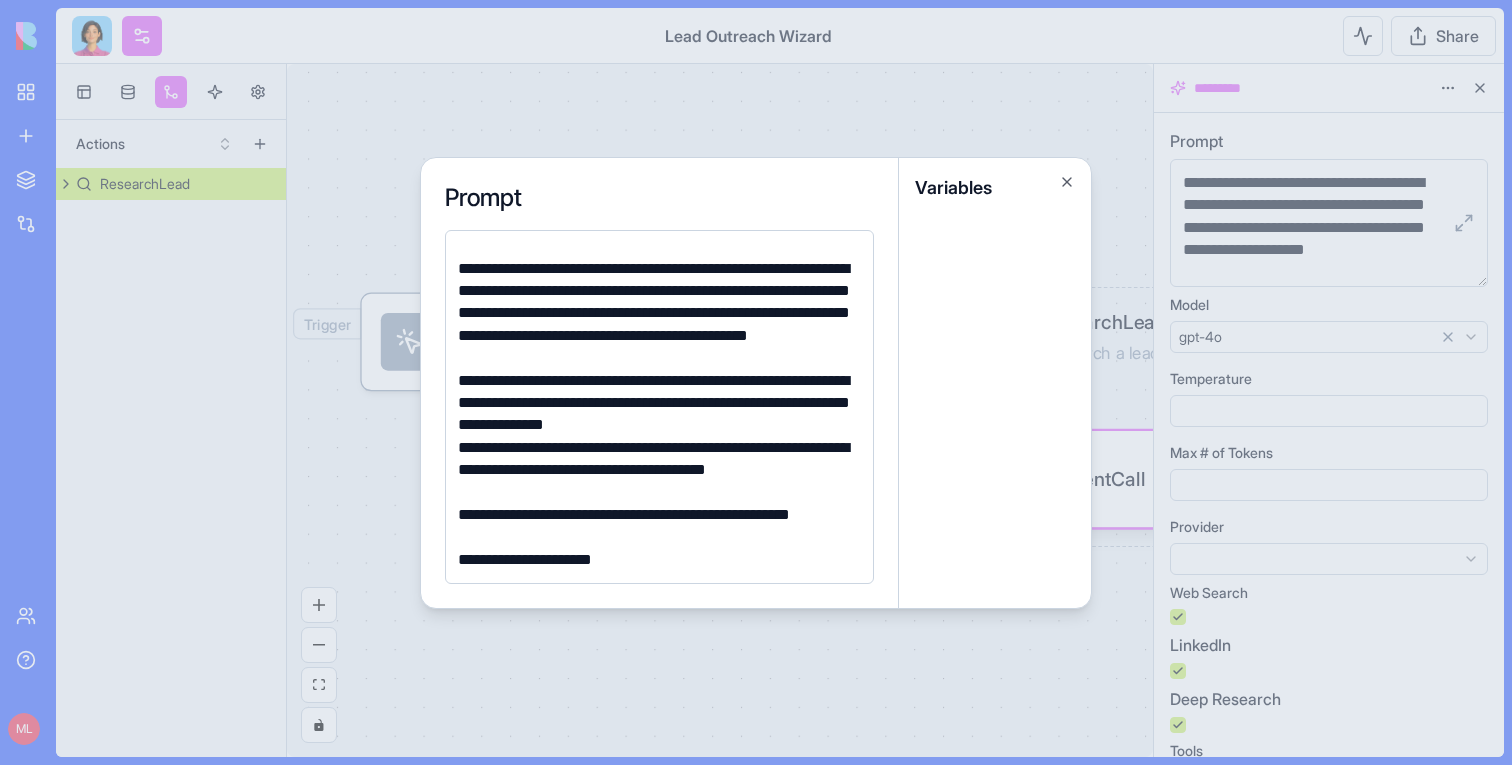 scroll, scrollTop: 1260, scrollLeft: 0, axis: vertical 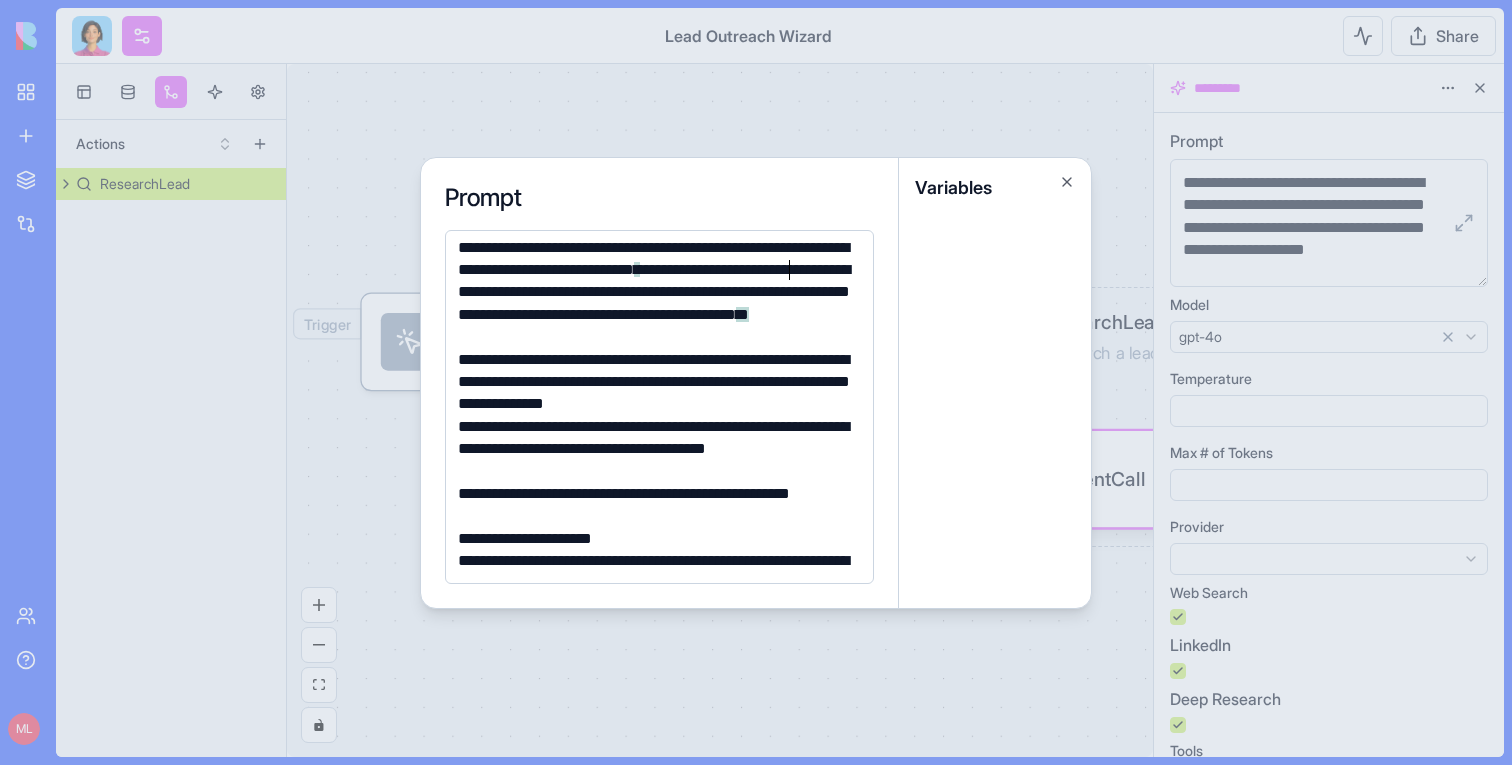 click on "**********" at bounding box center (656, 293) 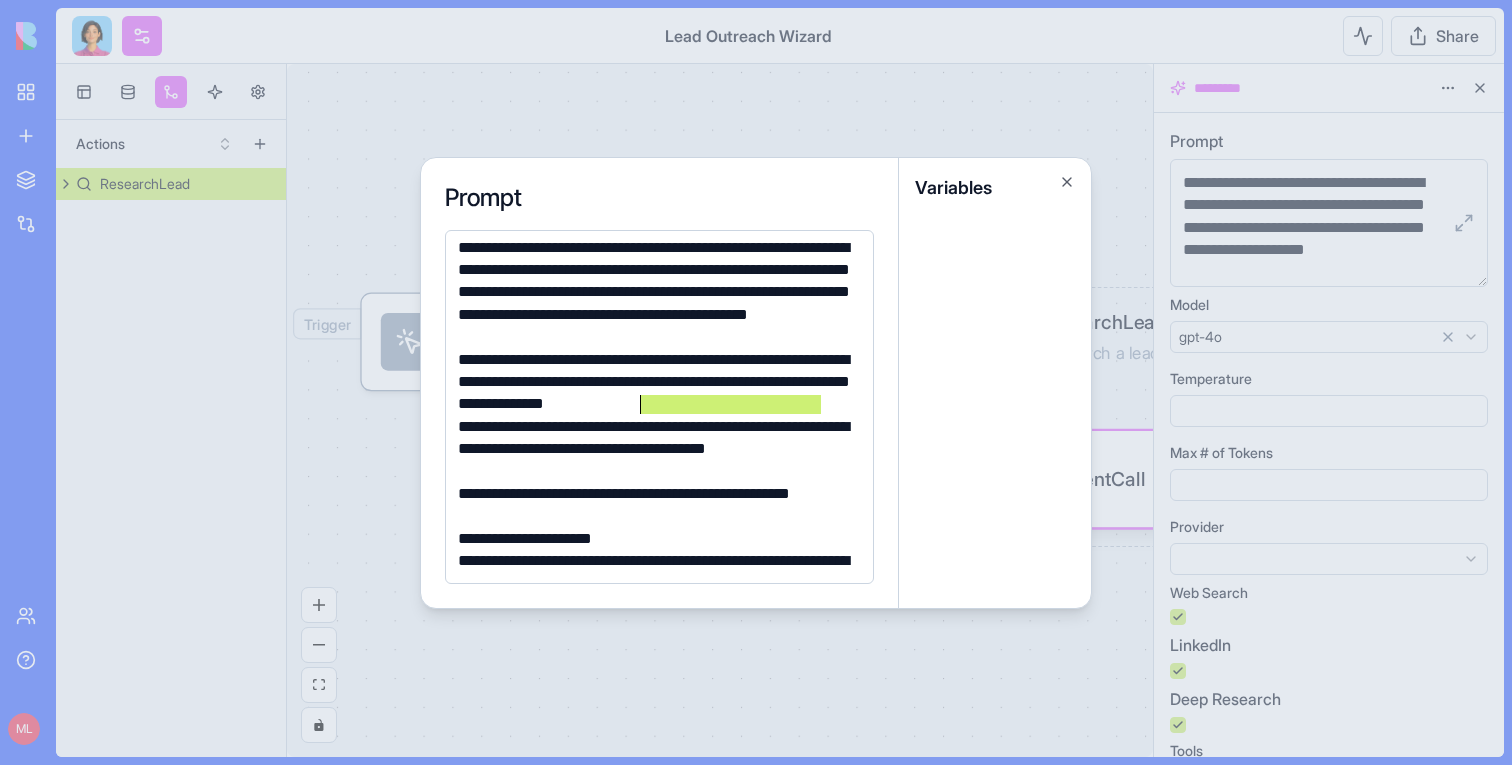 drag, startPoint x: 826, startPoint y: 400, endPoint x: 637, endPoint y: 406, distance: 189.09521 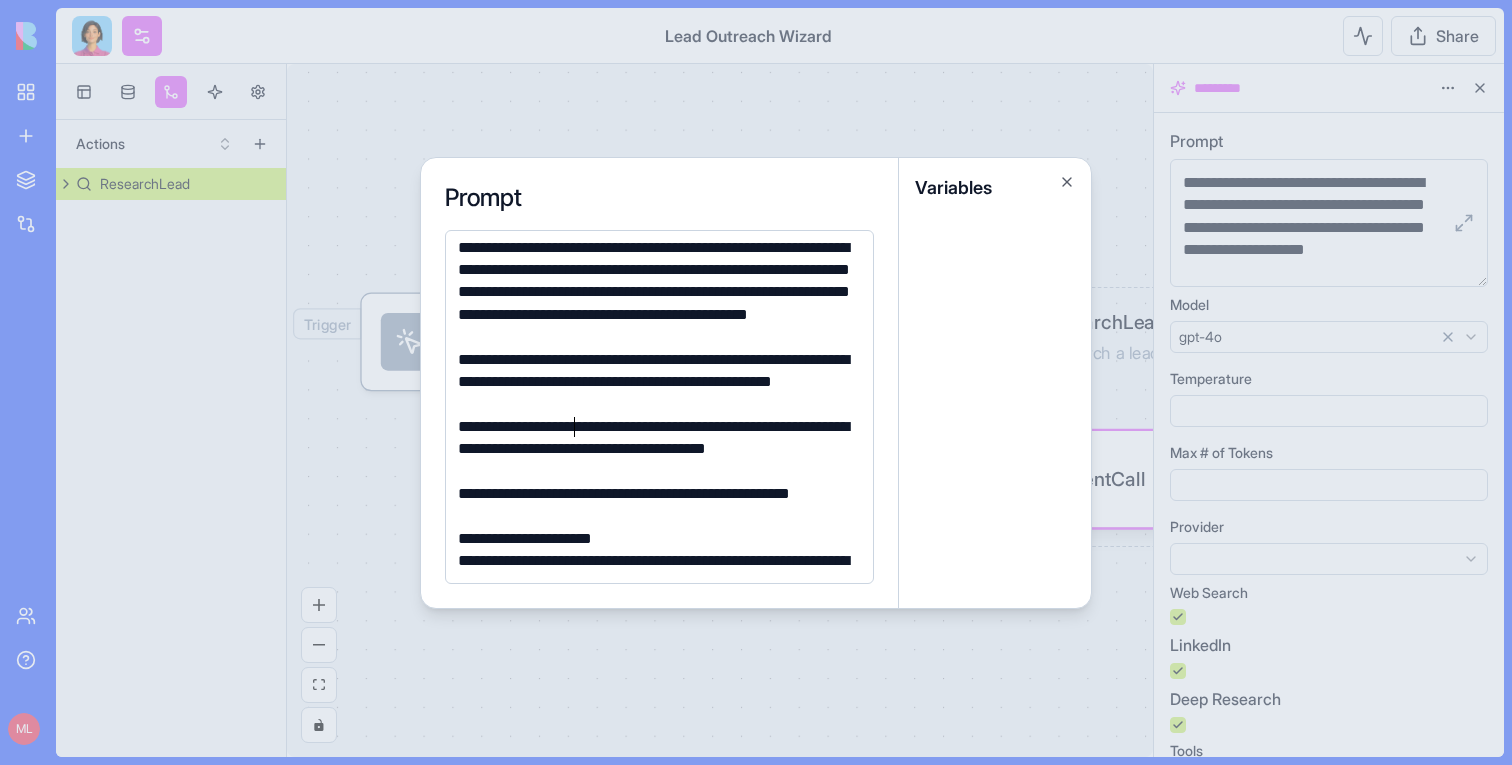 click on "**********" at bounding box center (656, 449) 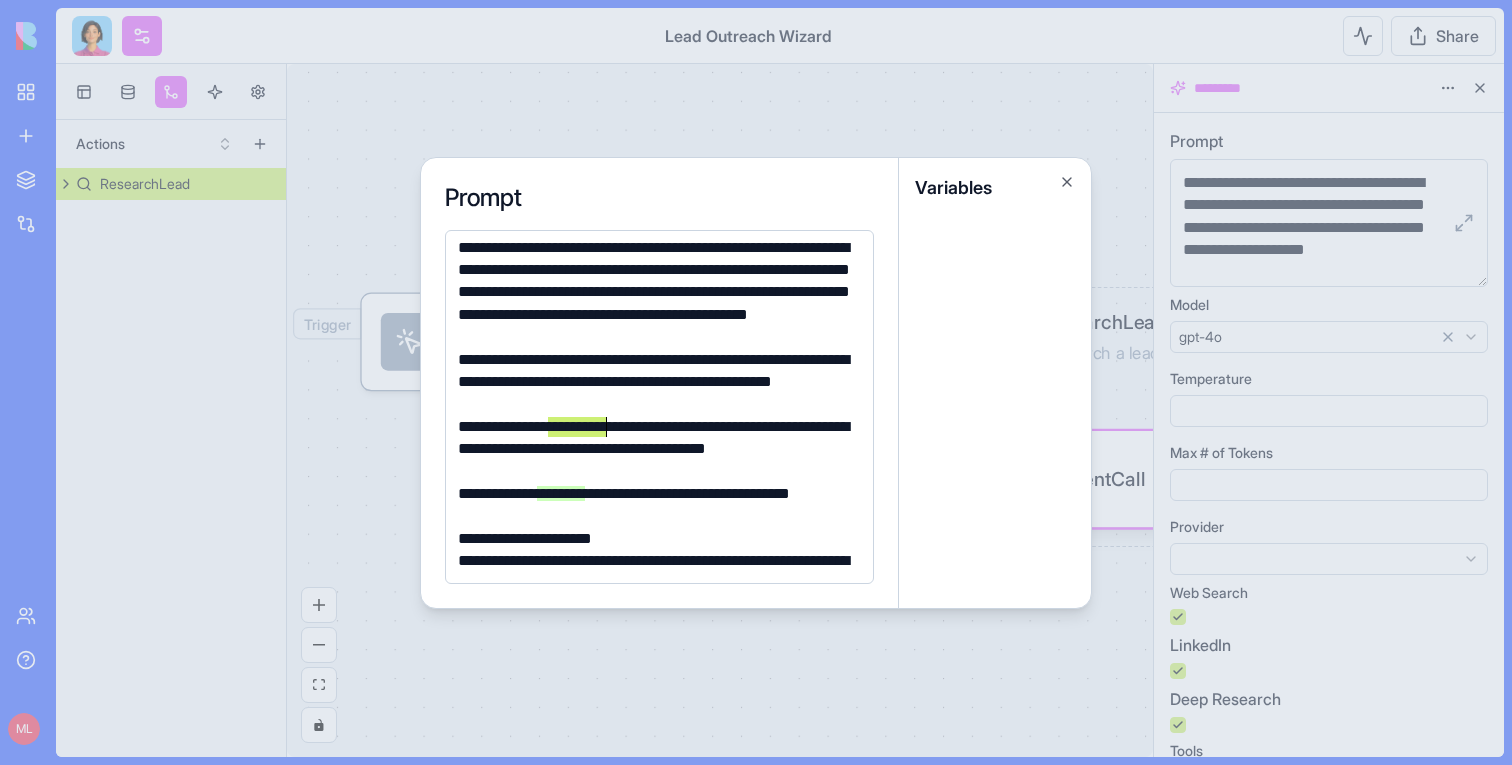 click on "**********" at bounding box center [656, 449] 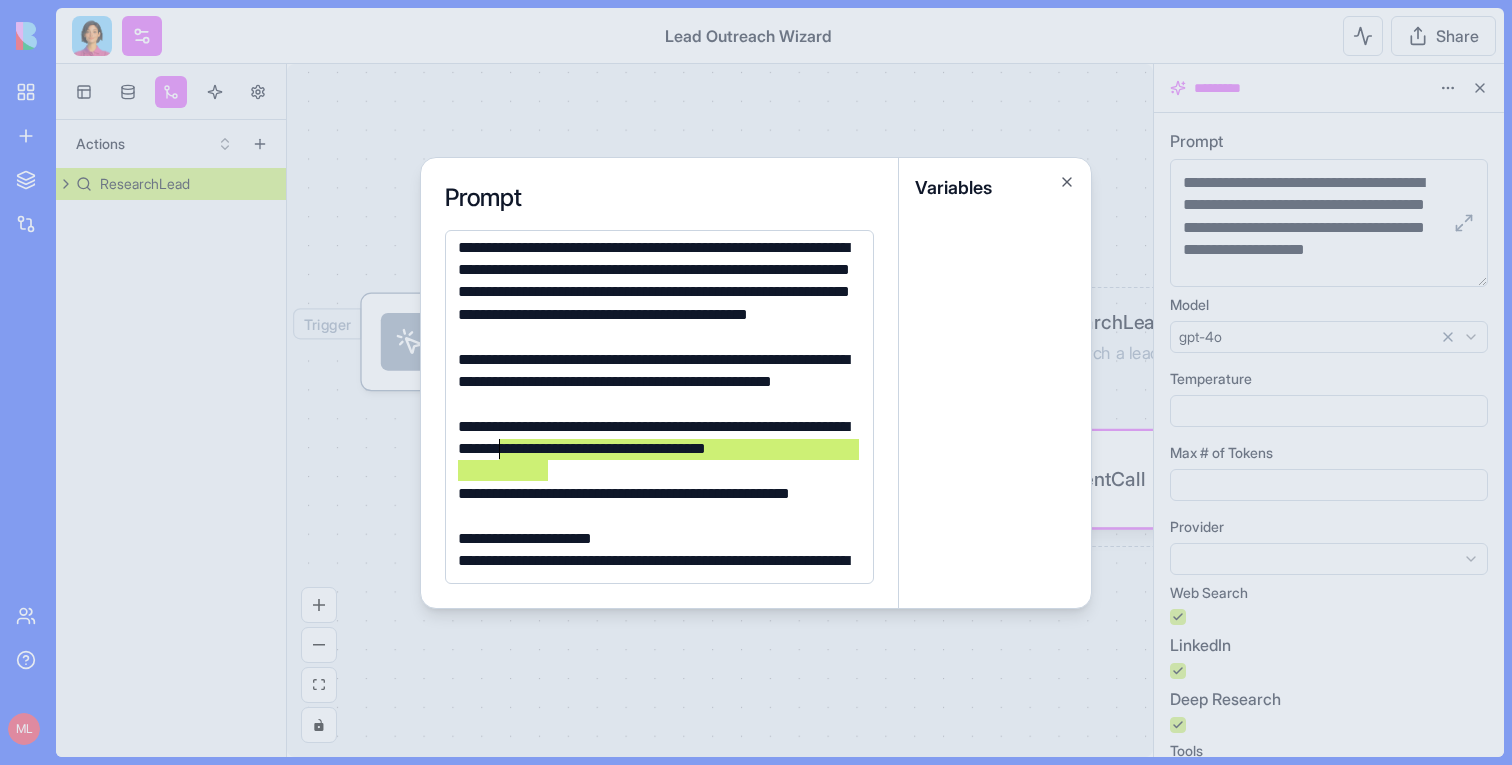 drag, startPoint x: 559, startPoint y: 461, endPoint x: 499, endPoint y: 452, distance: 60.671246 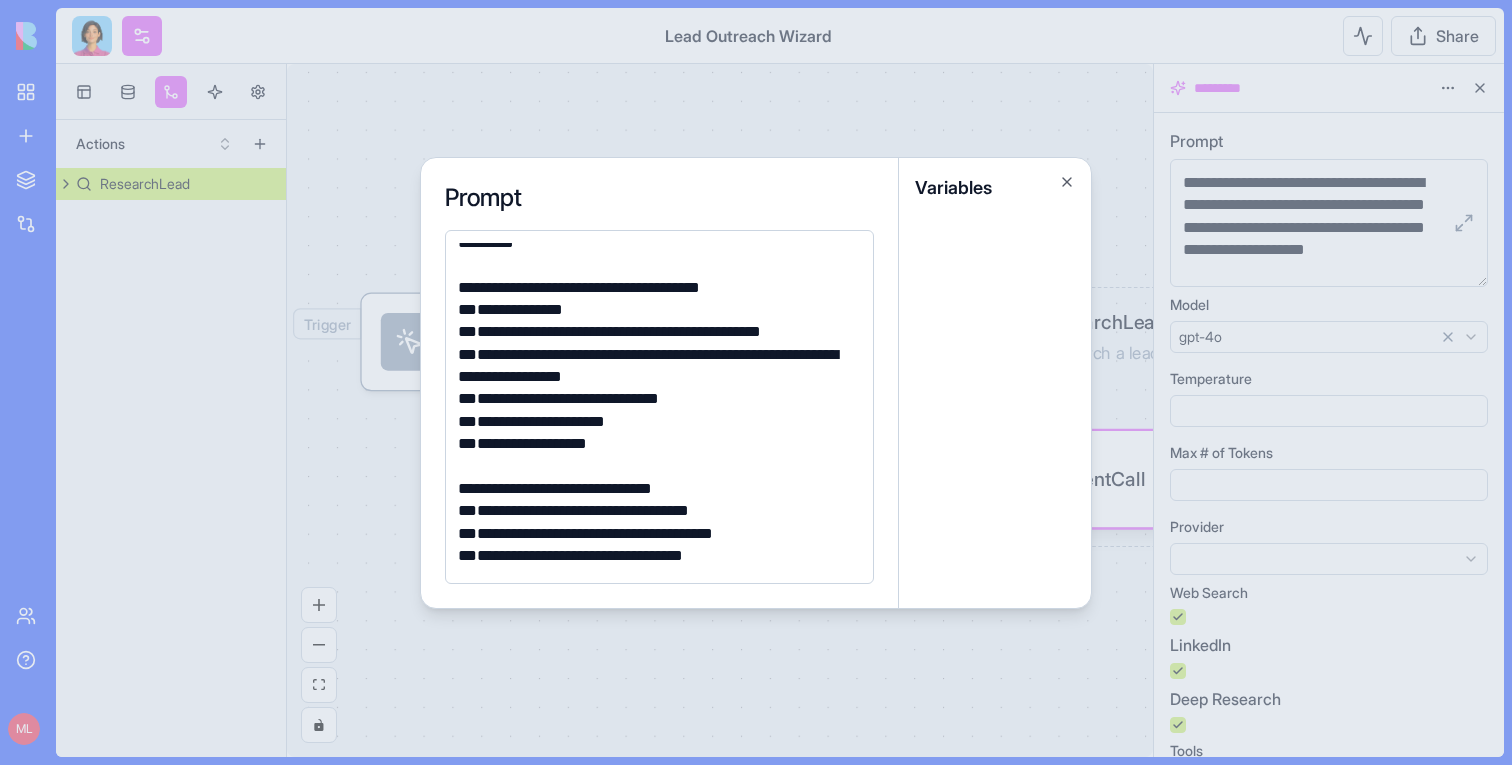 scroll, scrollTop: 1746, scrollLeft: 0, axis: vertical 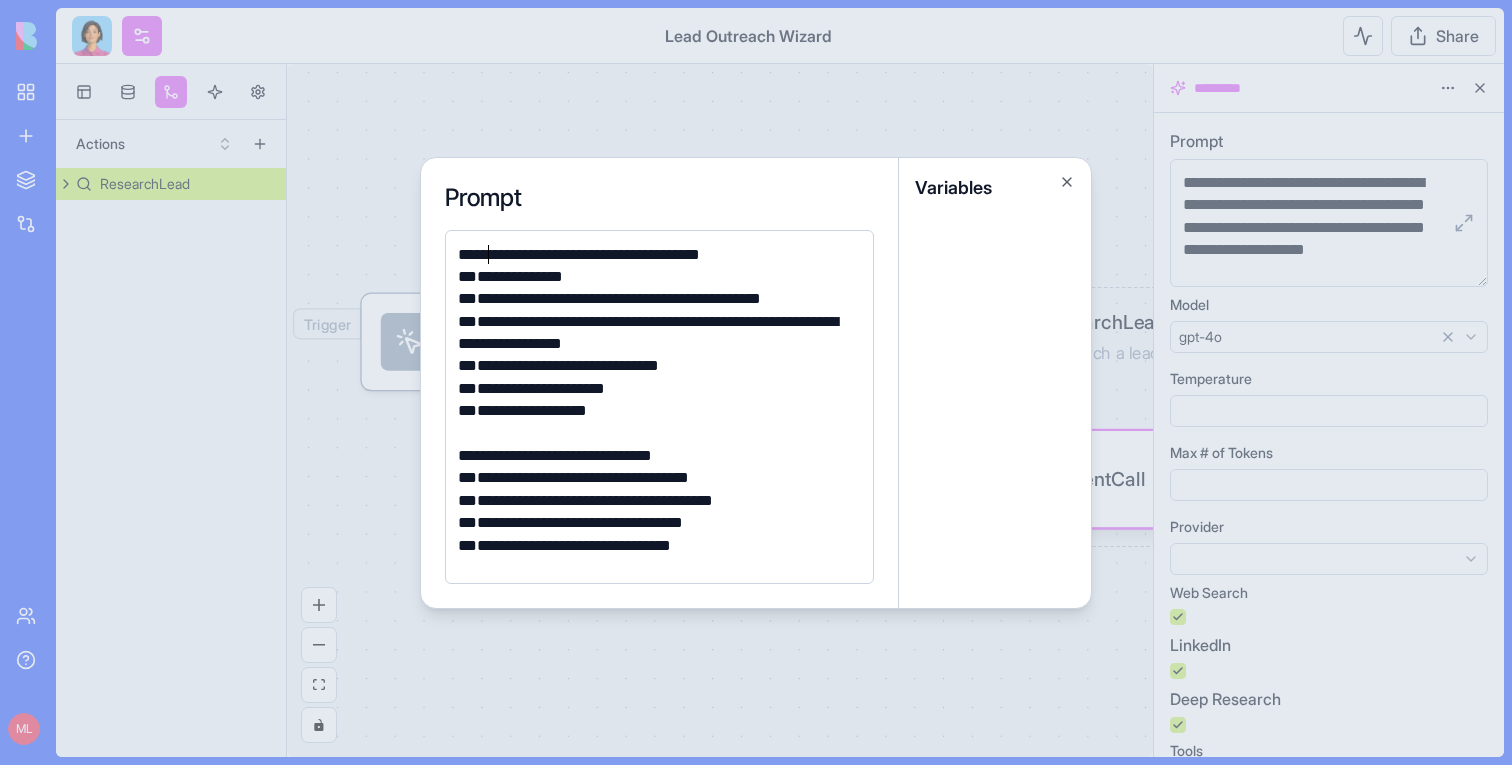 click on "**********" at bounding box center (656, 255) 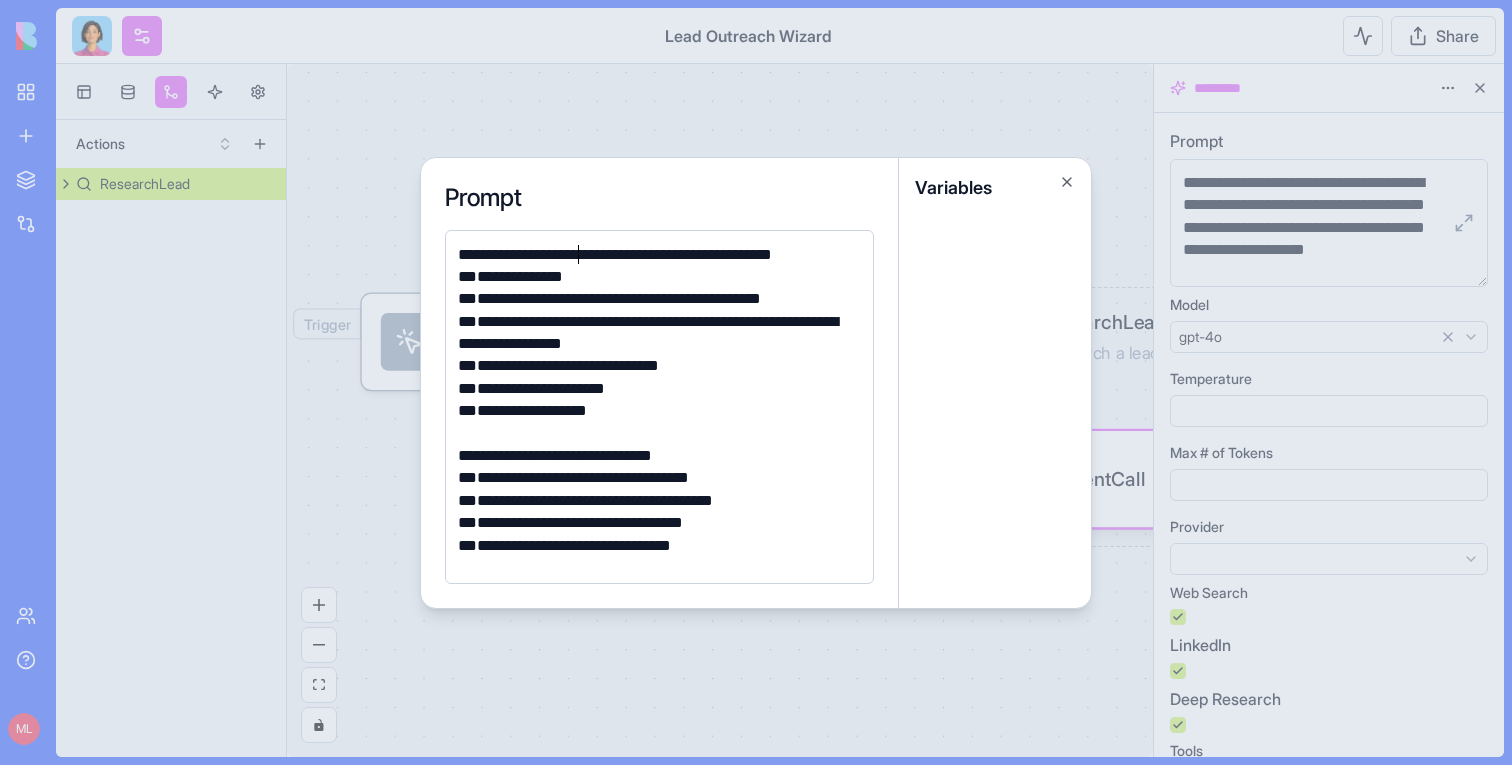 click at bounding box center [756, 382] 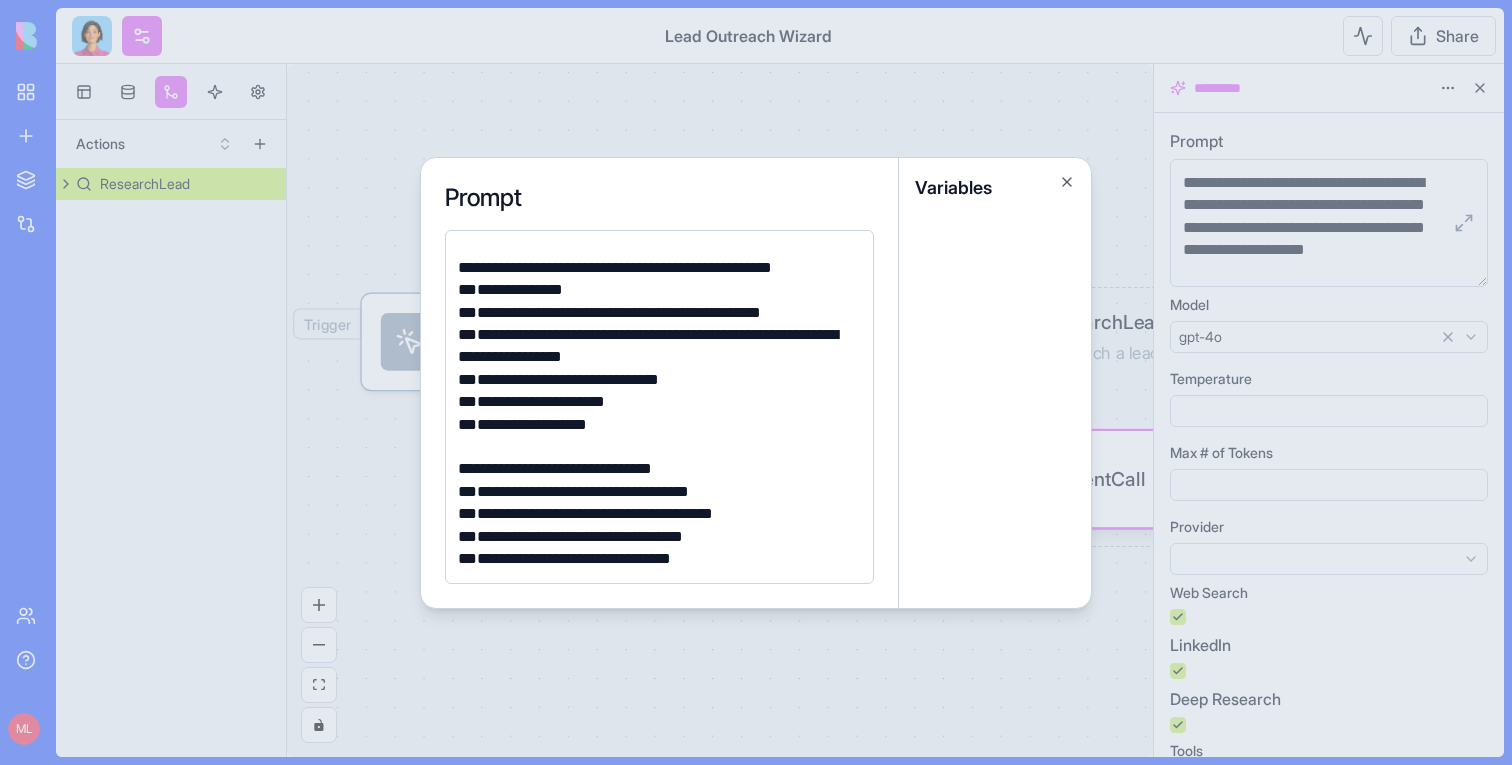 scroll, scrollTop: 1759, scrollLeft: 0, axis: vertical 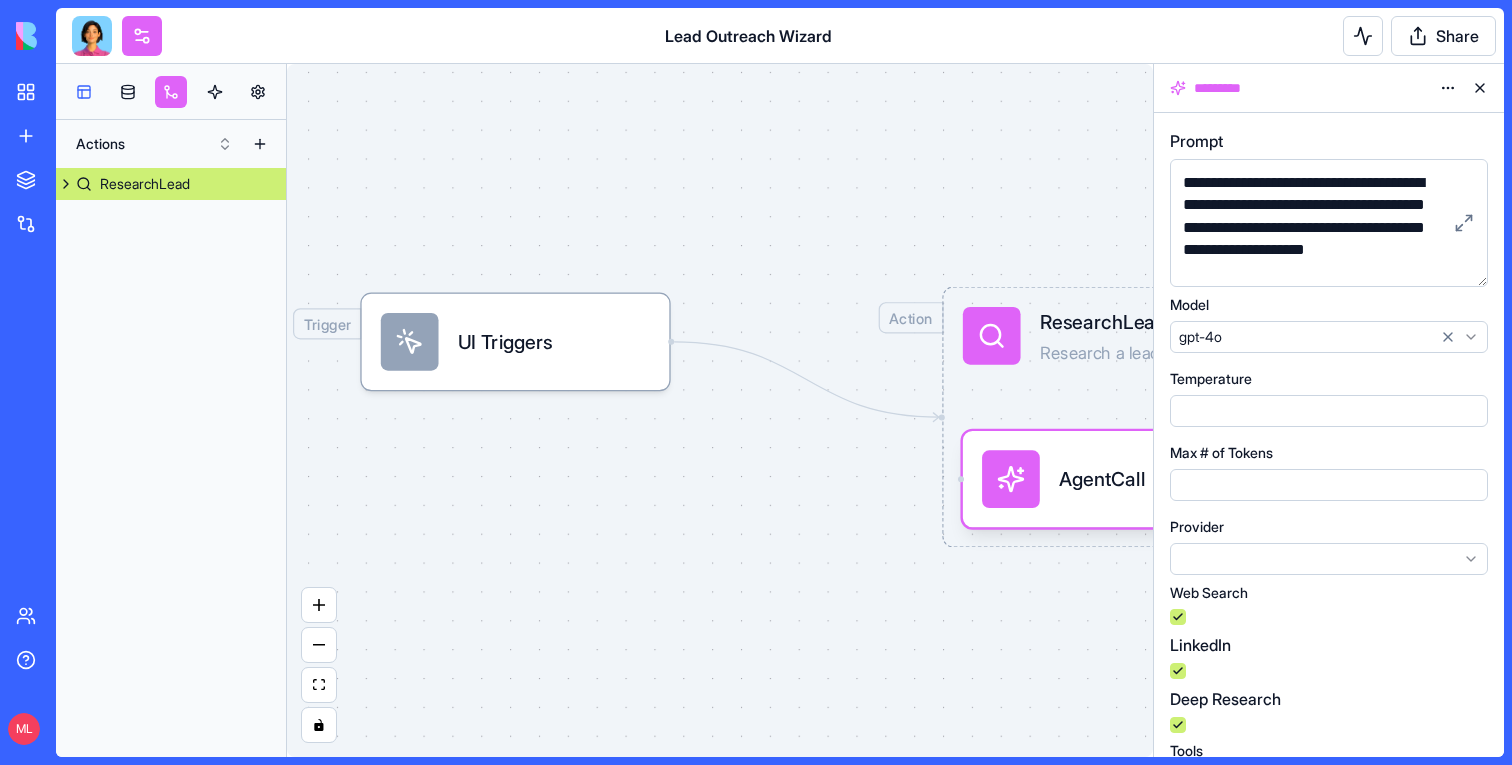 click at bounding box center [84, 92] 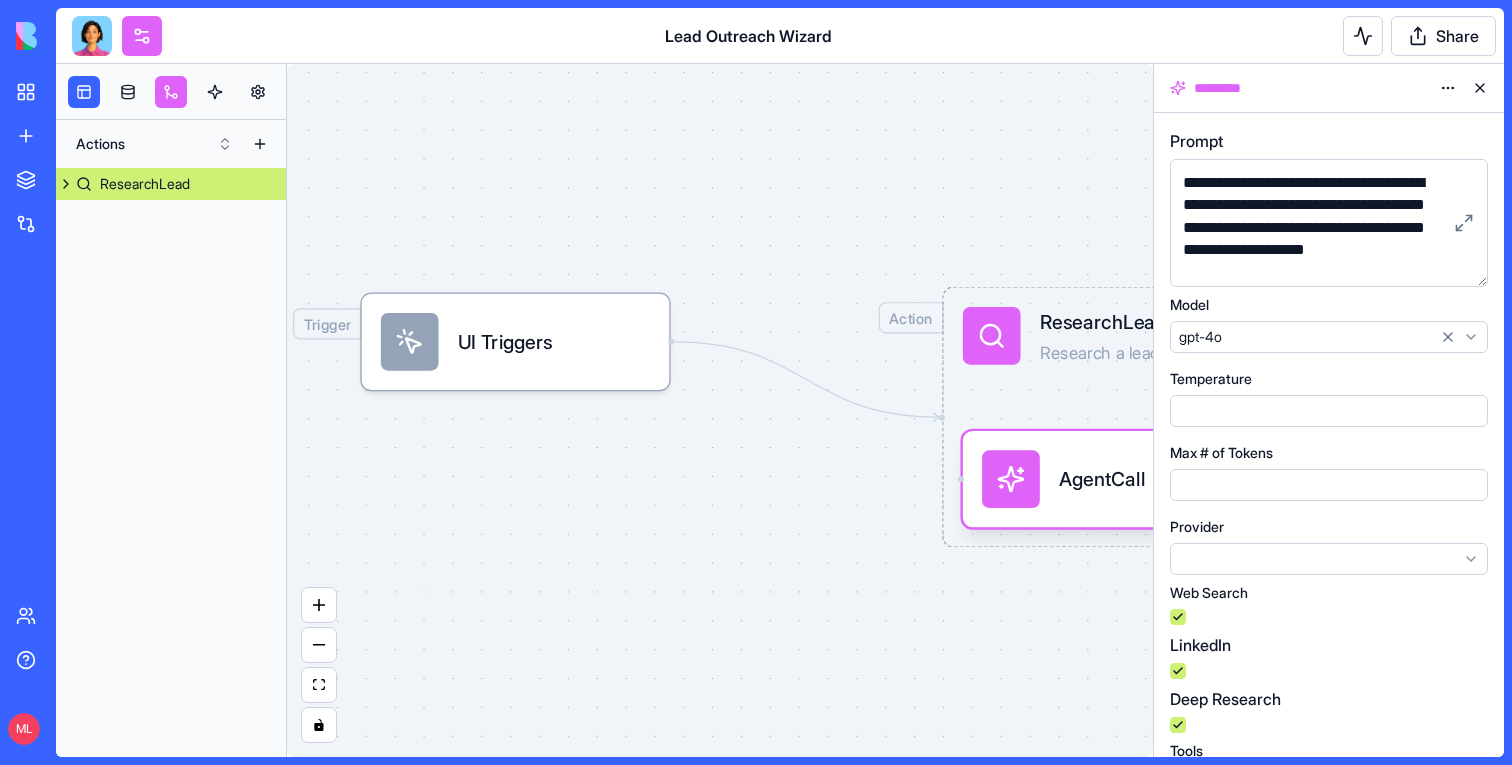 click at bounding box center [1480, 88] 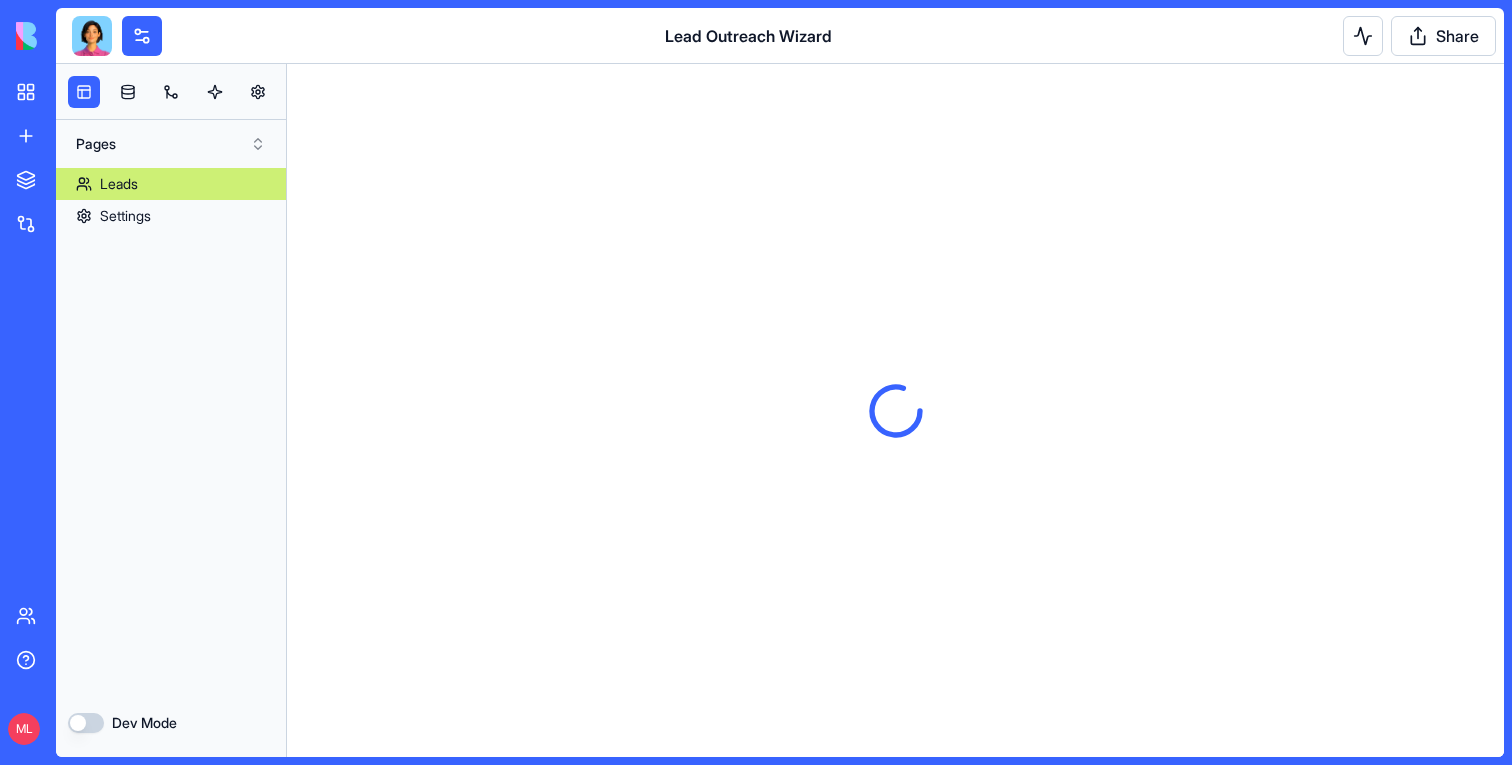 scroll, scrollTop: 0, scrollLeft: 0, axis: both 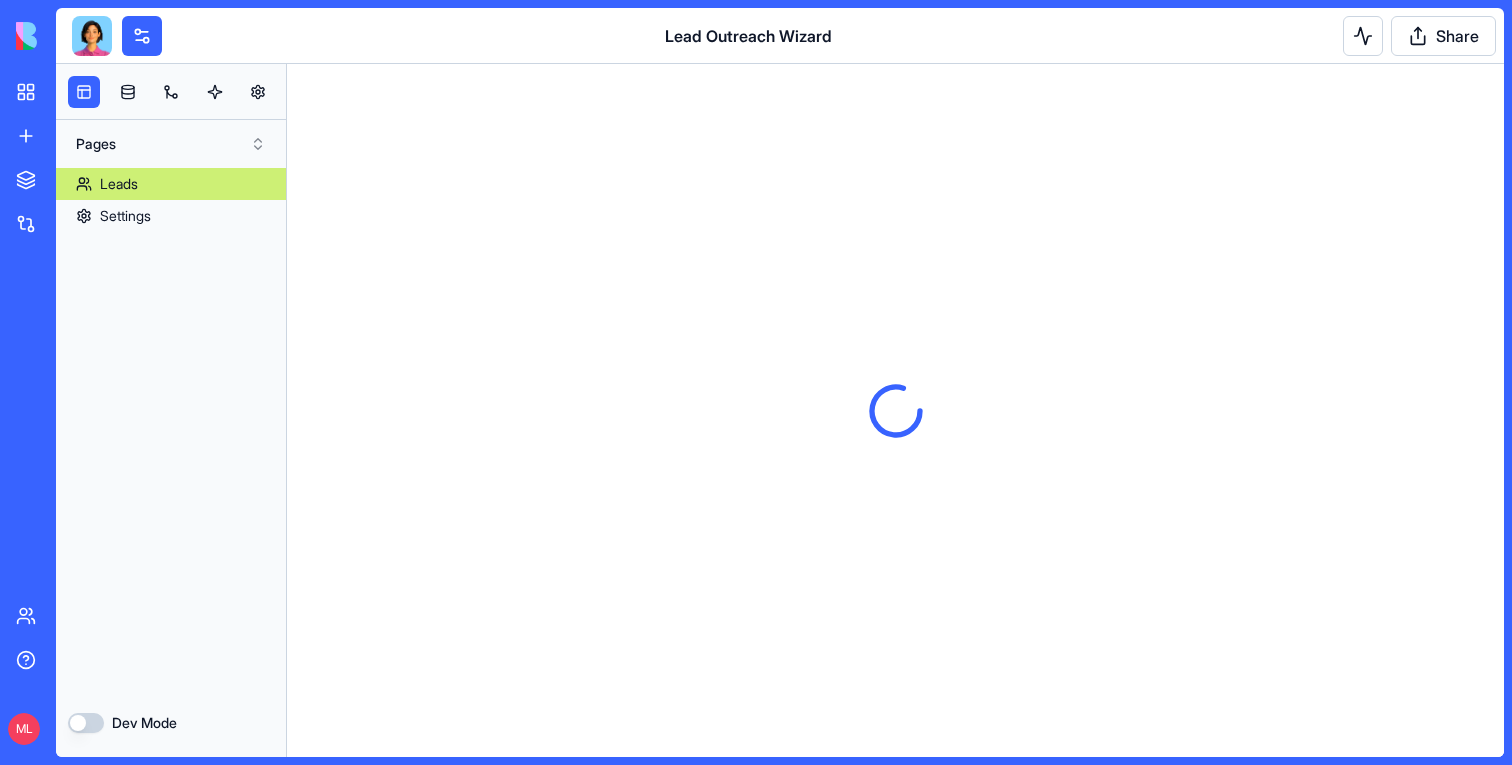 click on "Leads" at bounding box center [171, 184] 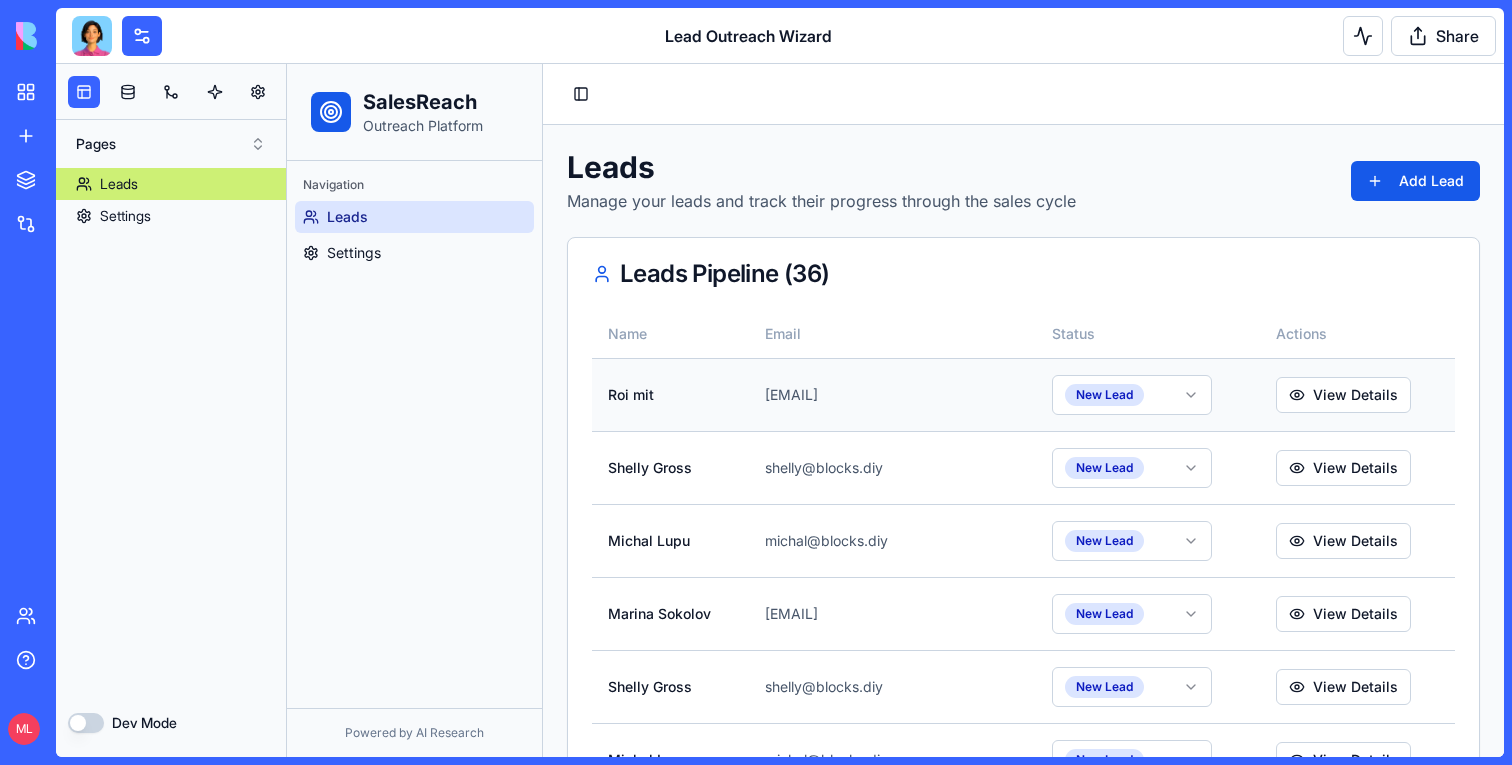 click on "[EMAIL]" at bounding box center [892, 394] 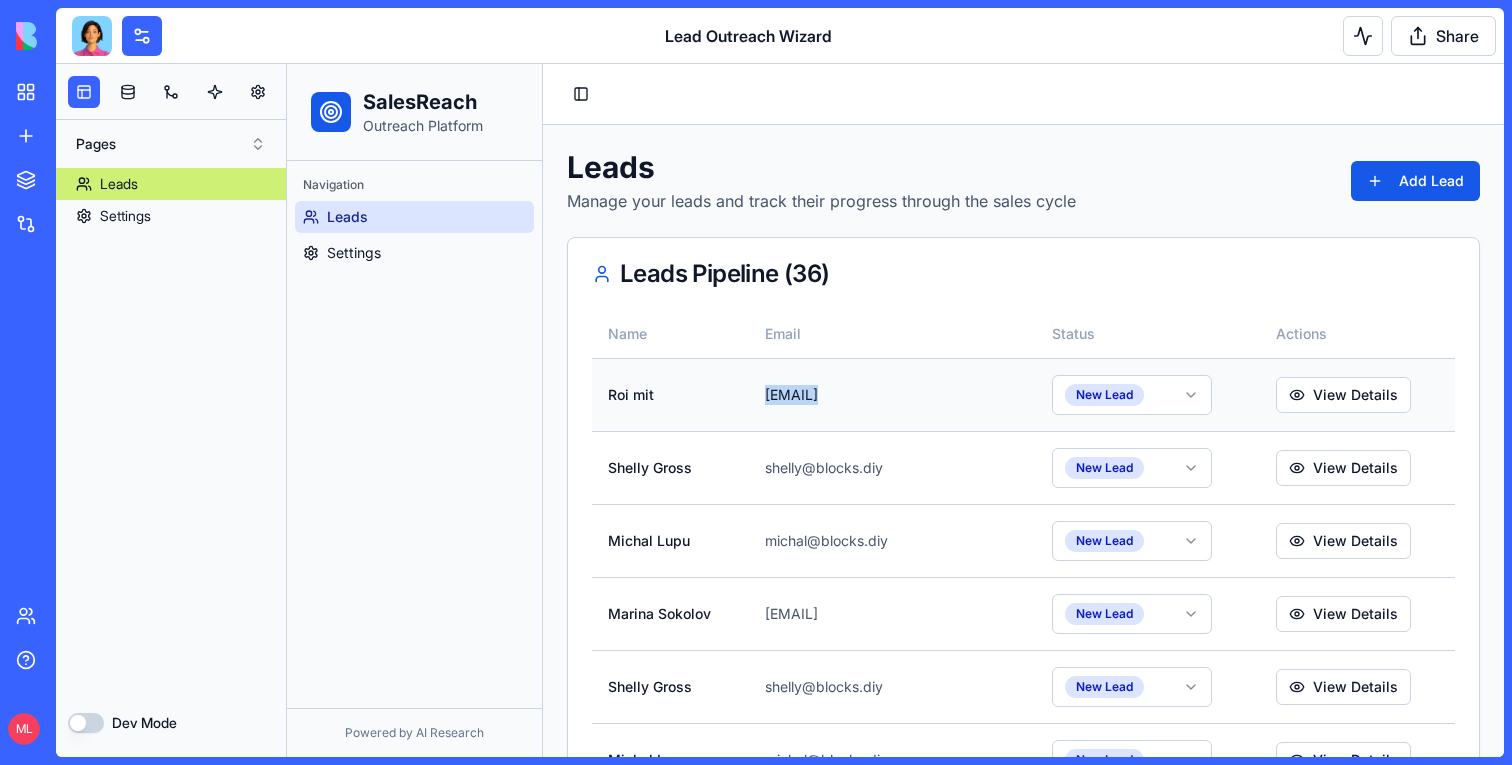 click on "[EMAIL]" at bounding box center (892, 394) 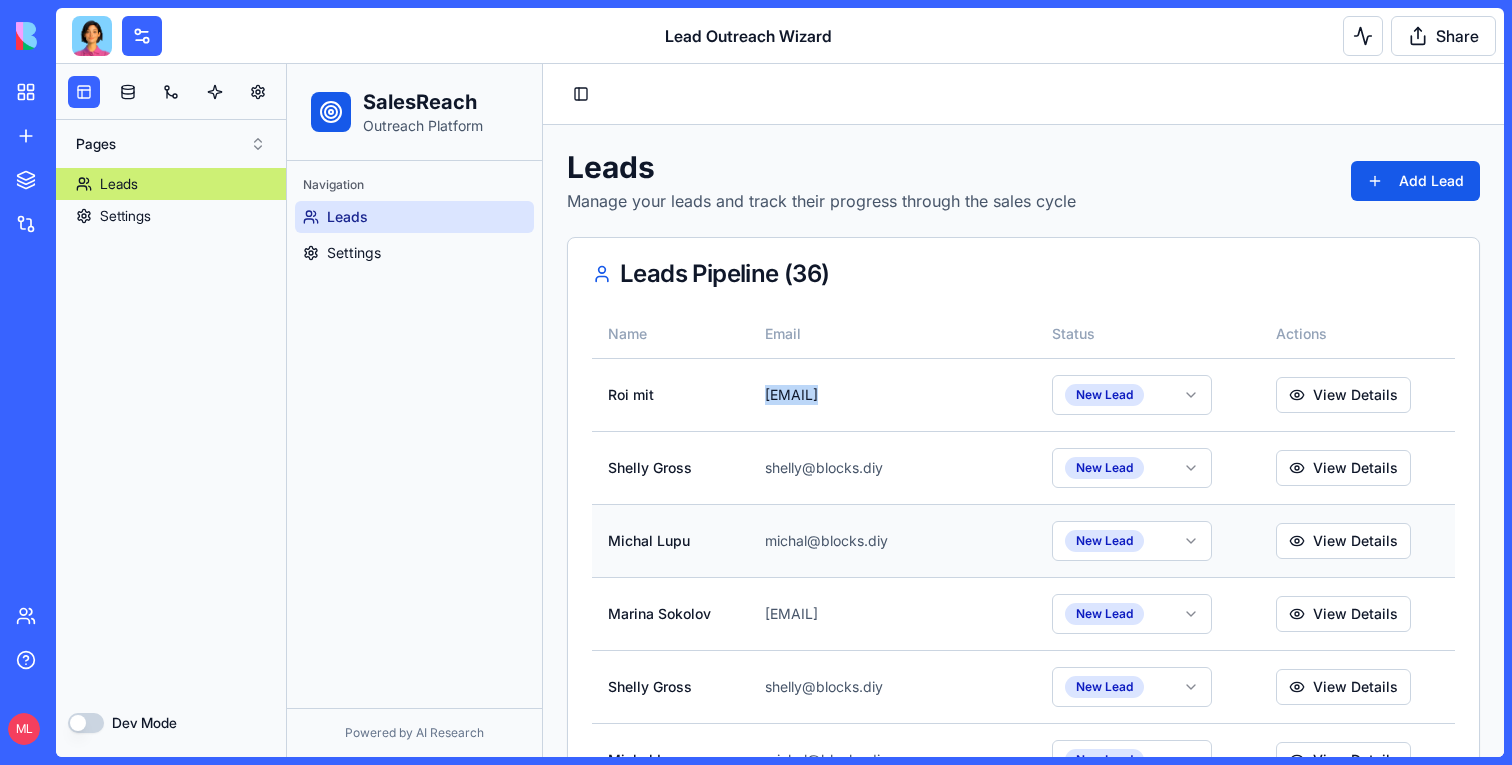 copy on "[EMAIL]" 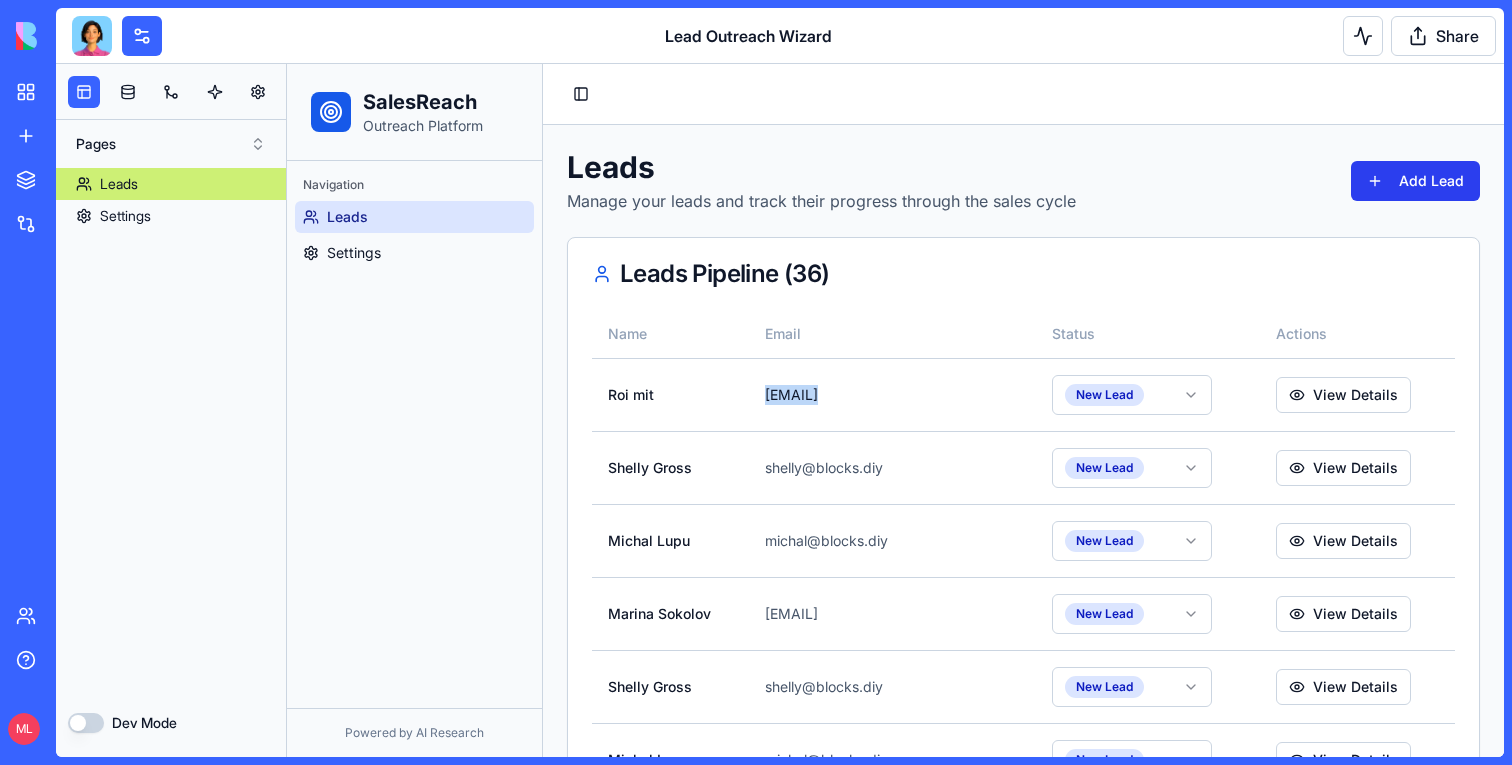 click on "Add Lead" at bounding box center (1415, 181) 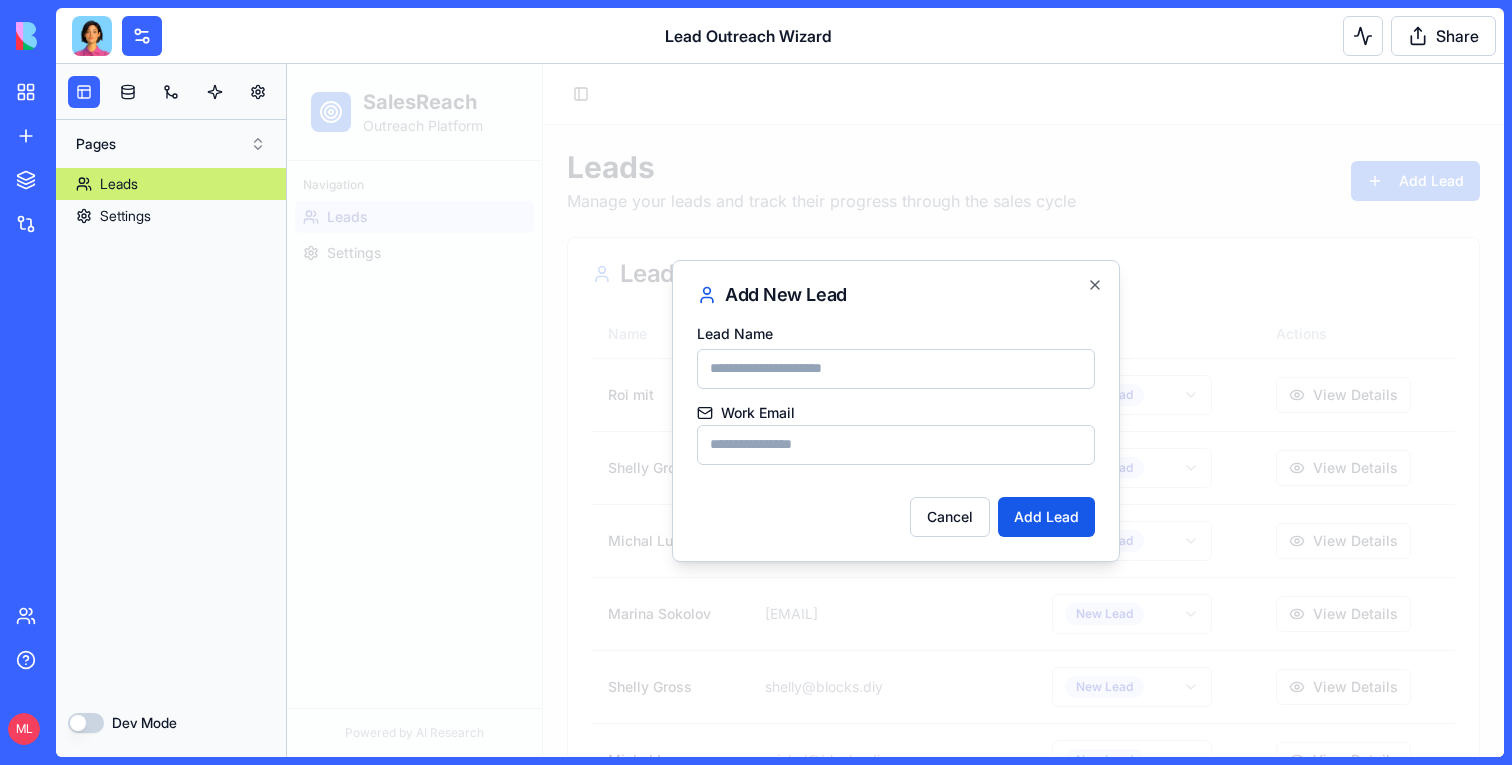 click on "Work Email" at bounding box center (896, 445) 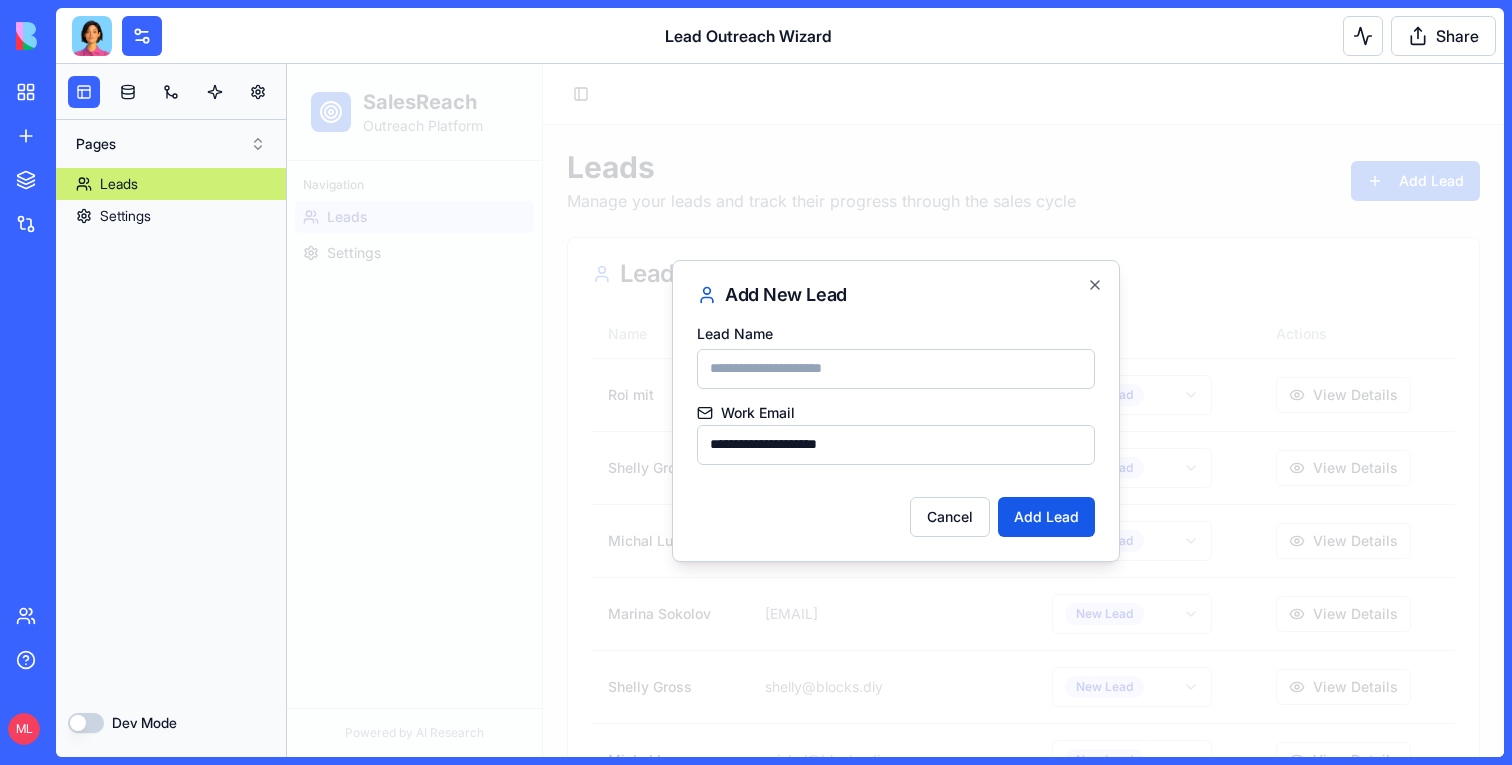 type on "**********" 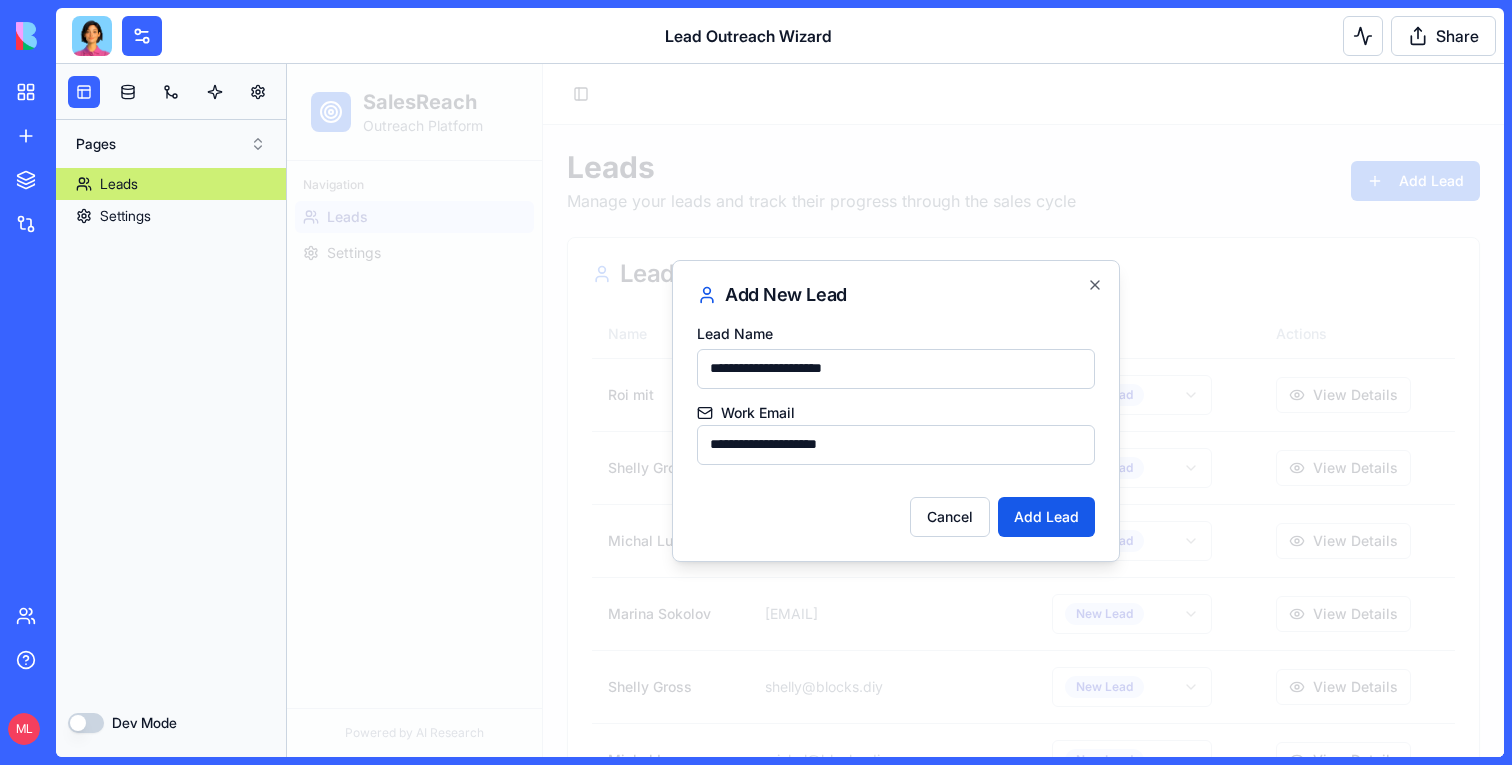 click on "**********" at bounding box center (896, 369) 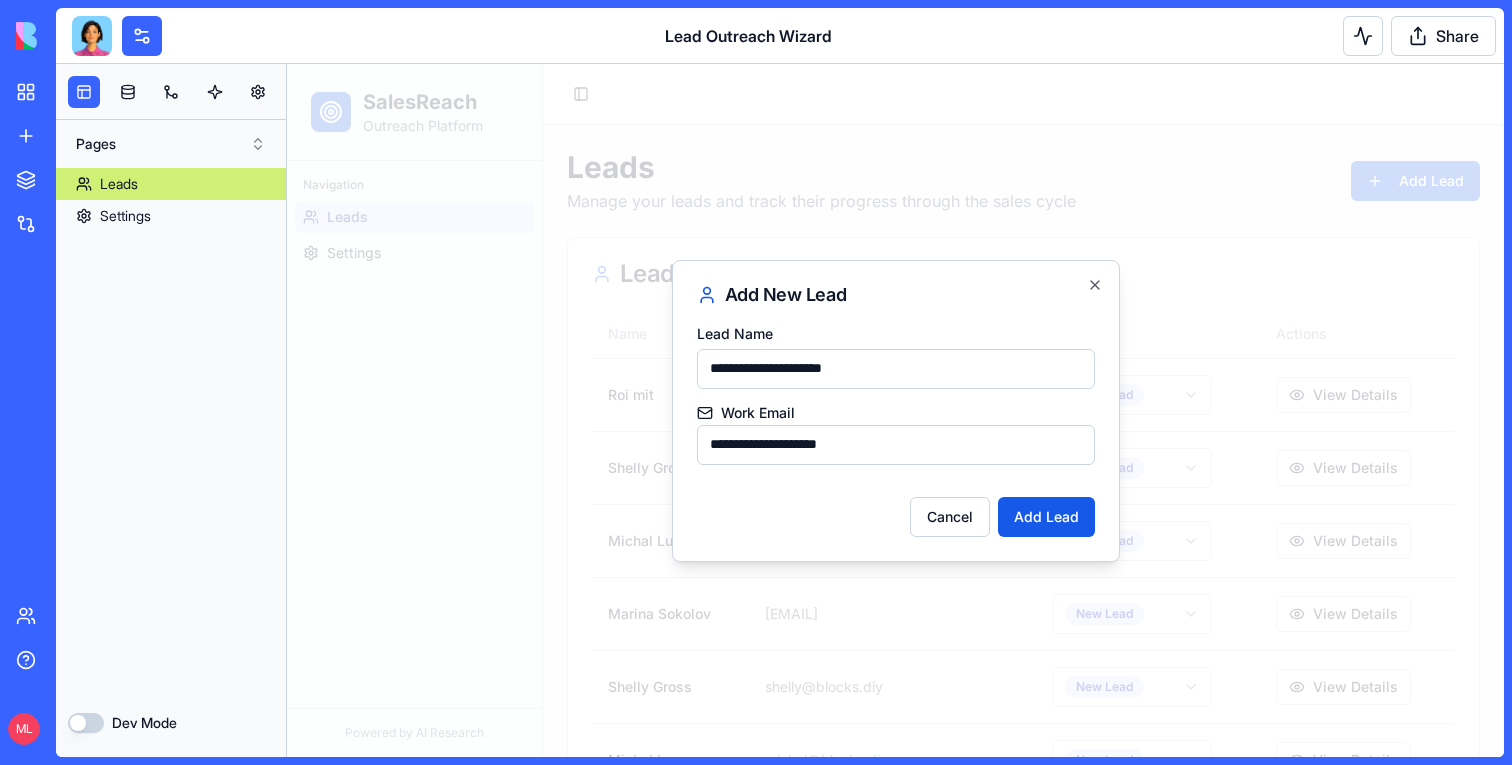 drag, startPoint x: 743, startPoint y: 372, endPoint x: 1016, endPoint y: 372, distance: 273 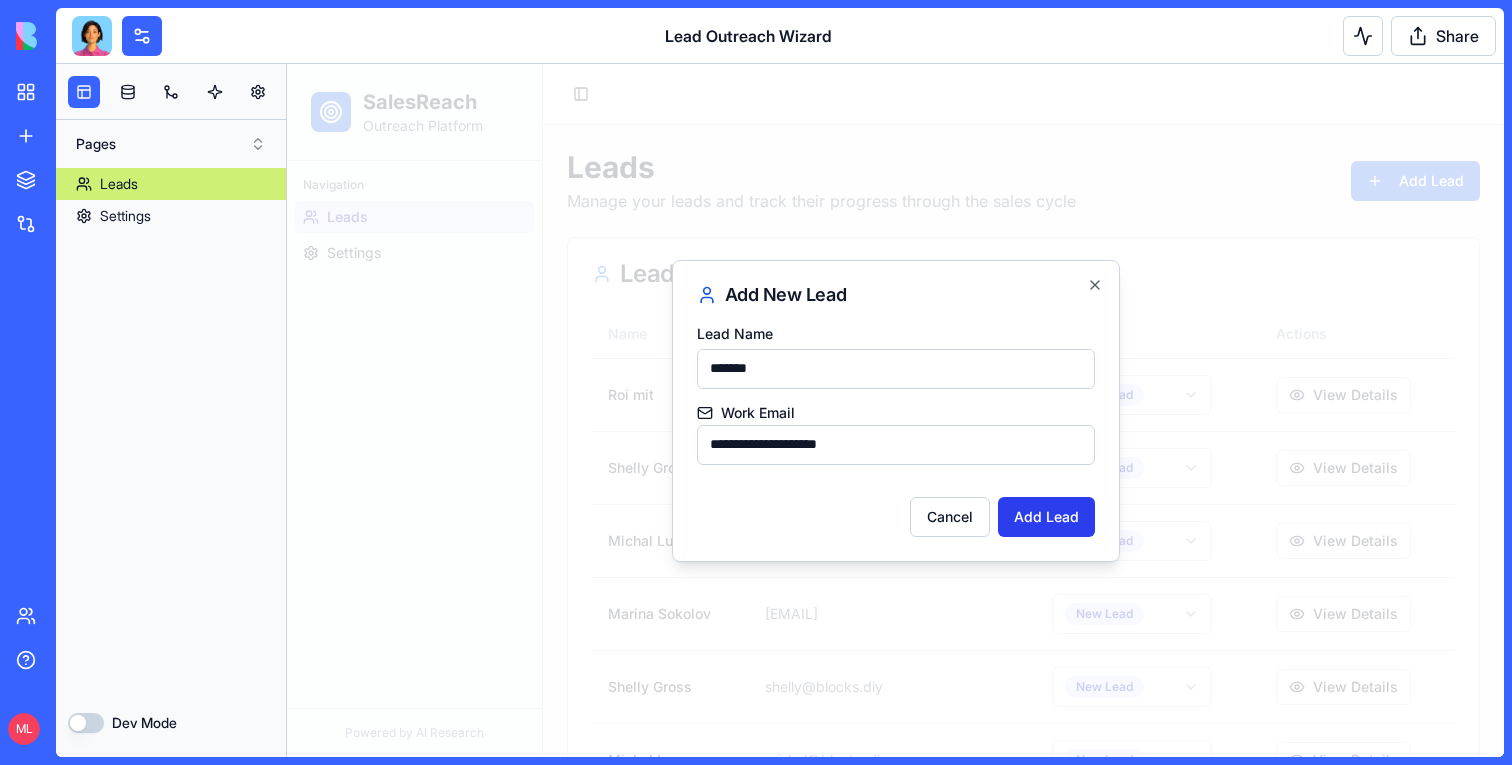 type on "*******" 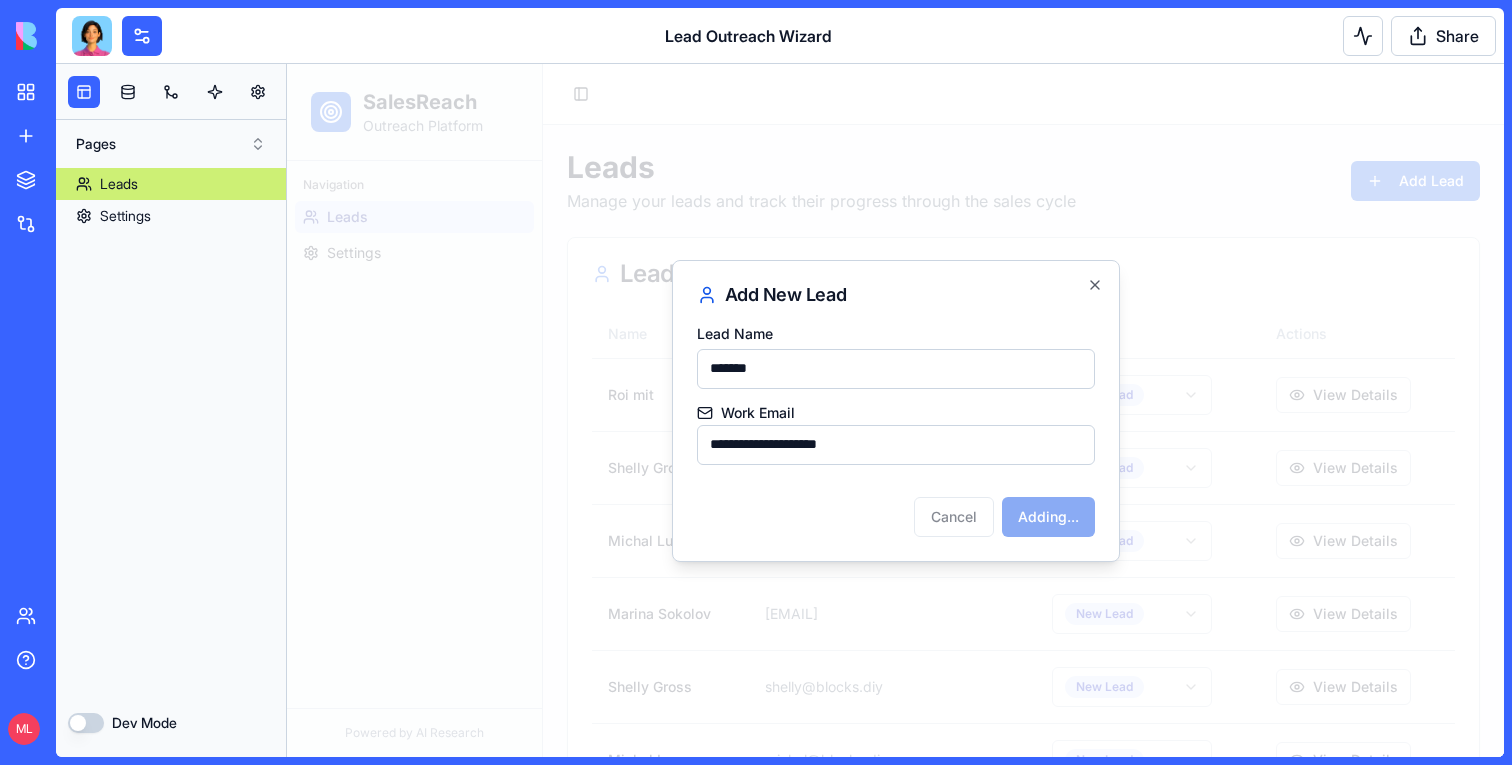 type 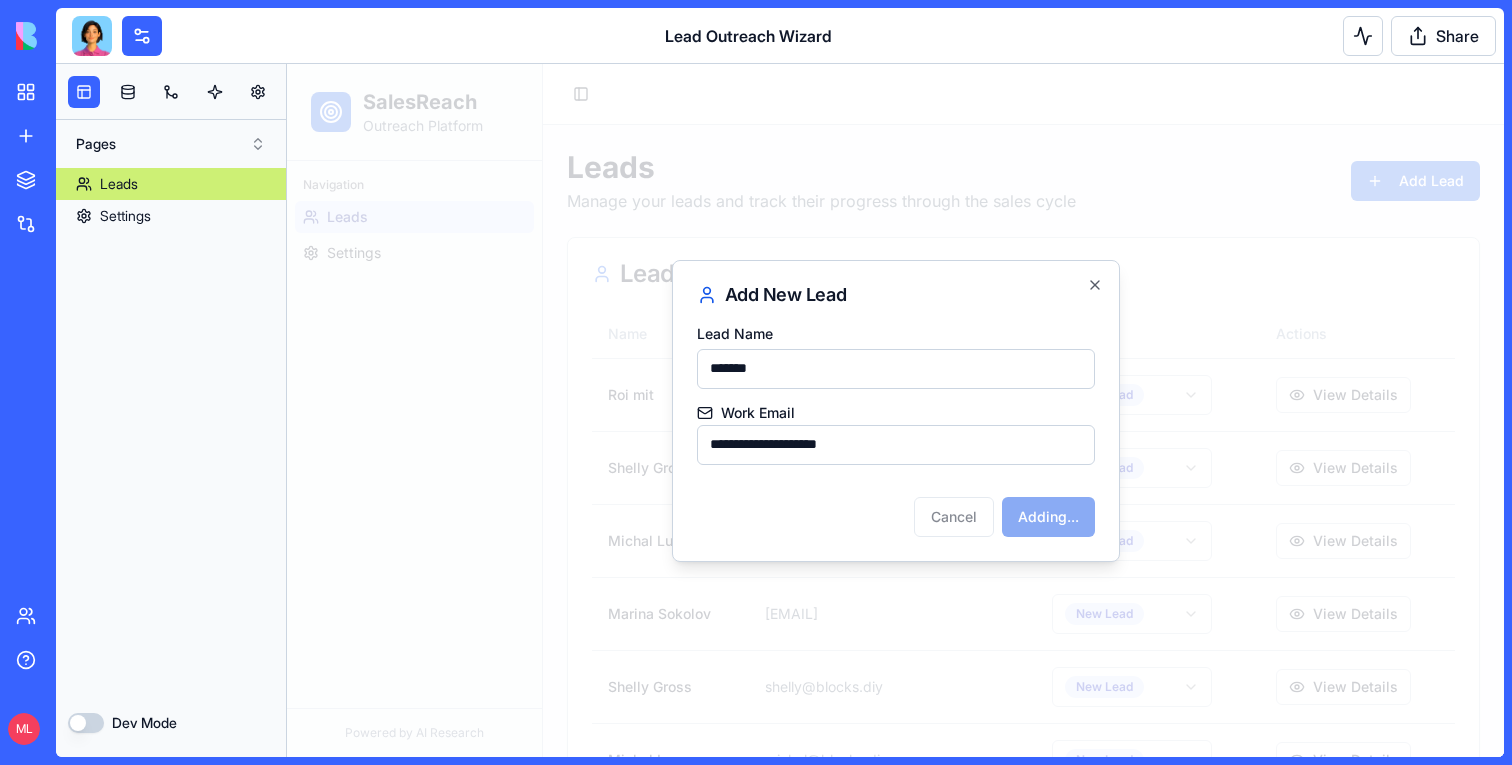 type 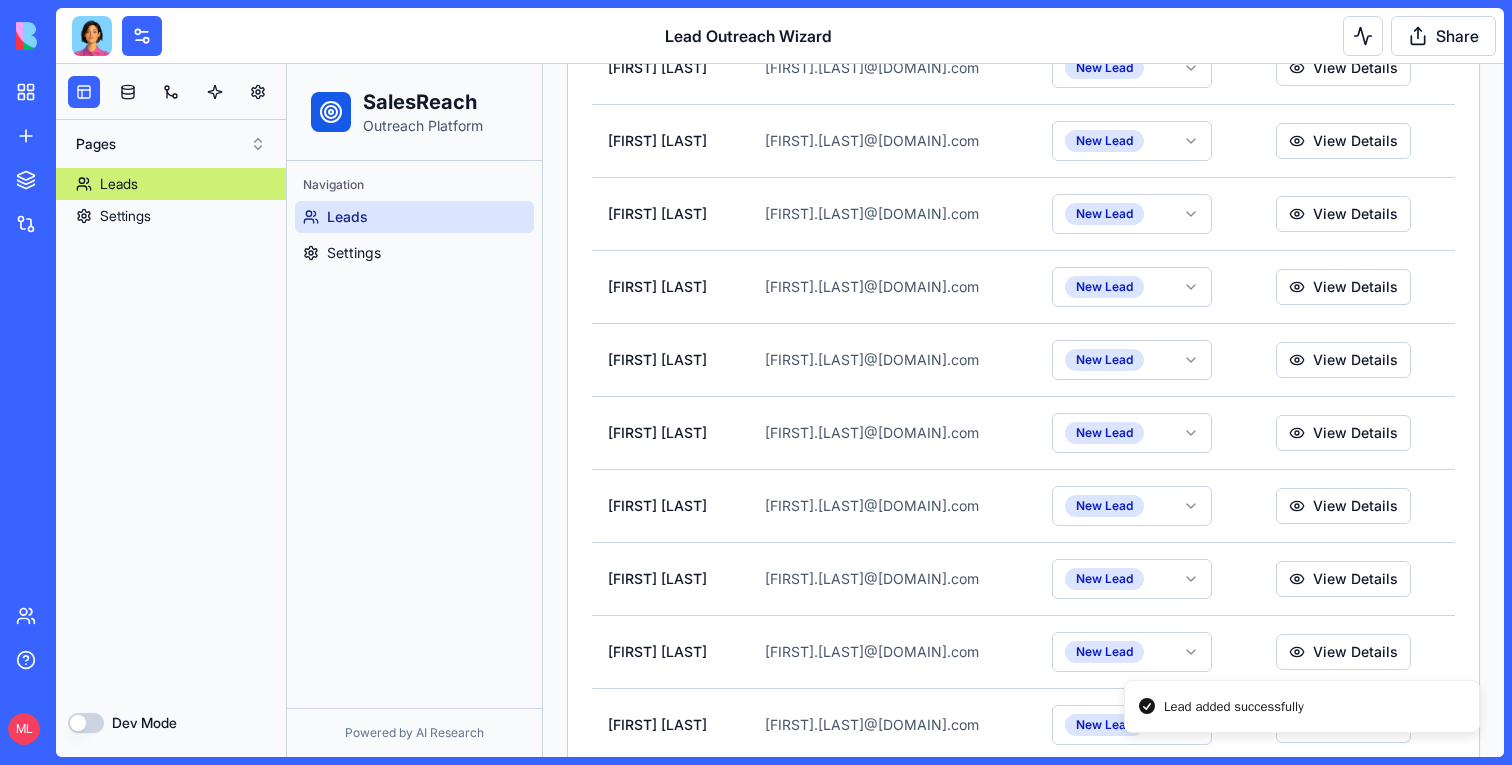 scroll, scrollTop: 2278, scrollLeft: 0, axis: vertical 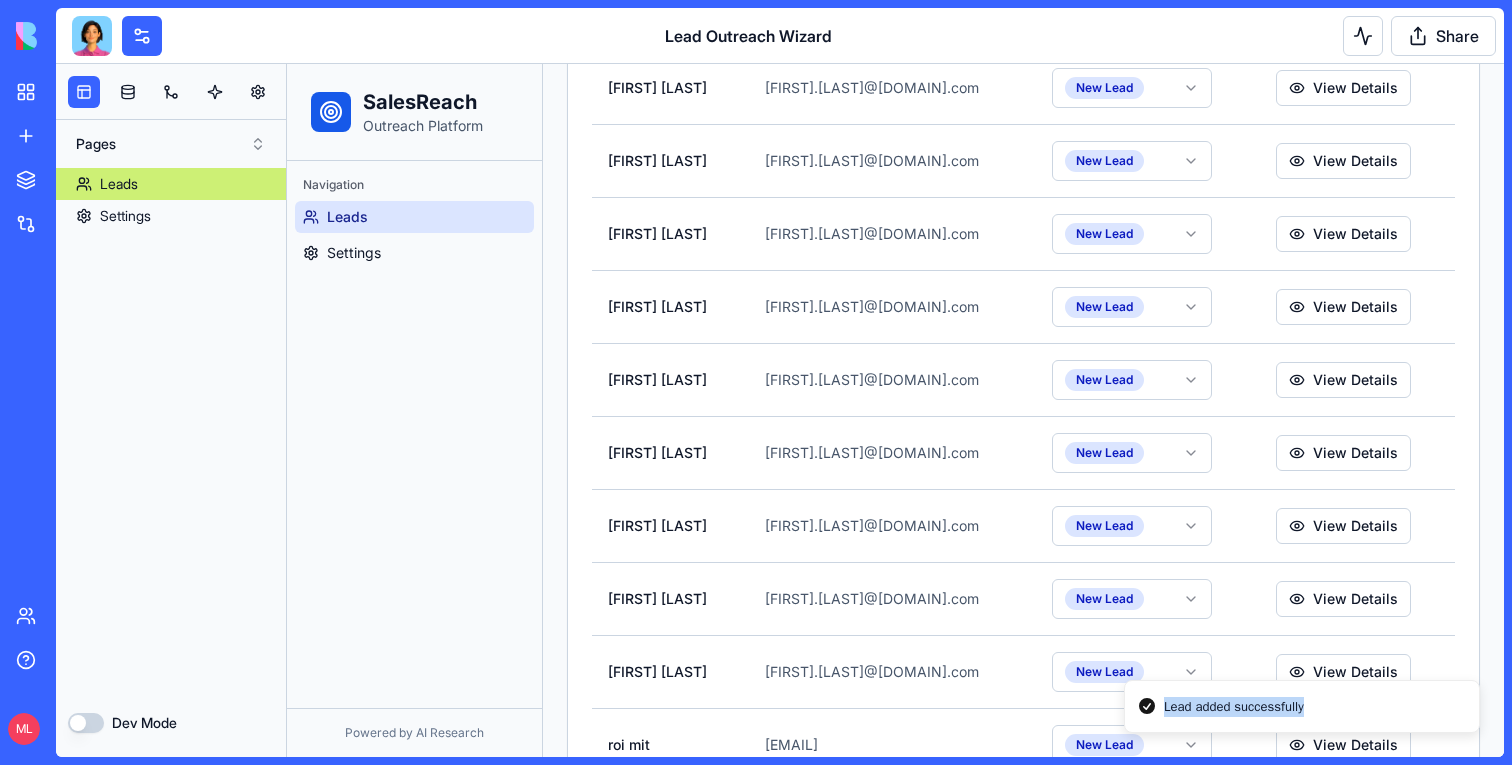 click on "Lead added successfully" at bounding box center [1302, 707] 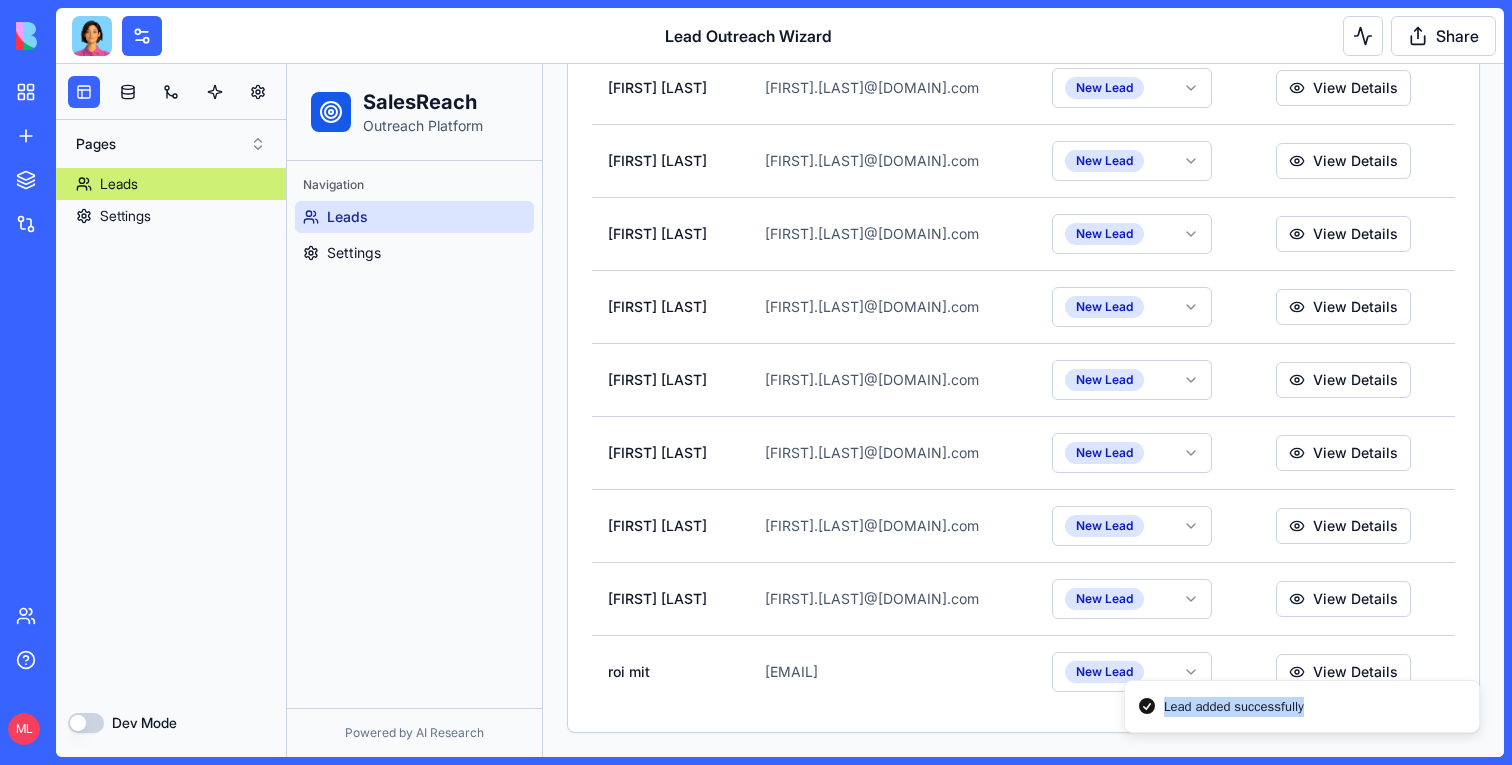 click on "Lead added successfully" at bounding box center (1302, 707) 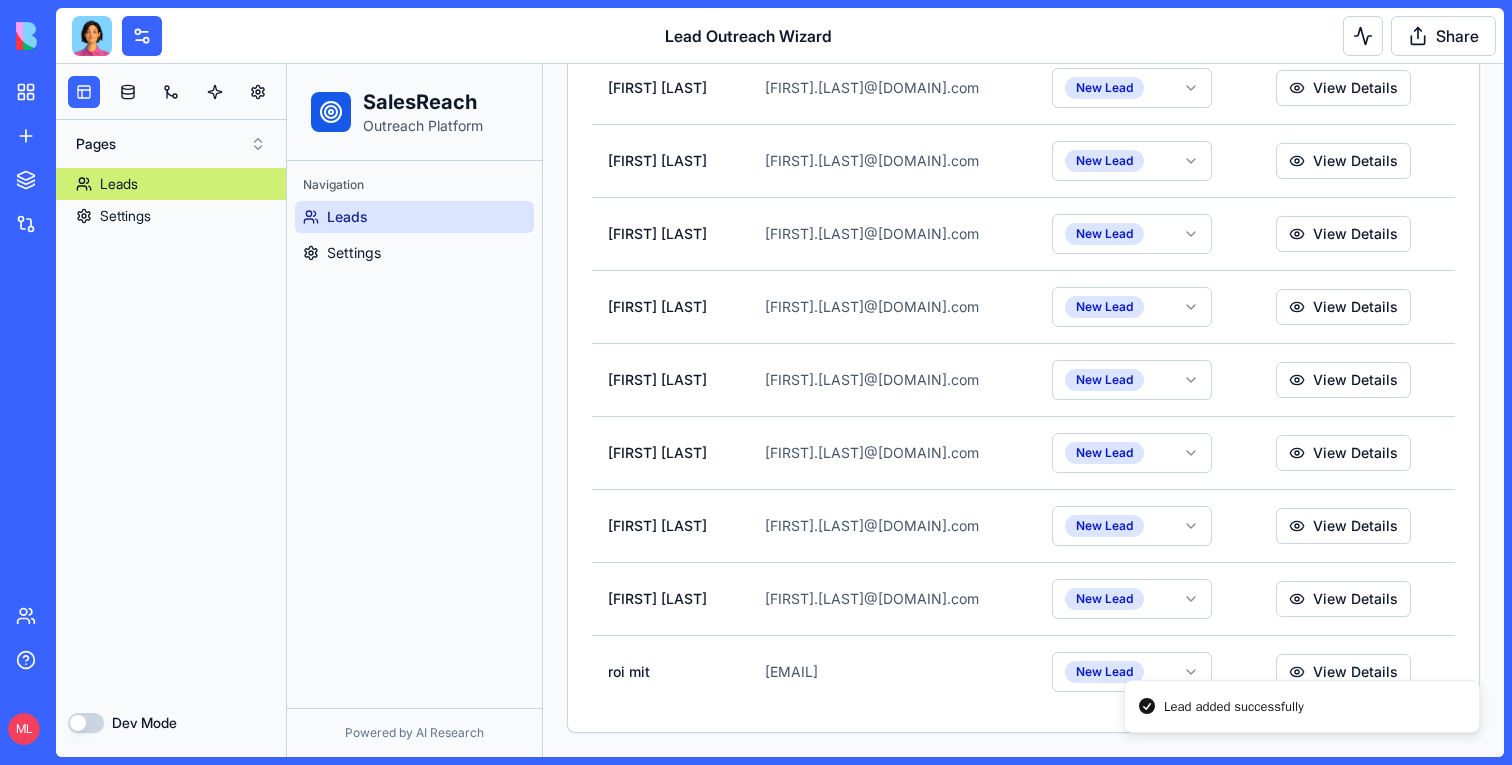 click on "Lead added successfully" at bounding box center [1302, 707] 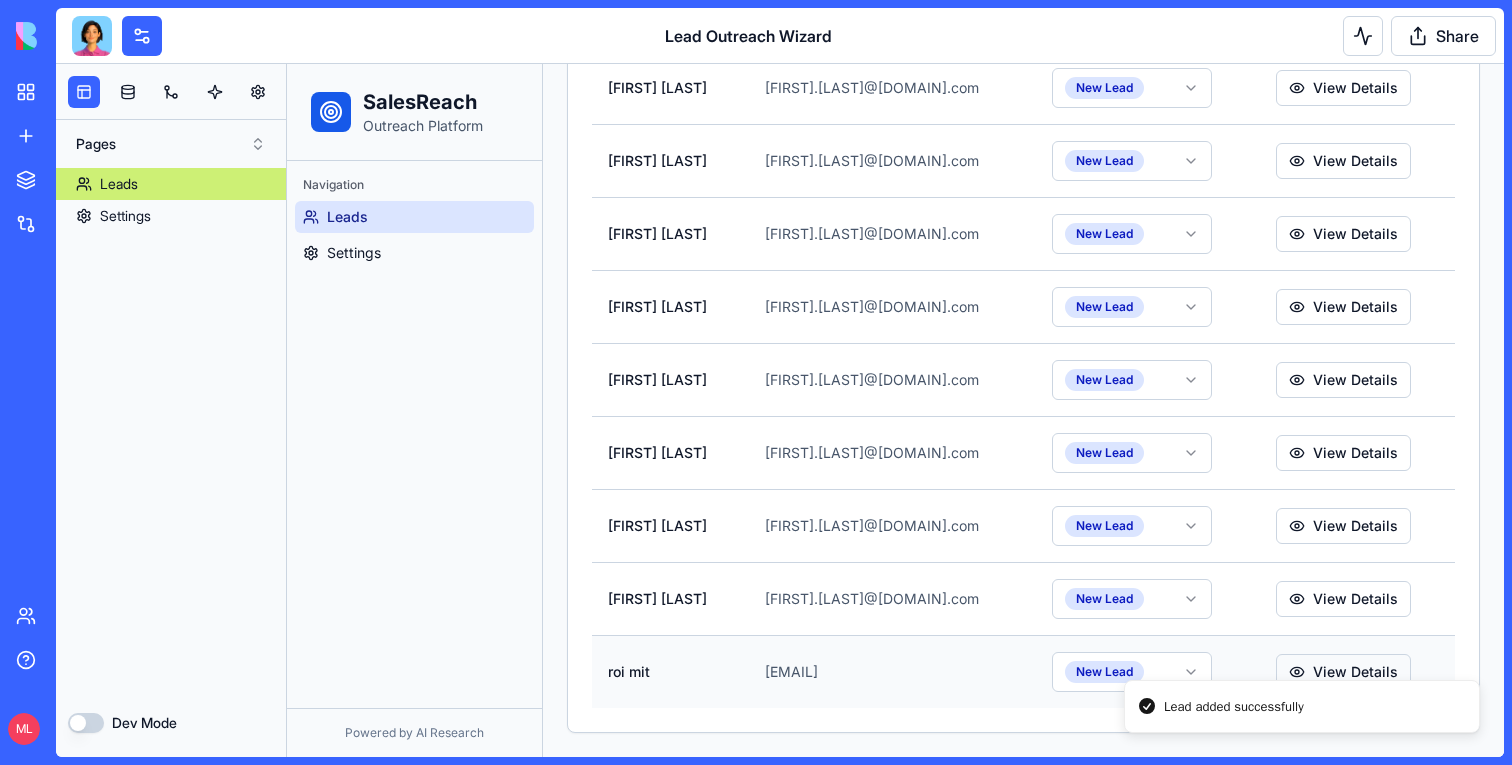 click on "View Details" at bounding box center (1343, 672) 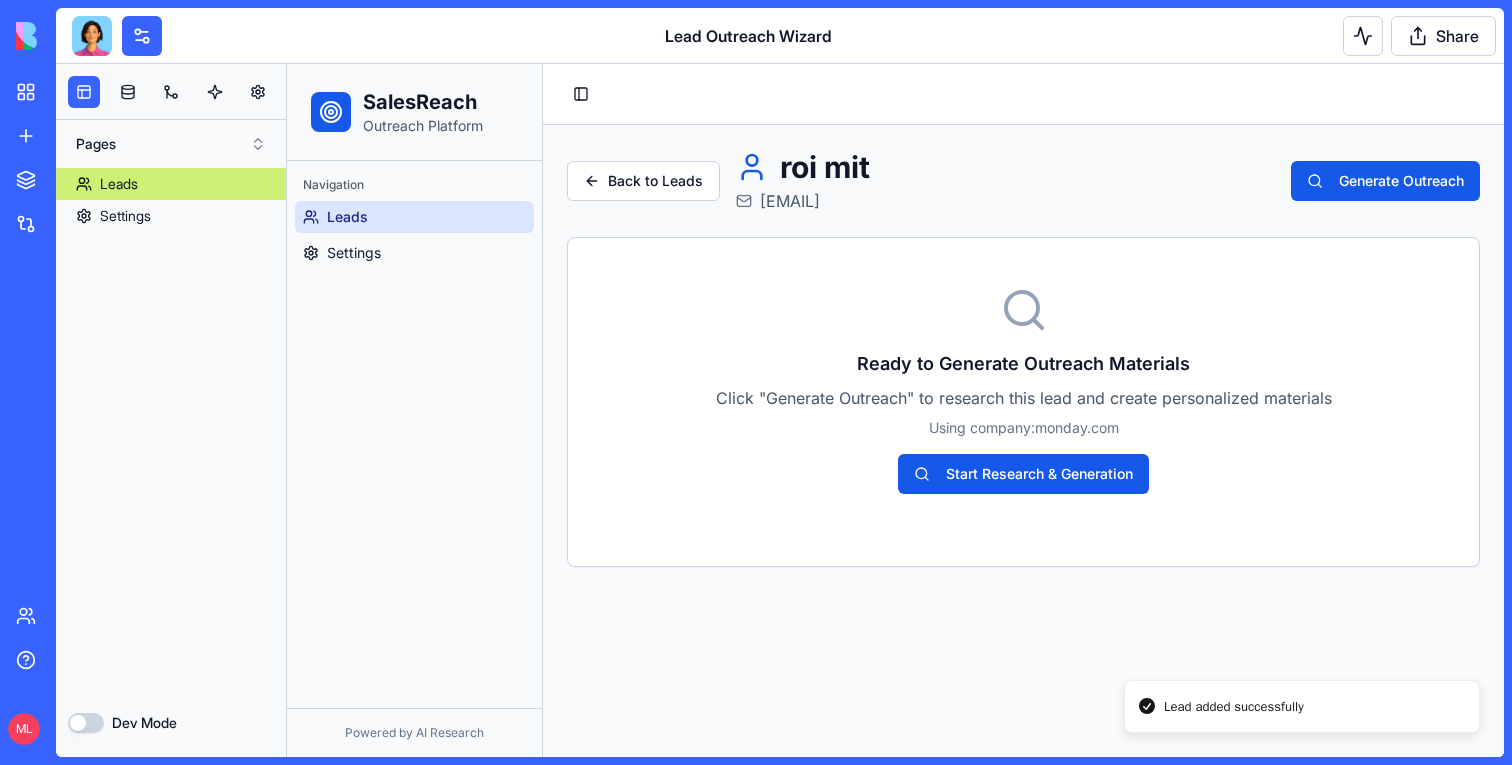 click on "Ready to Generate Outreach Materials Click "Generate Outreach" to research this lead and create personalized materials Using company:  monday.com Start Research & Generation" at bounding box center [1023, 402] 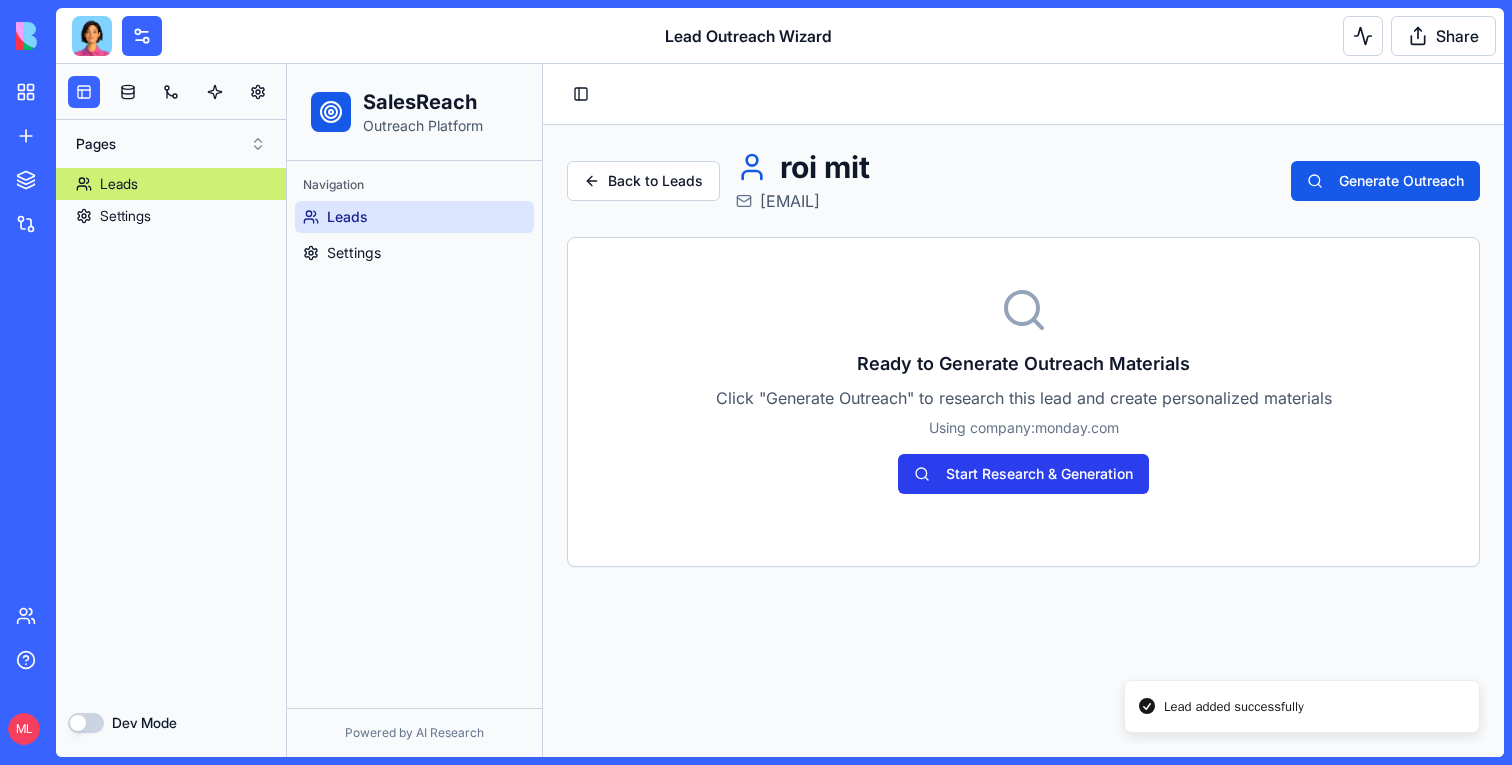 click on "Start Research & Generation" at bounding box center [1023, 474] 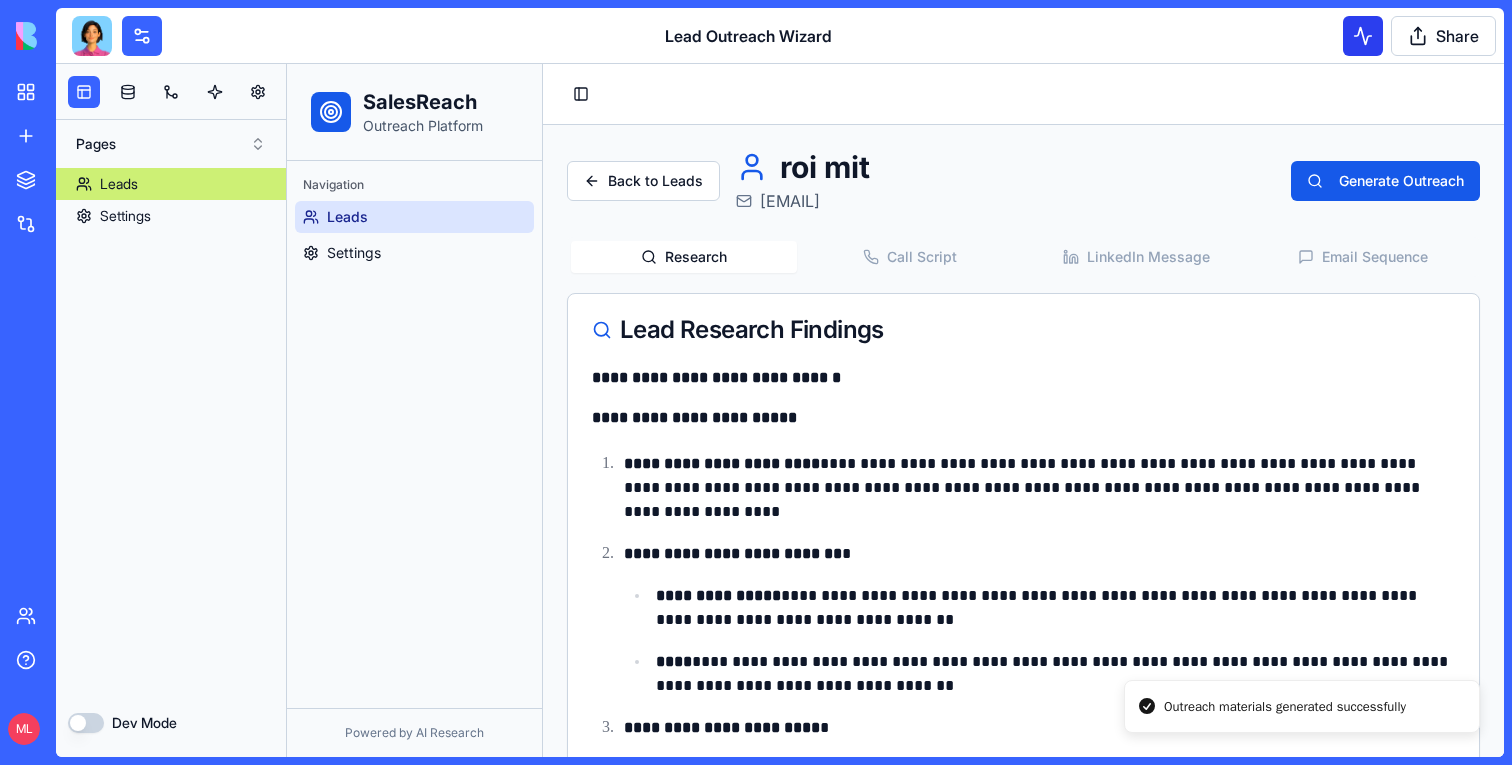 click at bounding box center (1363, 36) 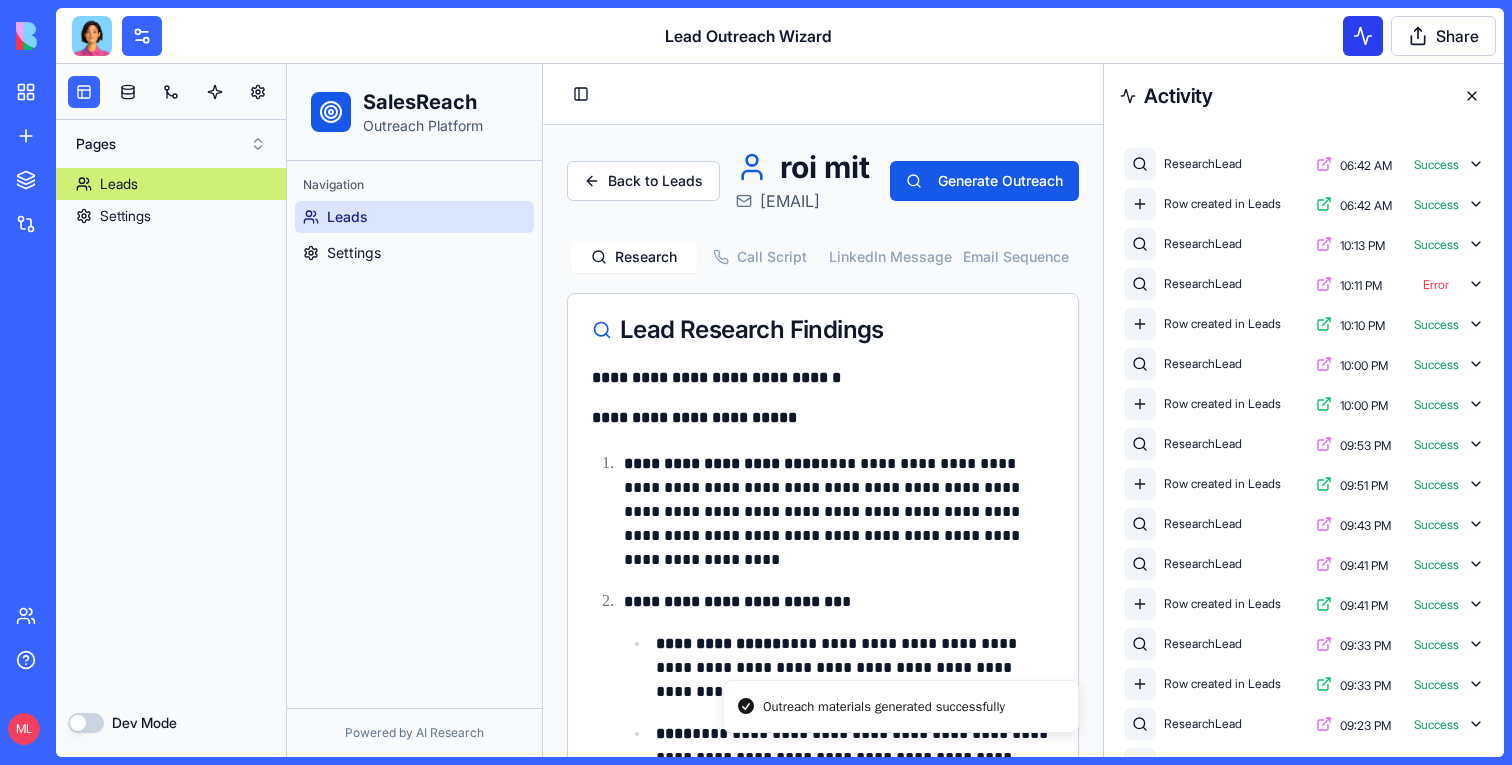 click at bounding box center (1363, 36) 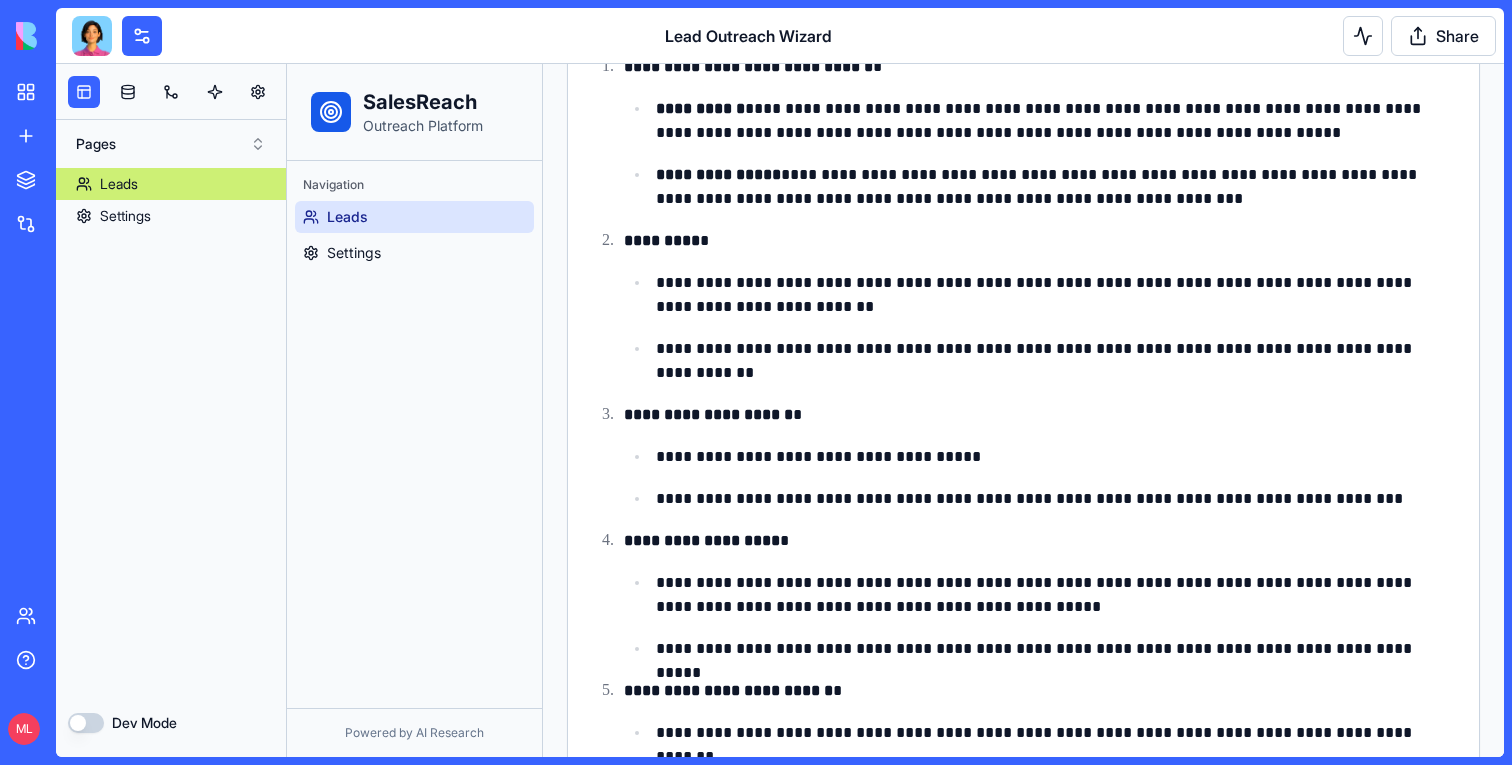 scroll, scrollTop: 1861, scrollLeft: 0, axis: vertical 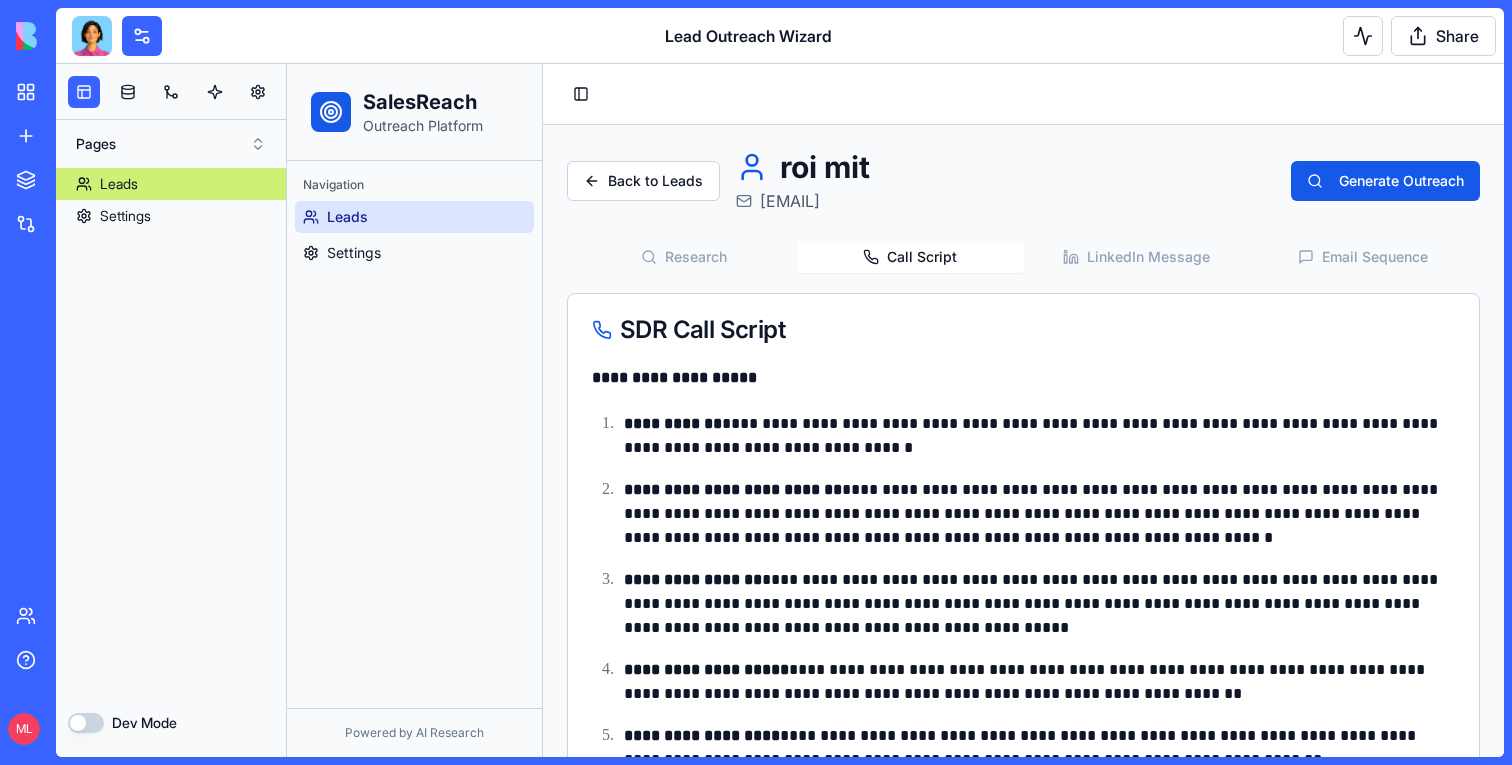 click on "Call Script" at bounding box center [910, 257] 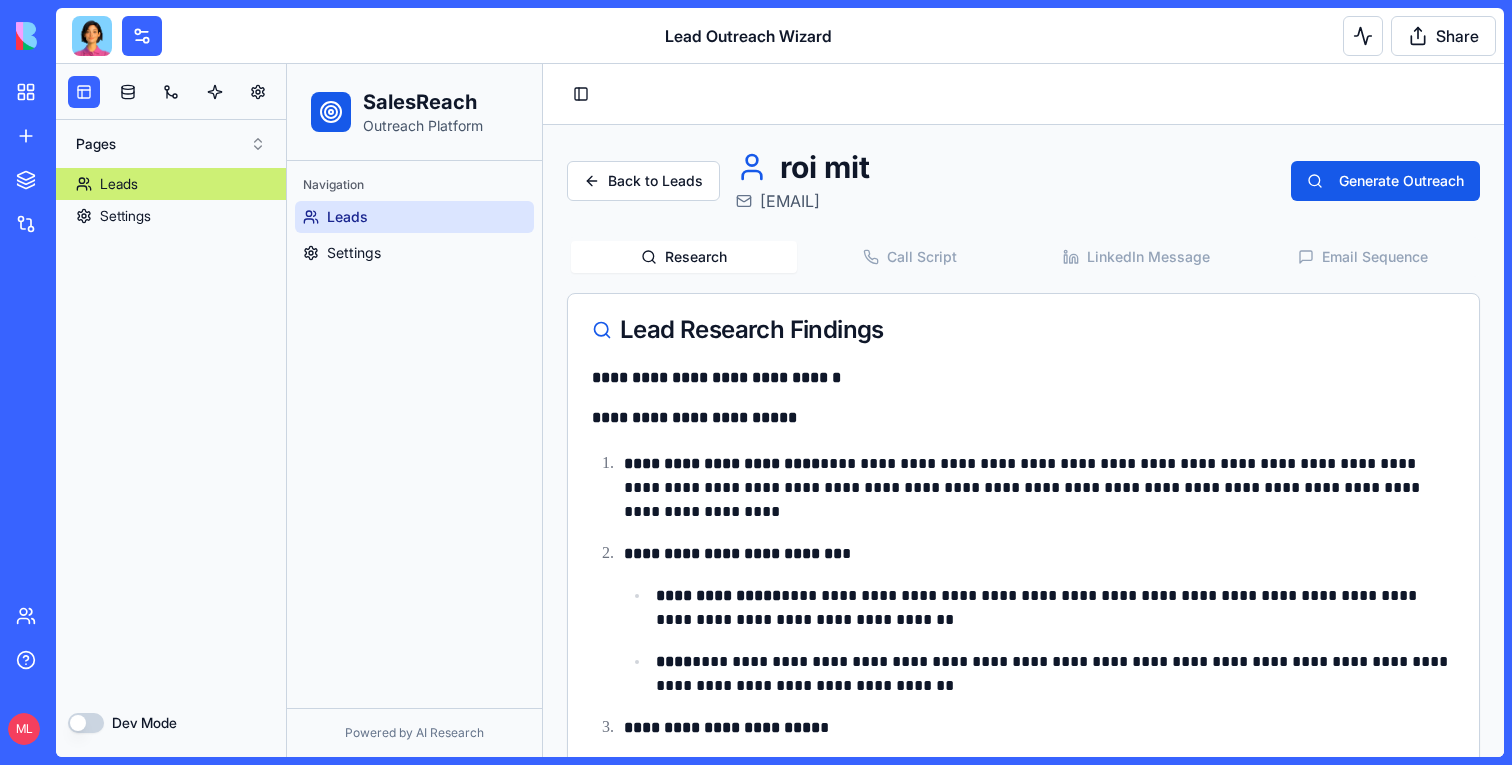 click on "Research" at bounding box center (684, 257) 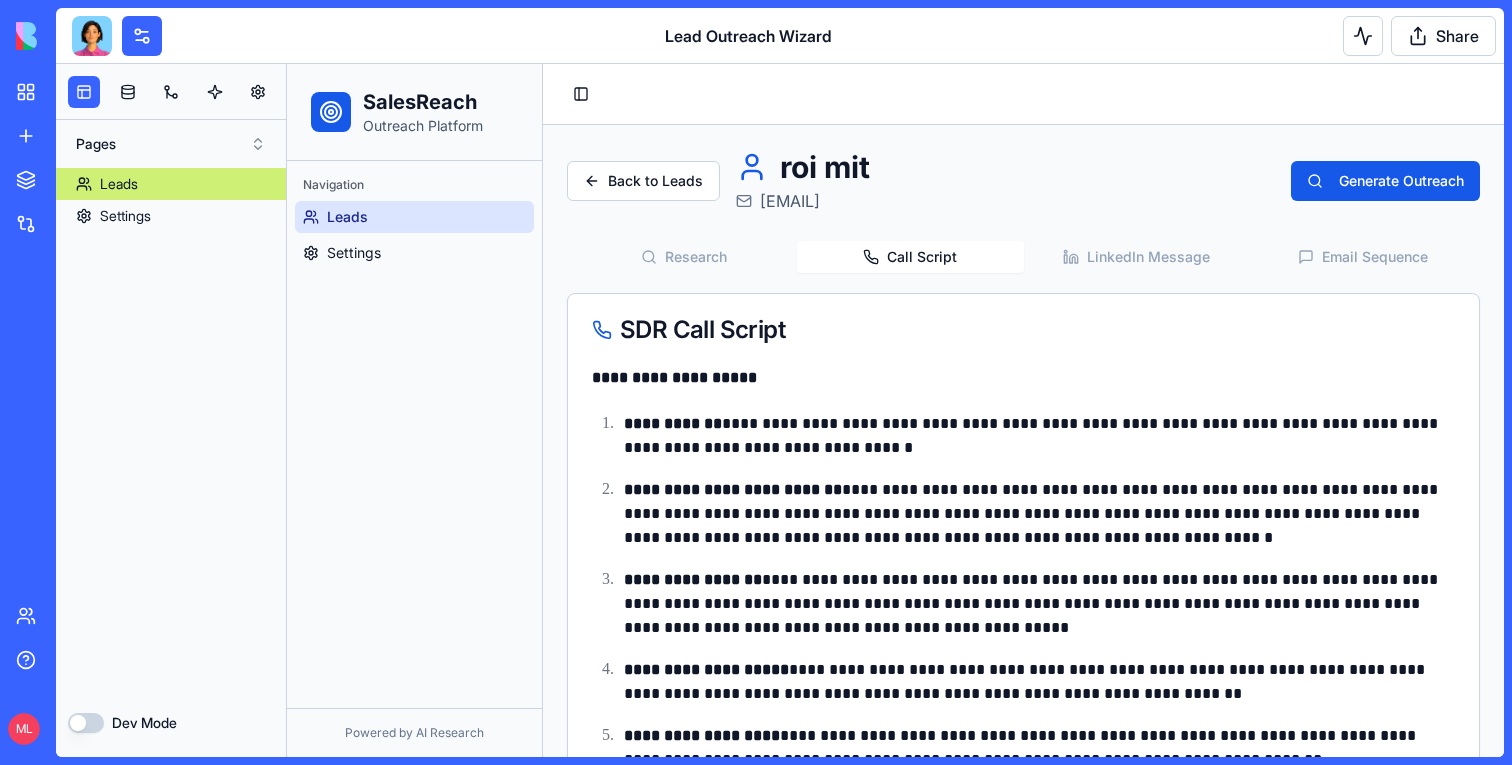 click on "Research" at bounding box center (684, 257) 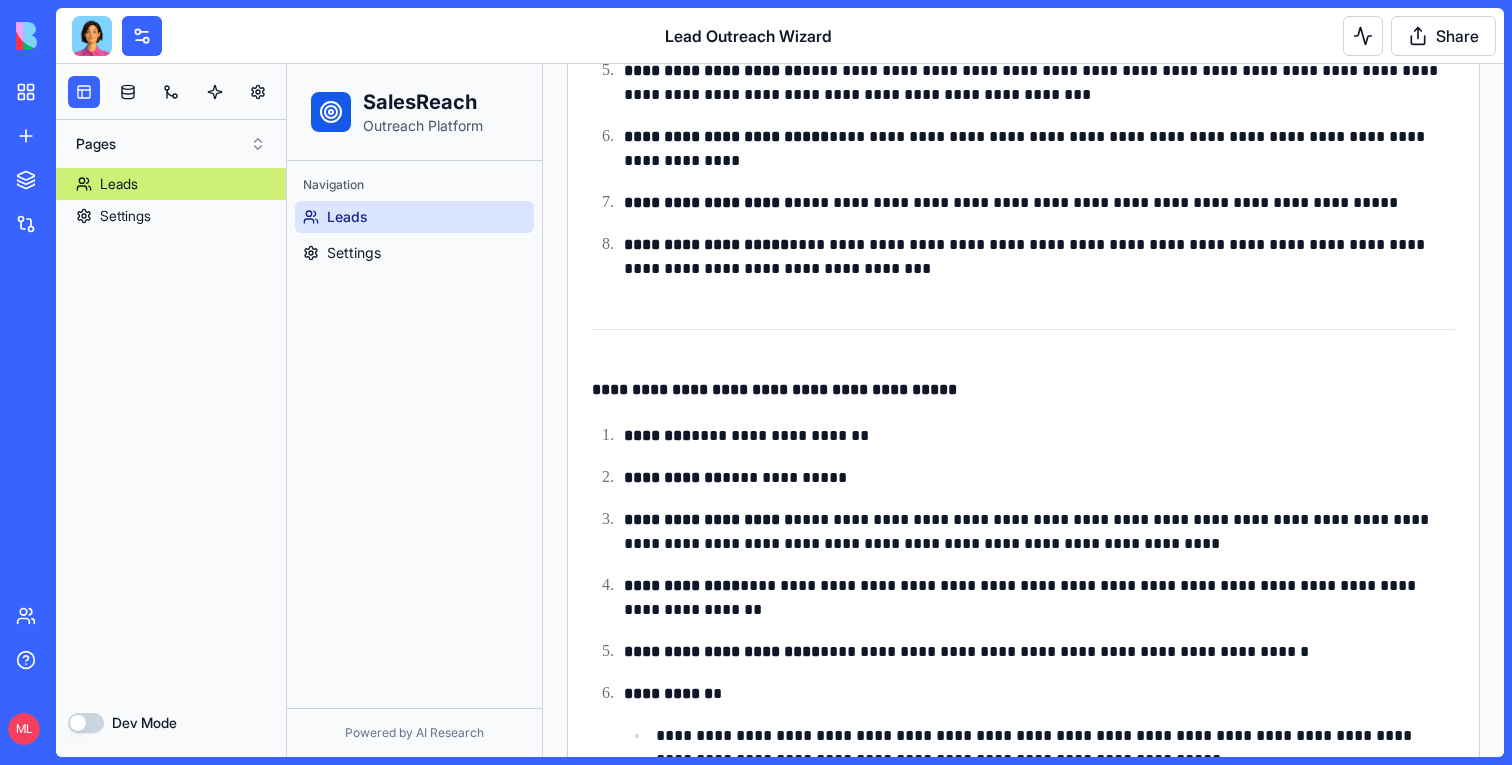 scroll, scrollTop: 0, scrollLeft: 0, axis: both 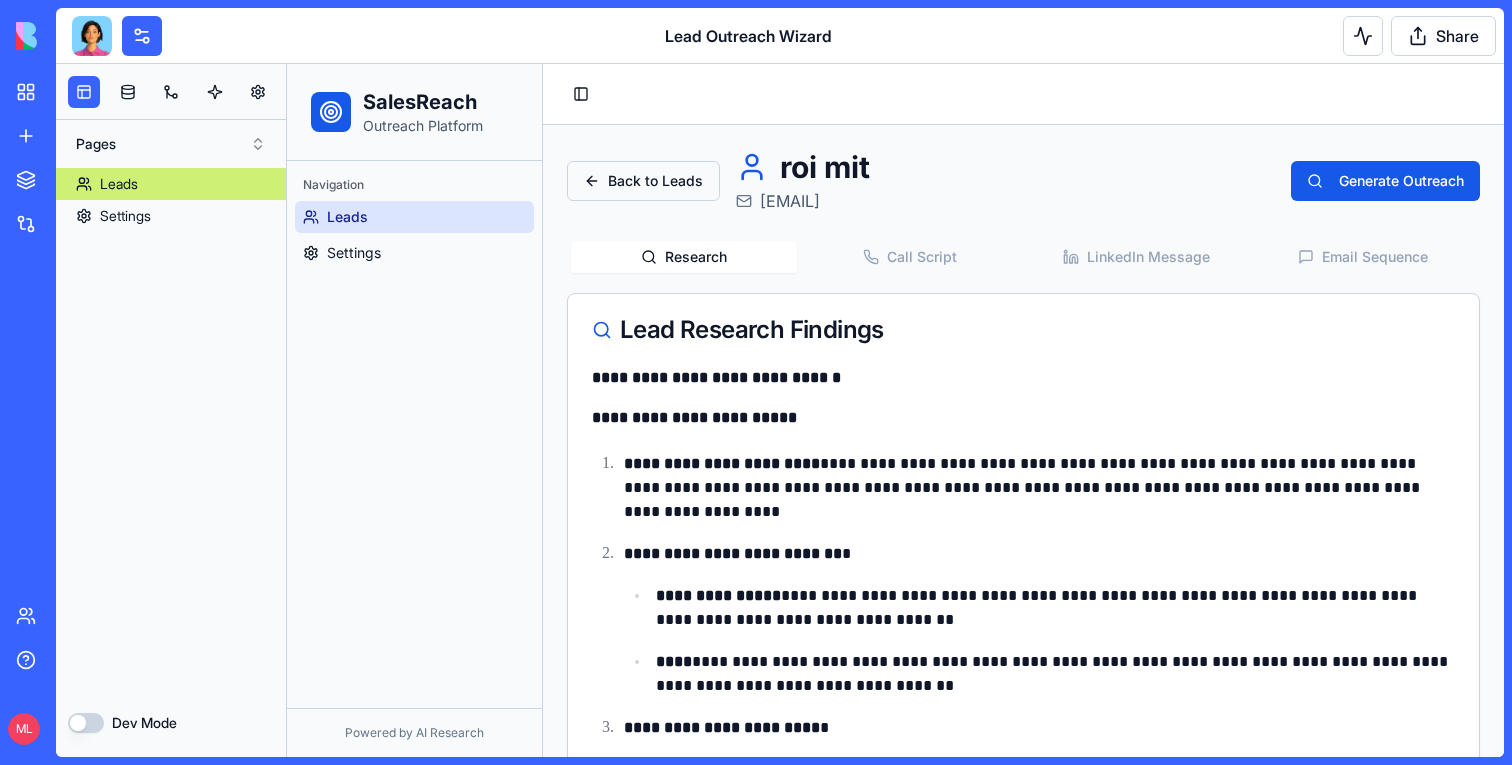 click on "Back to Leads" at bounding box center [643, 181] 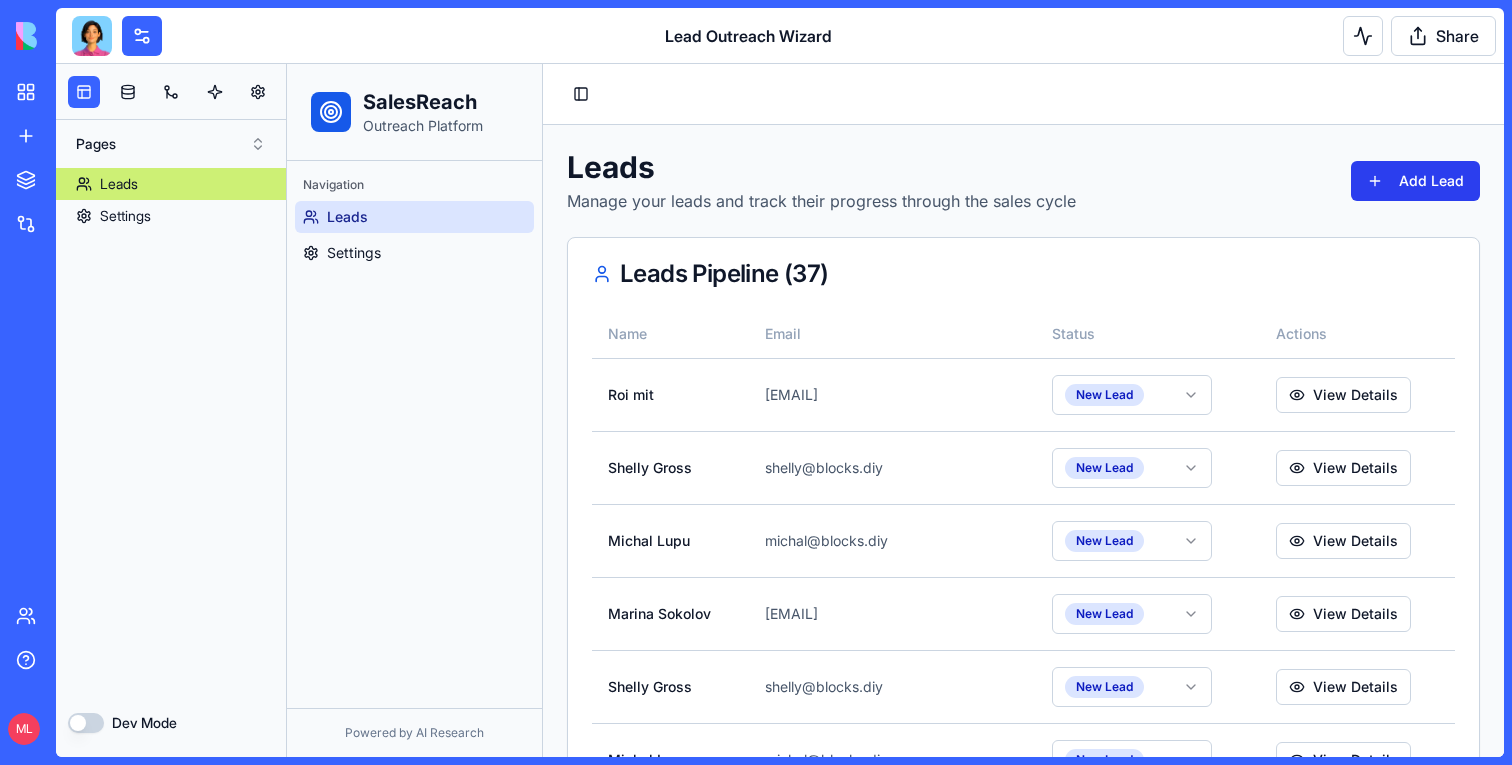 click on "Add Lead" at bounding box center [1415, 181] 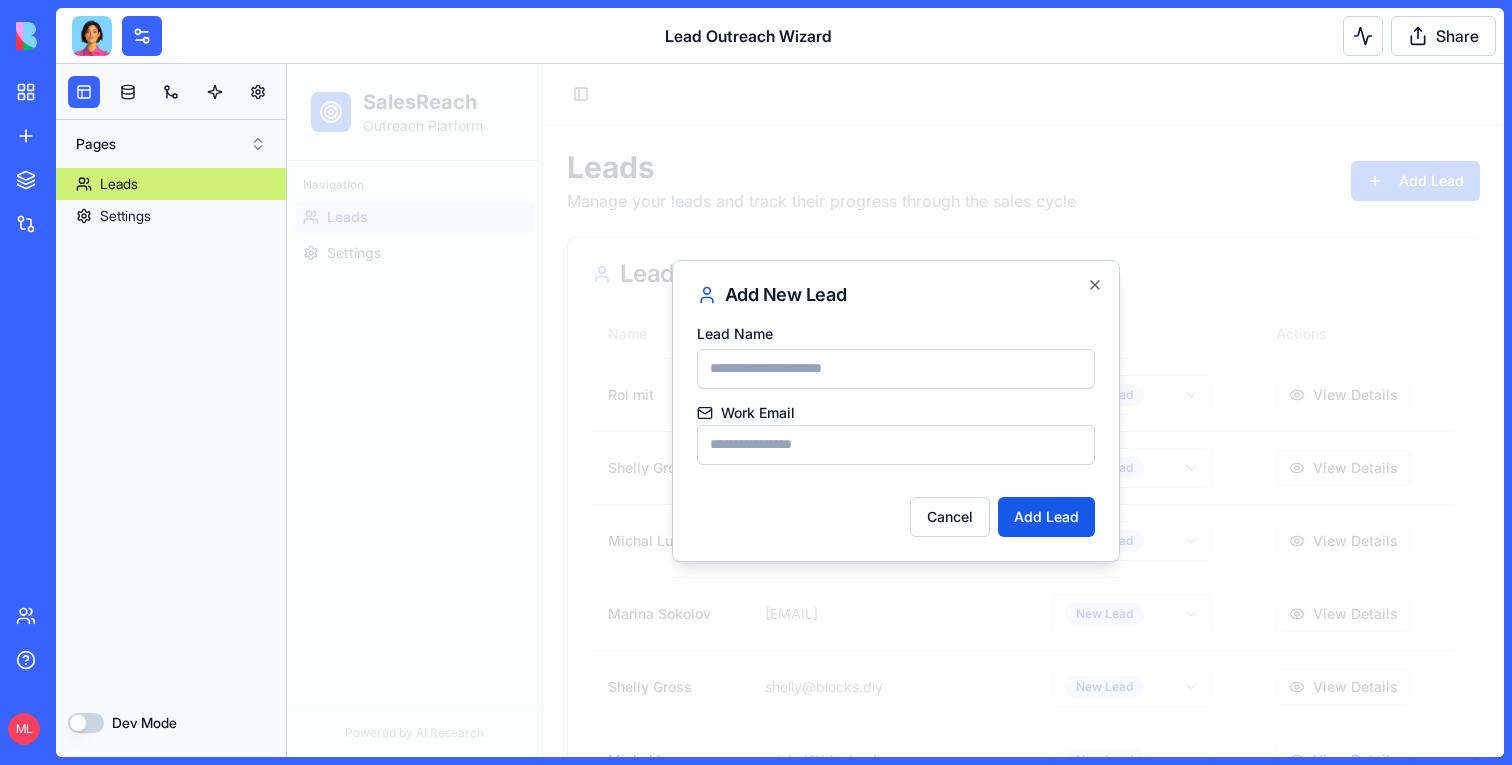 click on "Work Email" at bounding box center (896, 445) 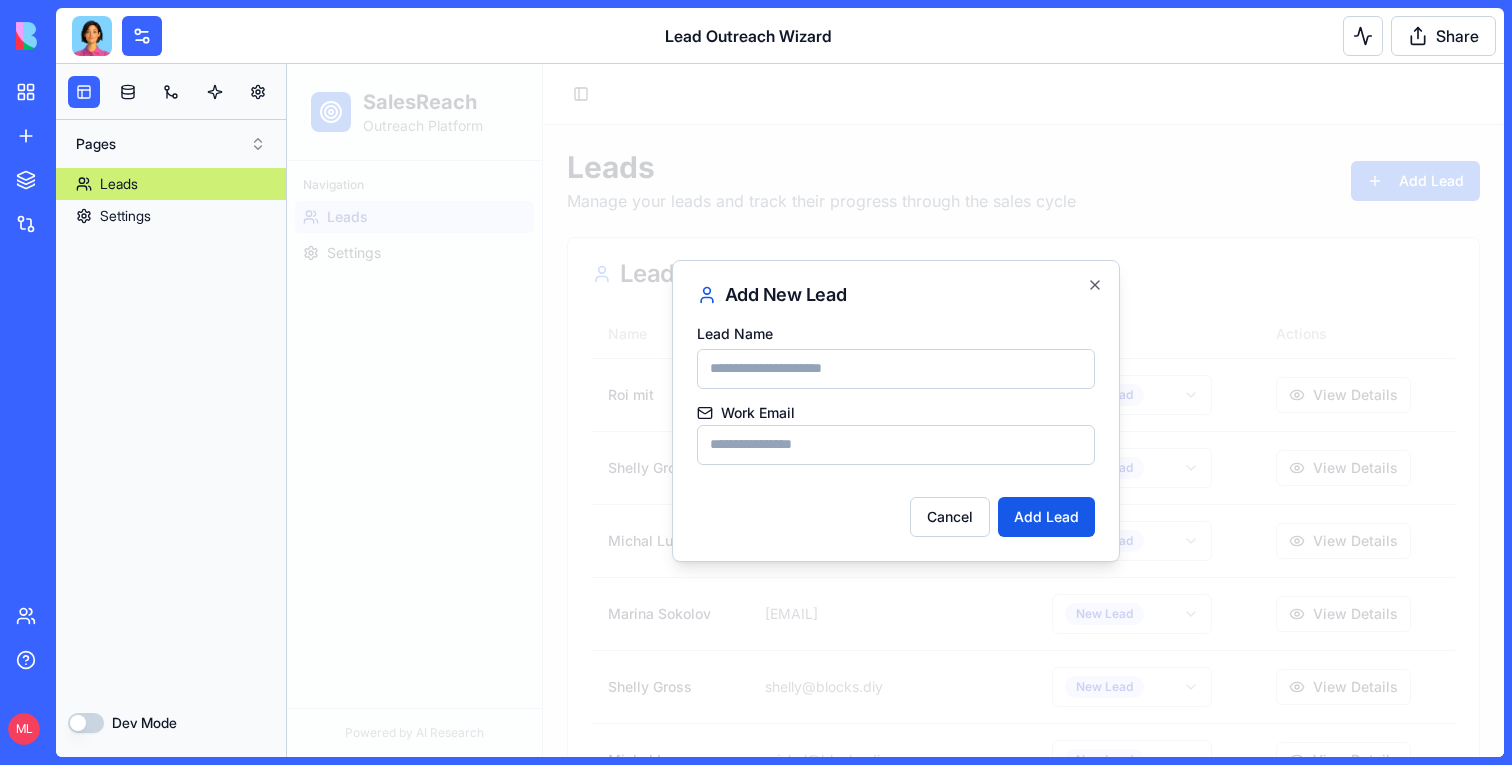 paste on "**********" 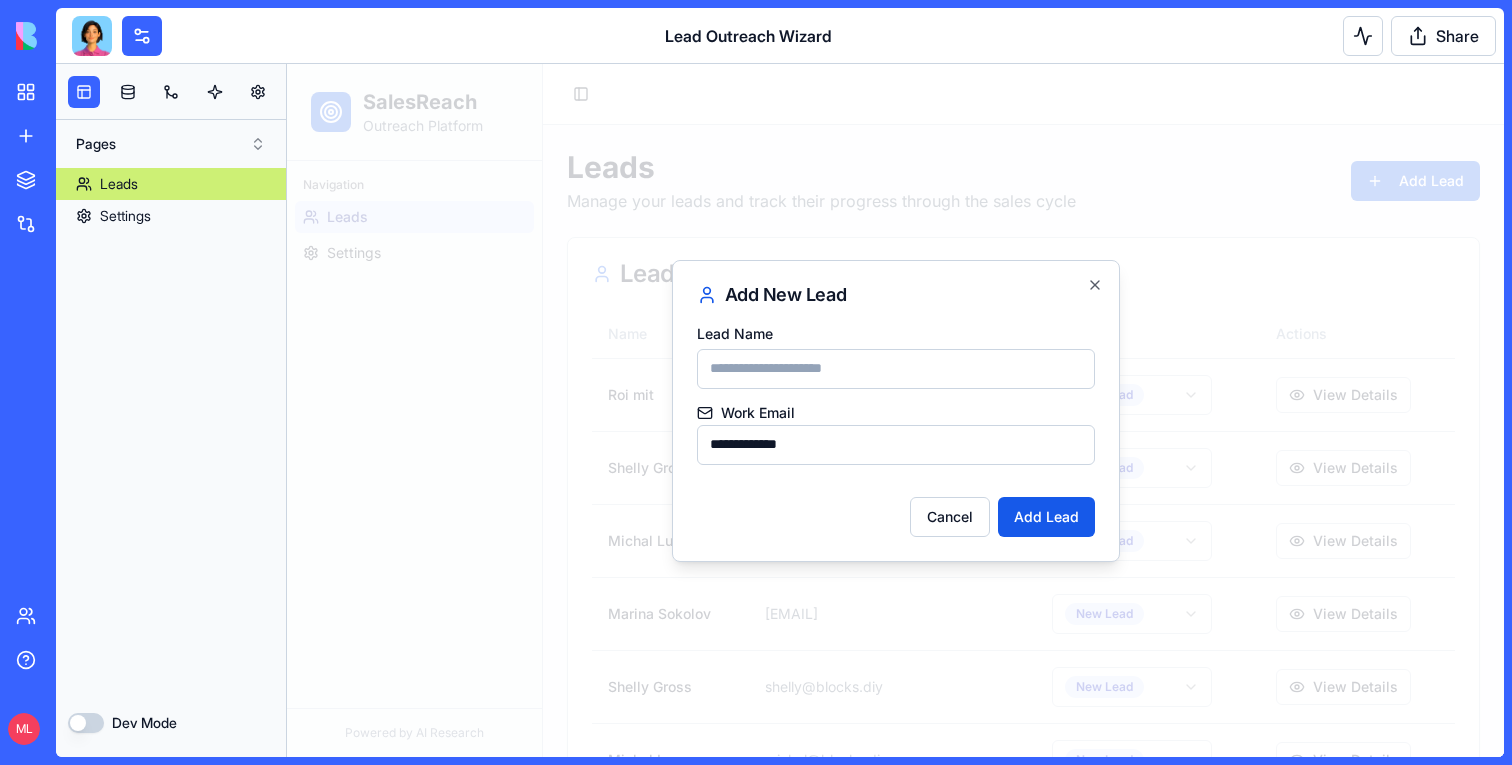 type on "**********" 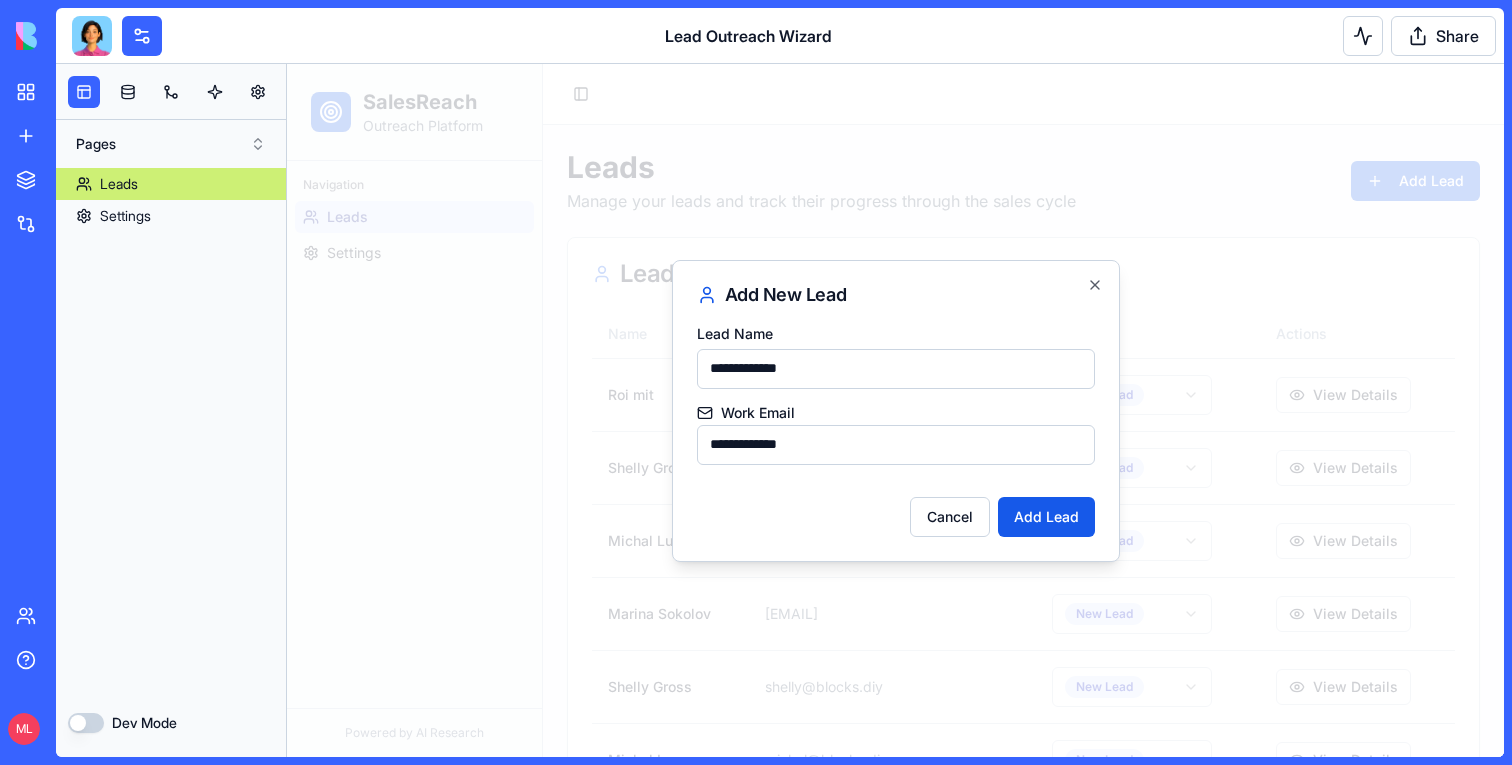 drag, startPoint x: 733, startPoint y: 368, endPoint x: 869, endPoint y: 368, distance: 136 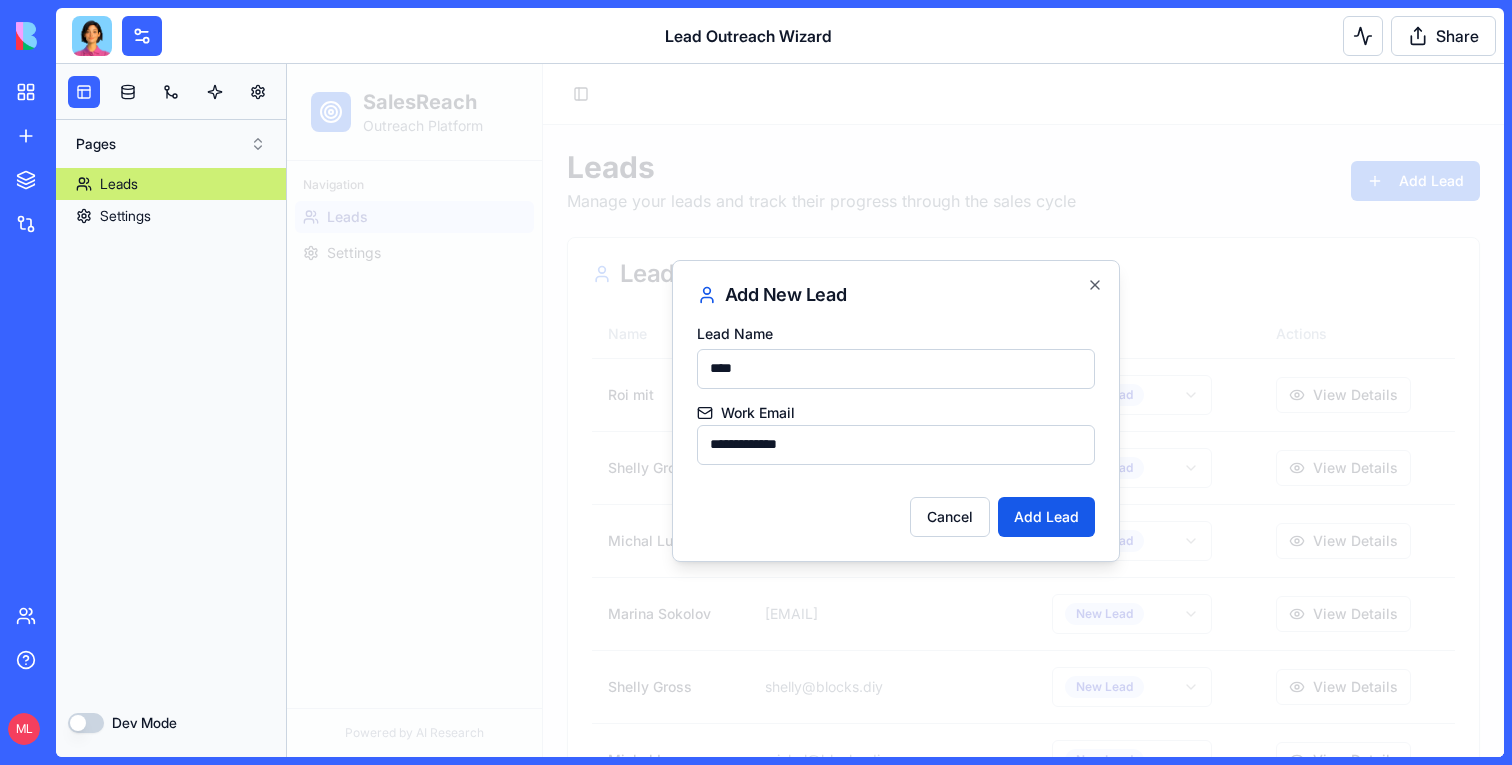 click on "***" at bounding box center (896, 369) 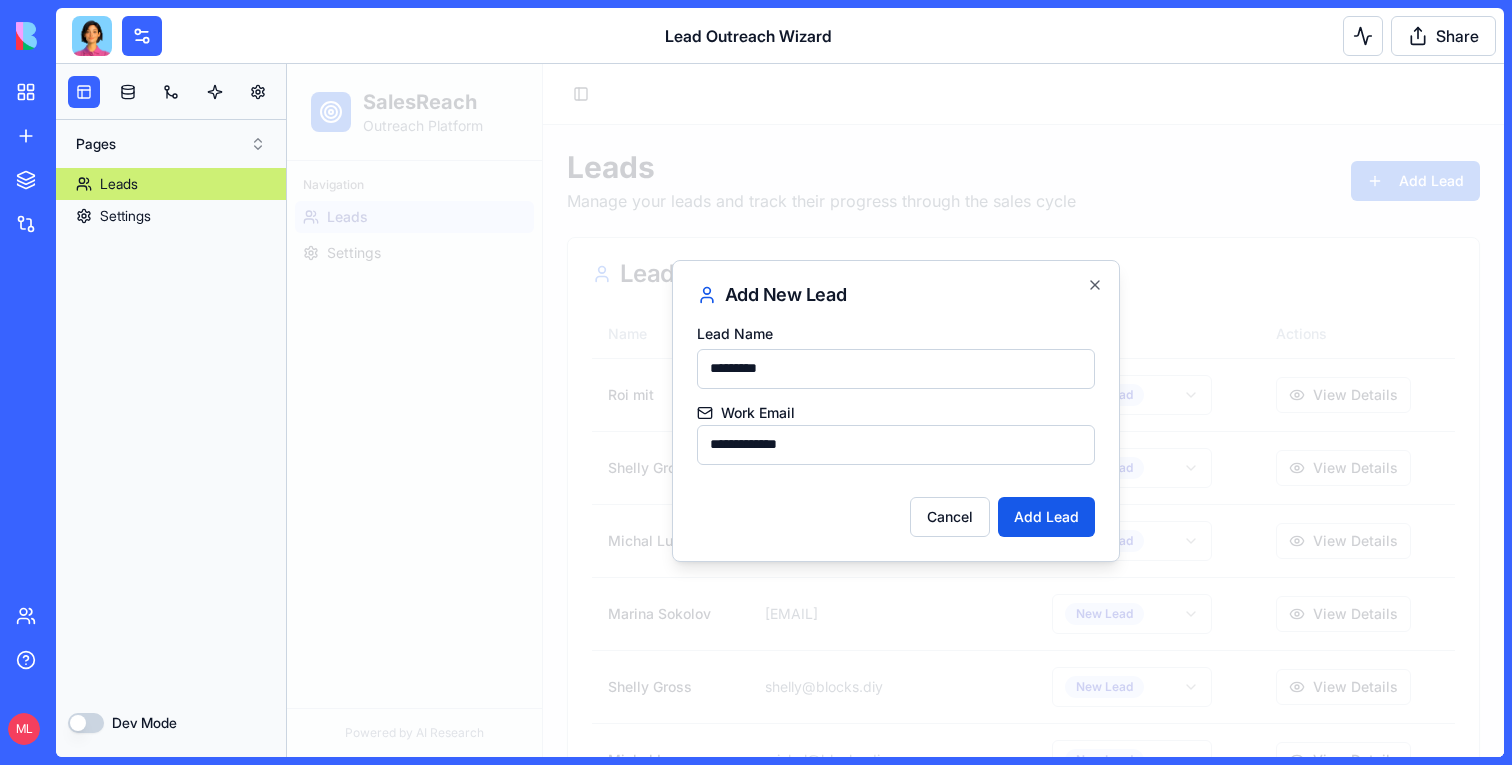 click on "*********" at bounding box center [896, 369] 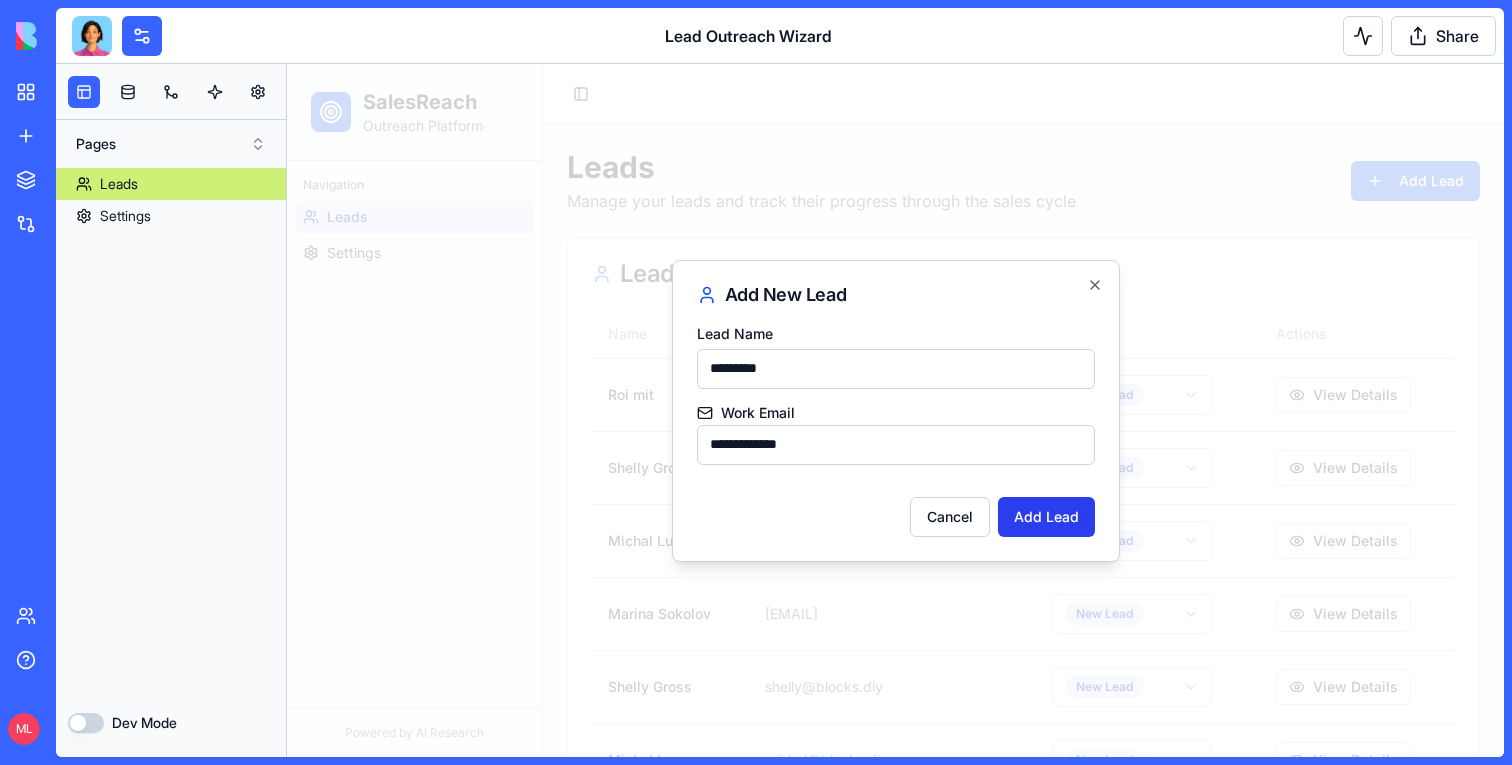 type on "*********" 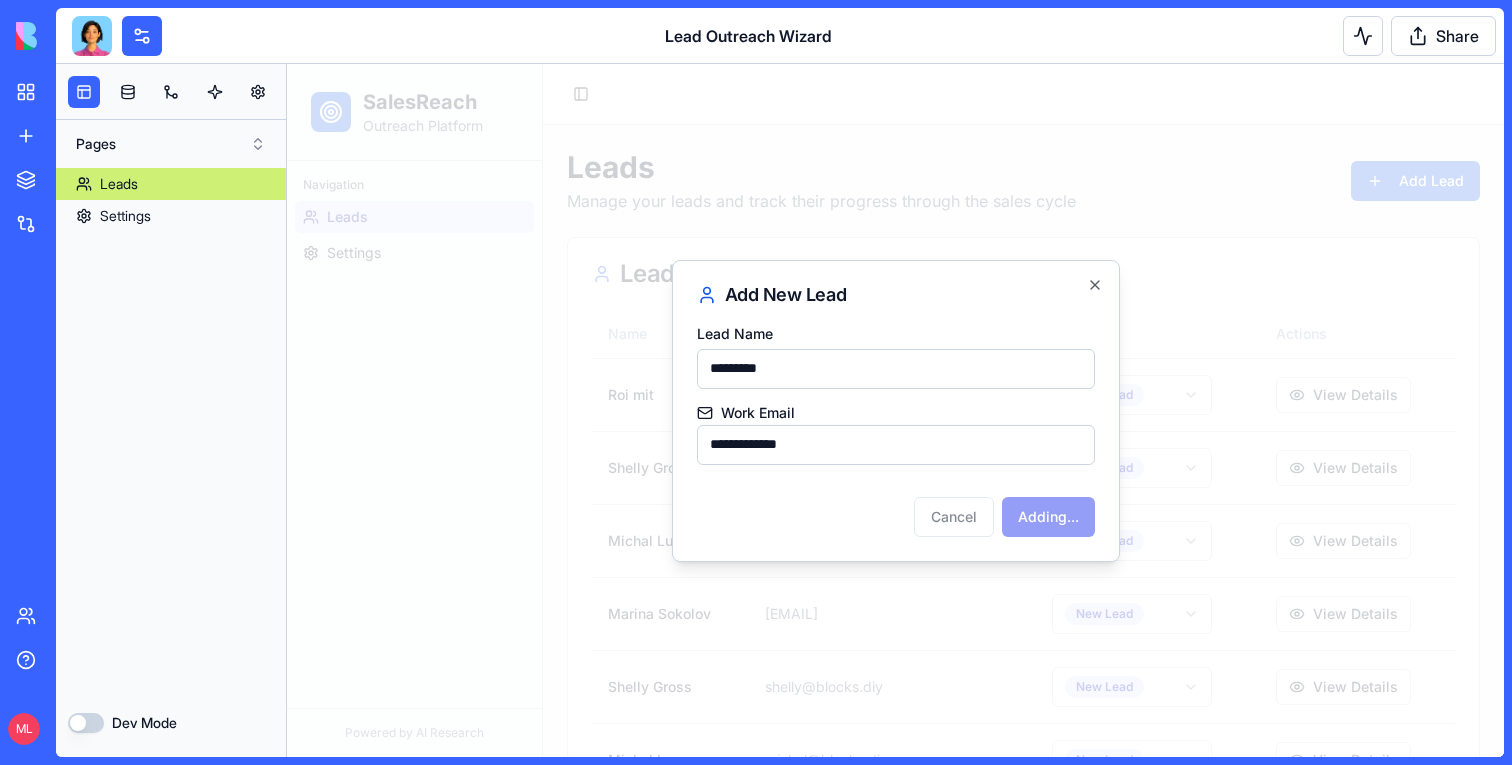 type 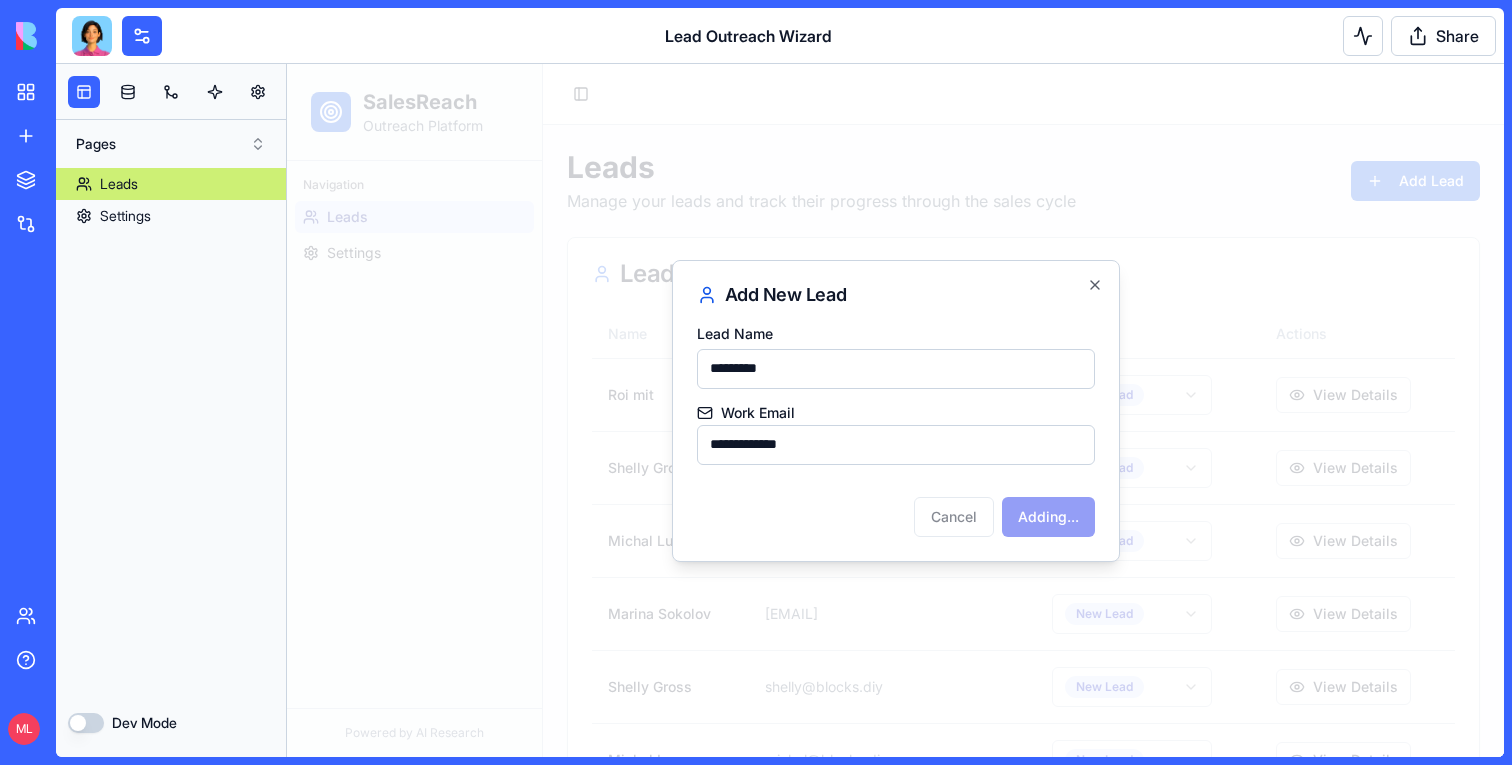type 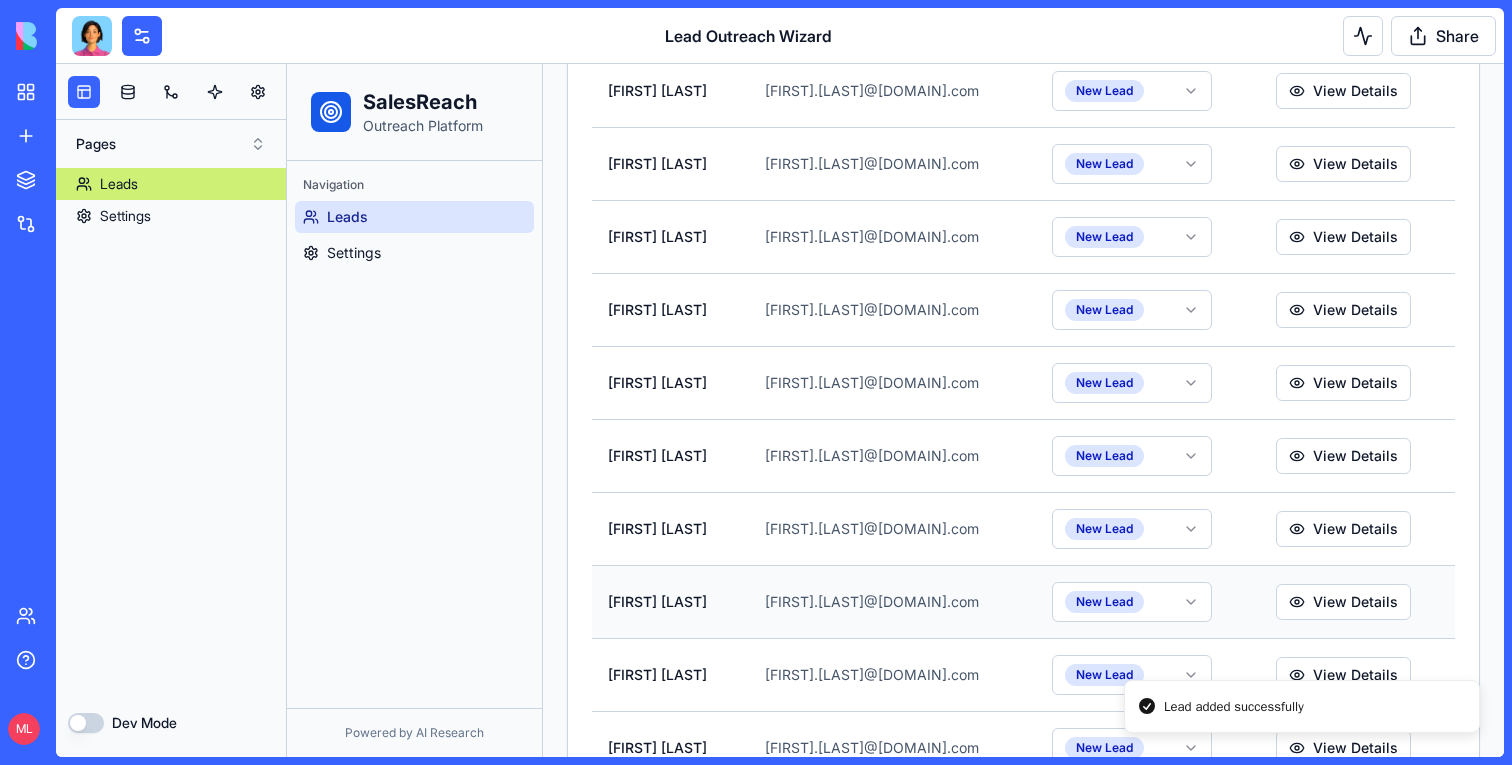 scroll, scrollTop: 2424, scrollLeft: 0, axis: vertical 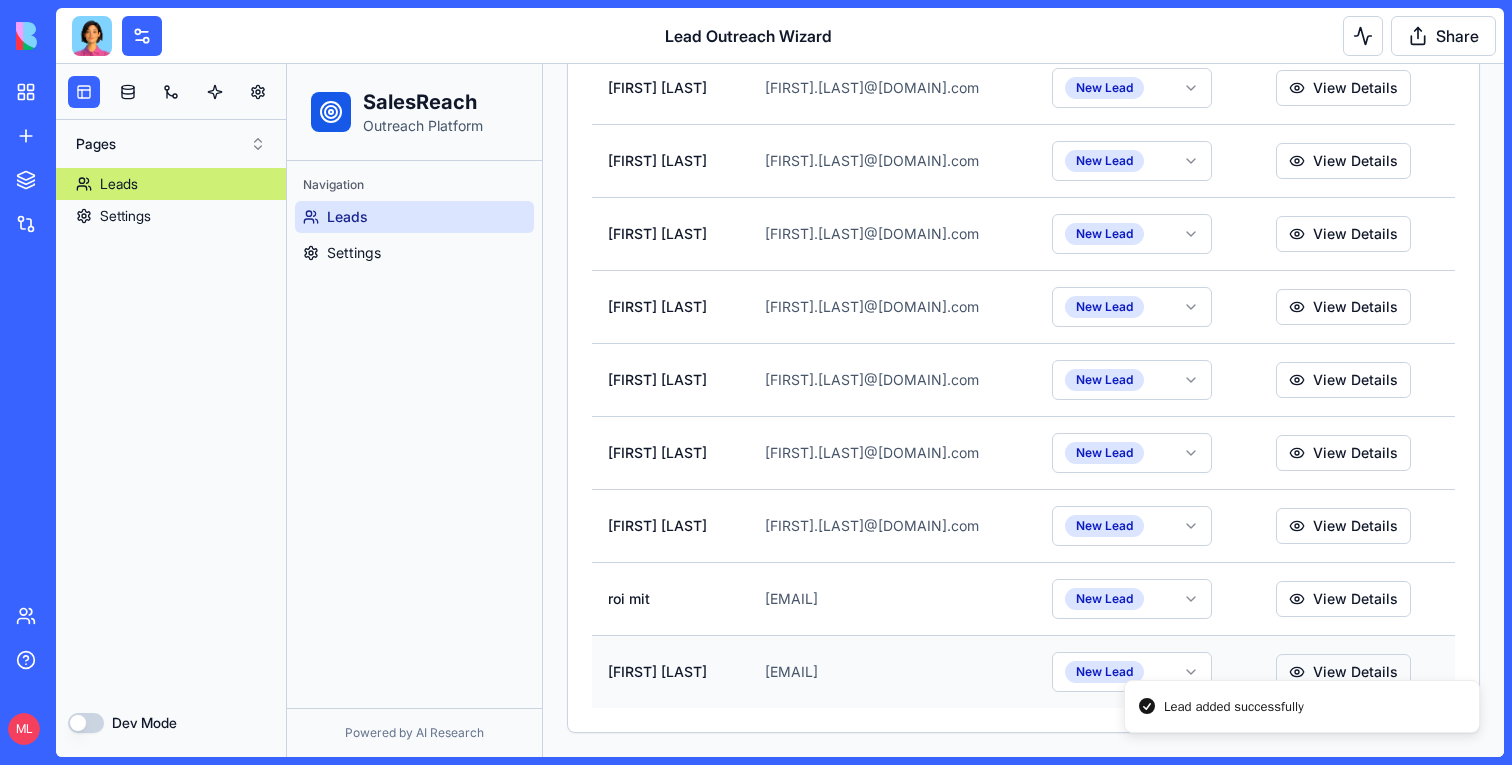 click on "View Details" at bounding box center (1343, 672) 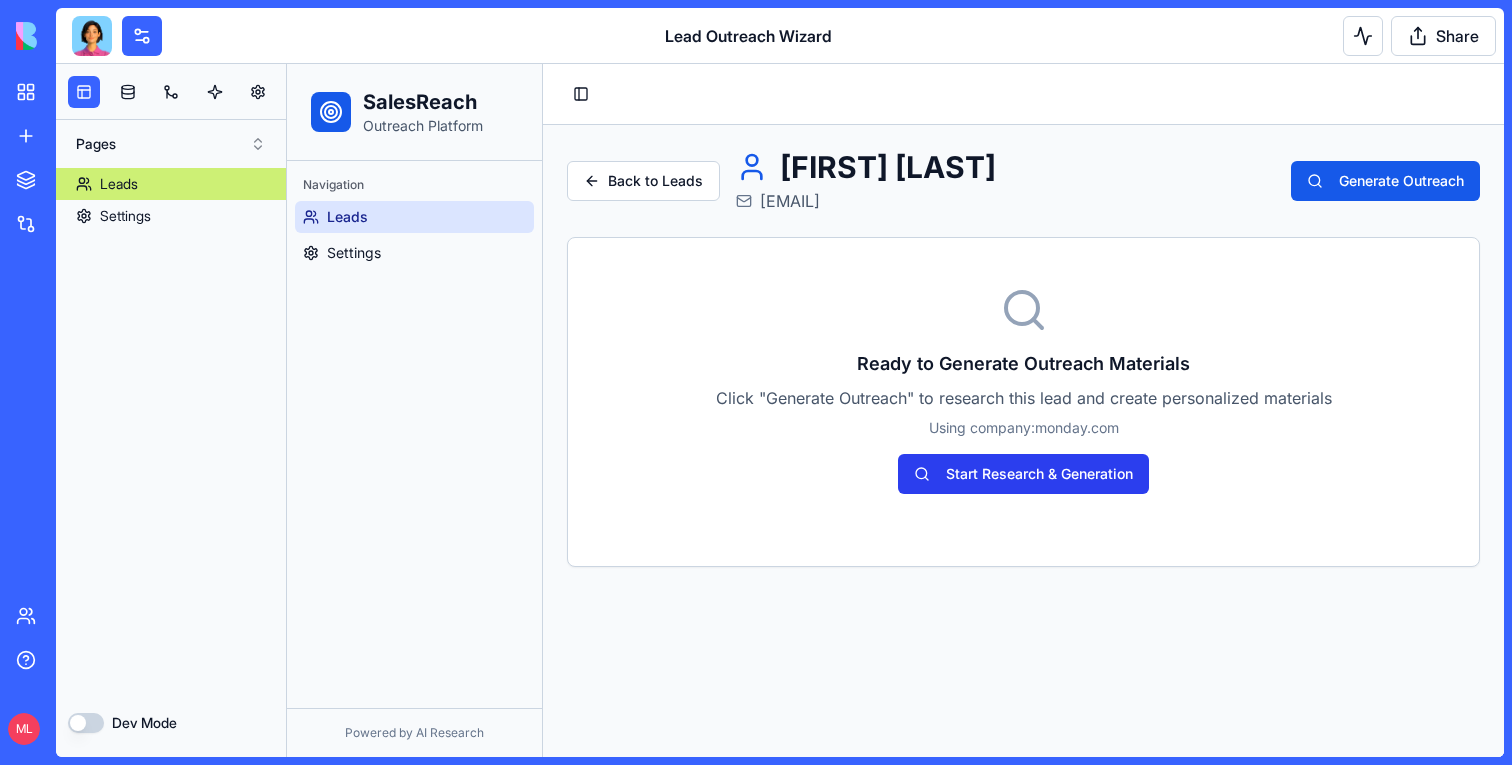 click on "Start Research & Generation" at bounding box center [1023, 474] 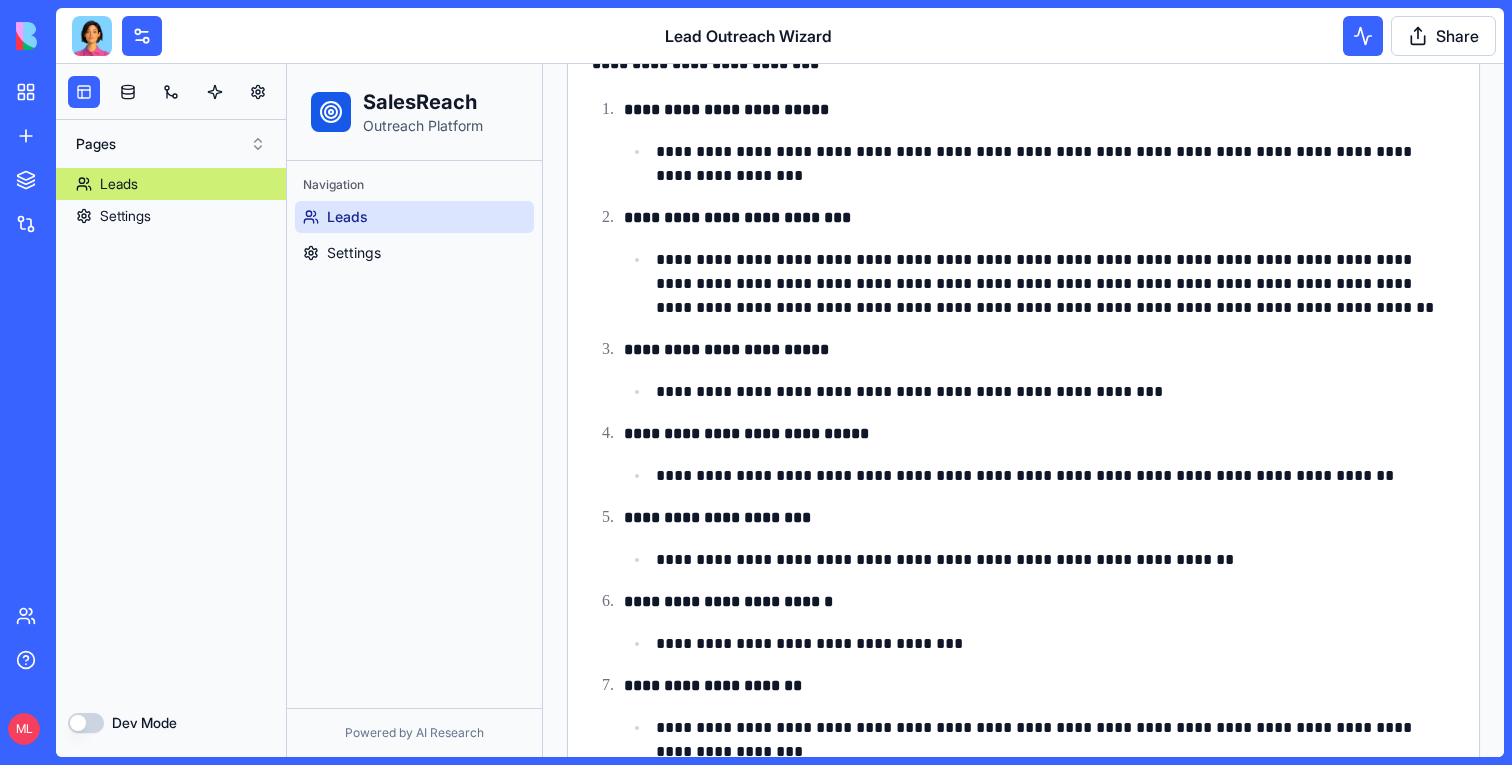 scroll, scrollTop: 0, scrollLeft: 0, axis: both 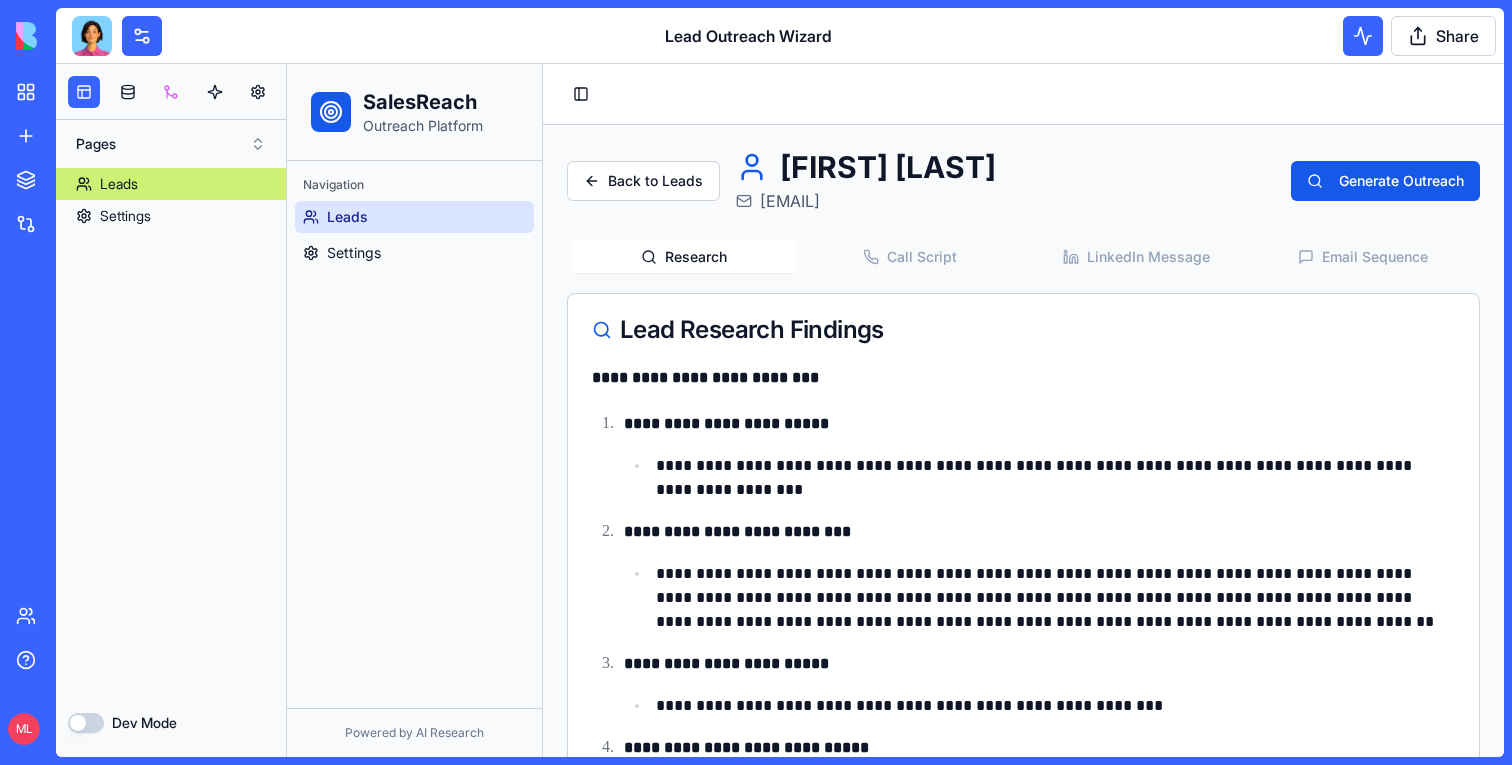 click at bounding box center [171, 92] 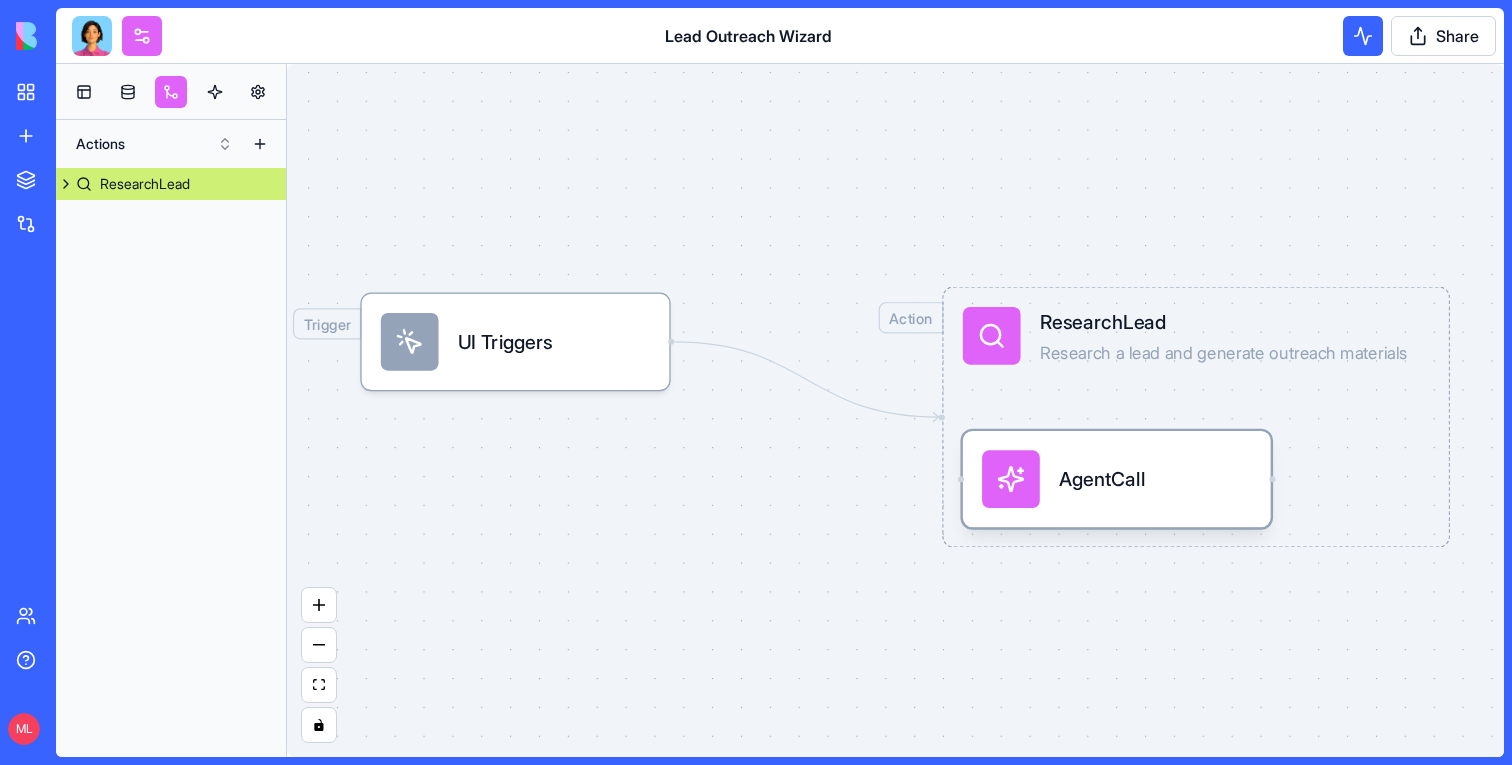 click on "AgentCall" at bounding box center (1102, 479) 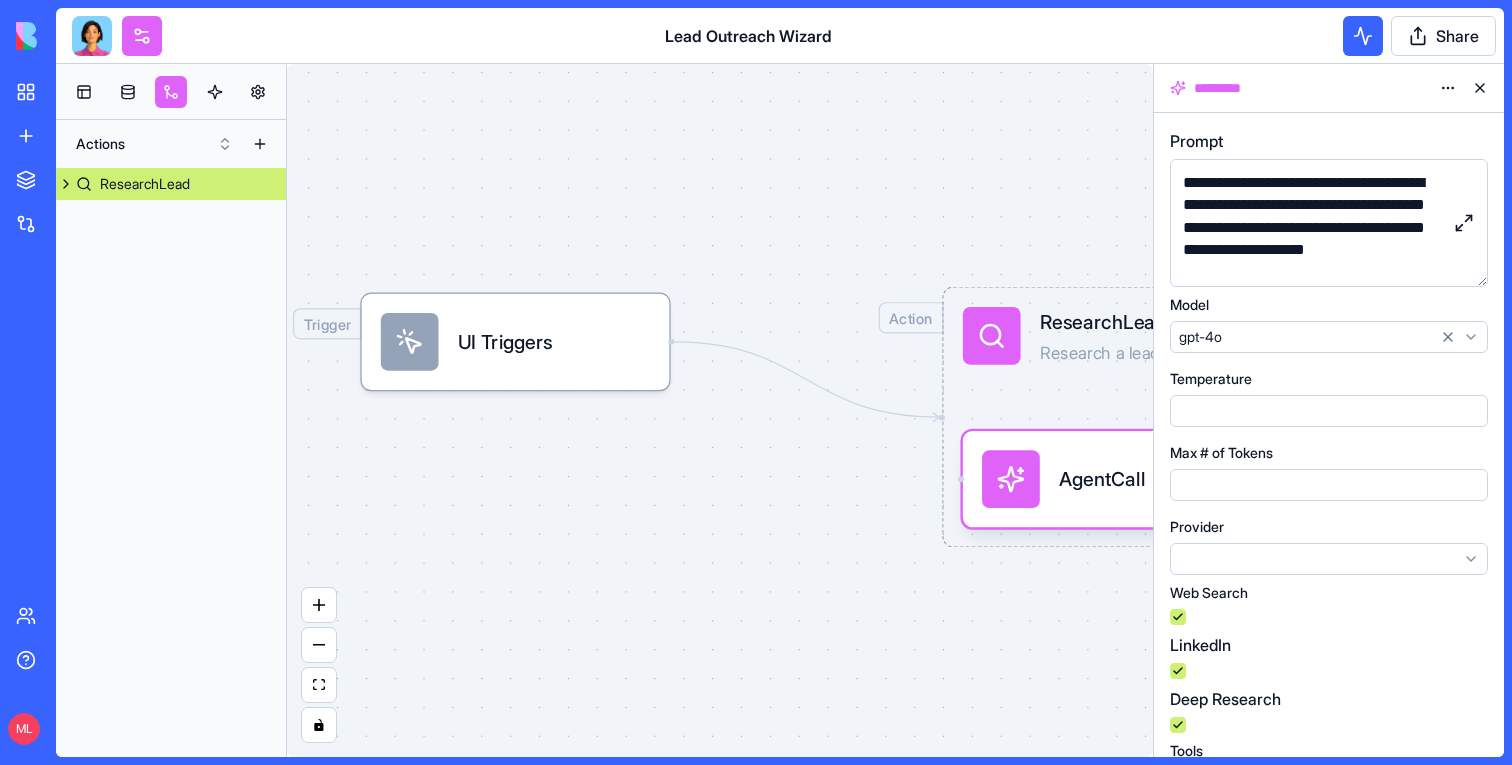 click at bounding box center (1464, 223) 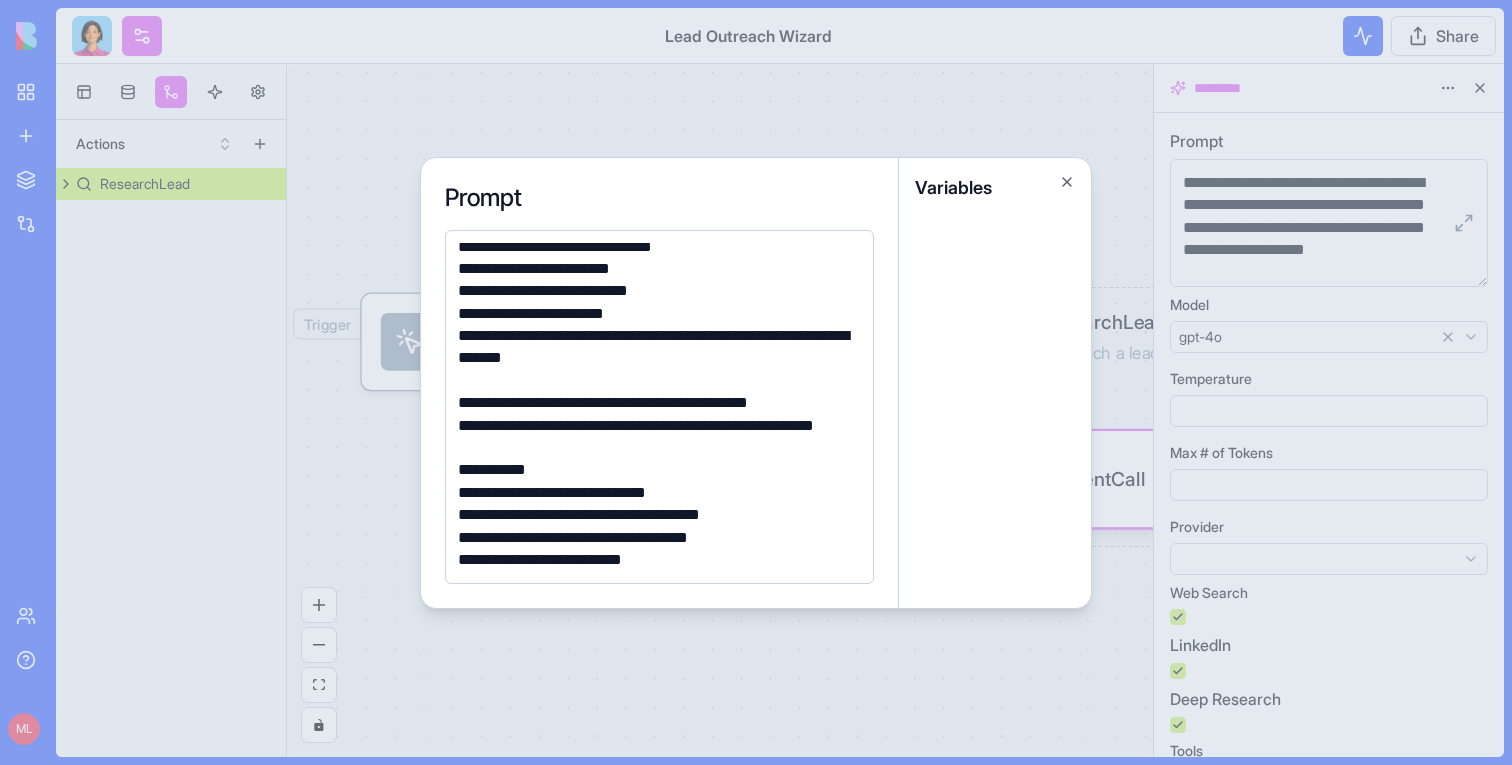 scroll, scrollTop: 749, scrollLeft: 0, axis: vertical 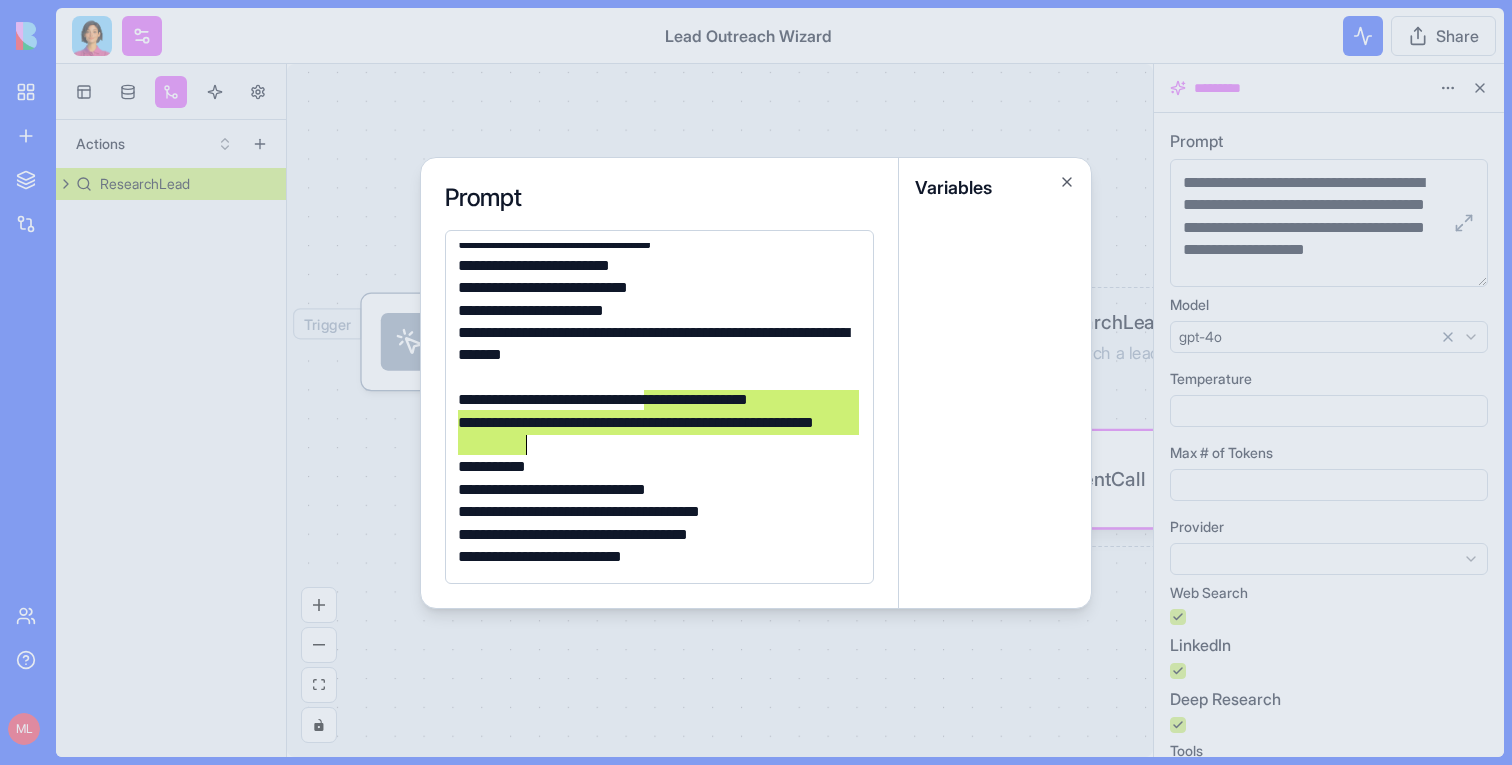 drag, startPoint x: 642, startPoint y: 398, endPoint x: 675, endPoint y: 443, distance: 55.803226 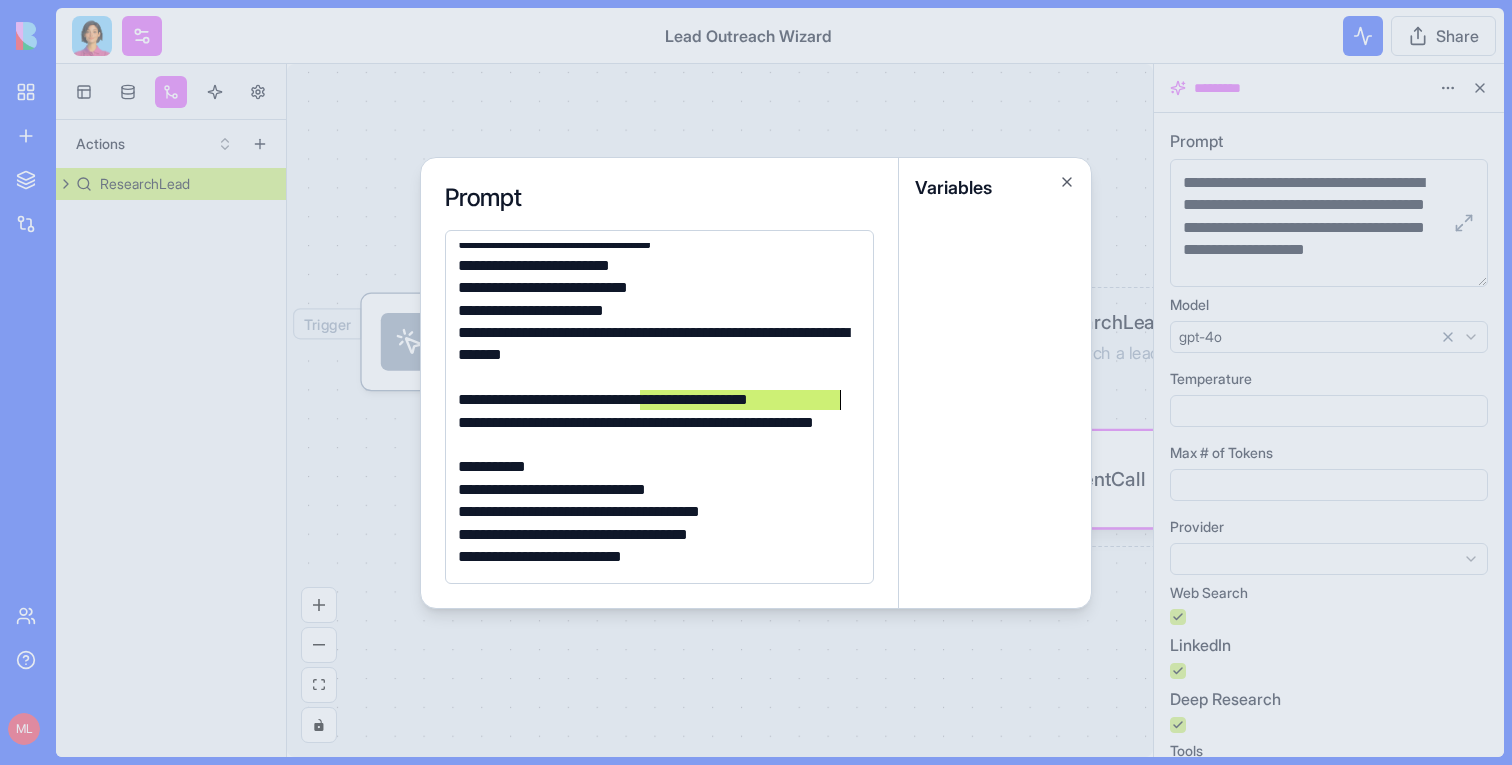 drag, startPoint x: 641, startPoint y: 399, endPoint x: 872, endPoint y: 397, distance: 231.00865 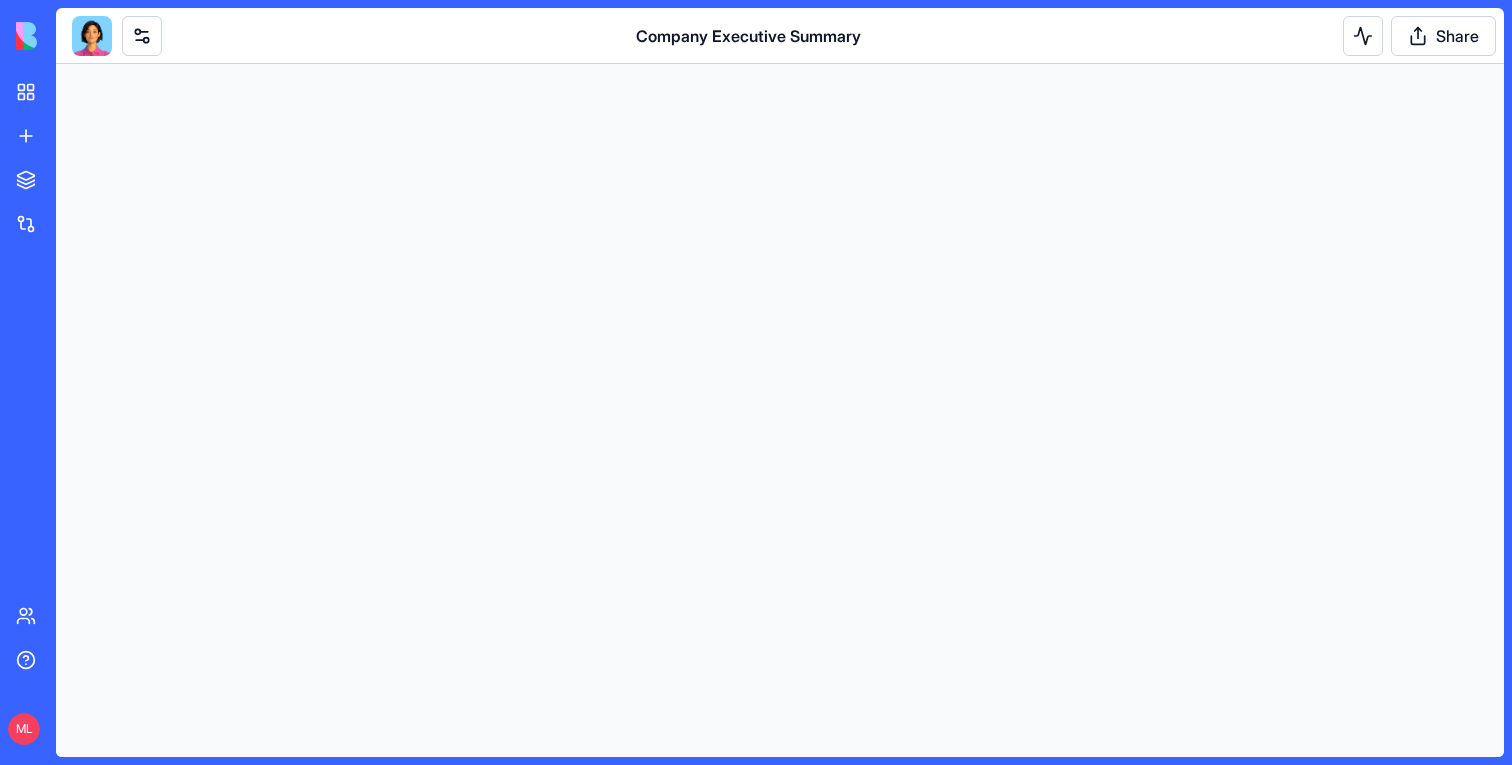scroll, scrollTop: 0, scrollLeft: 0, axis: both 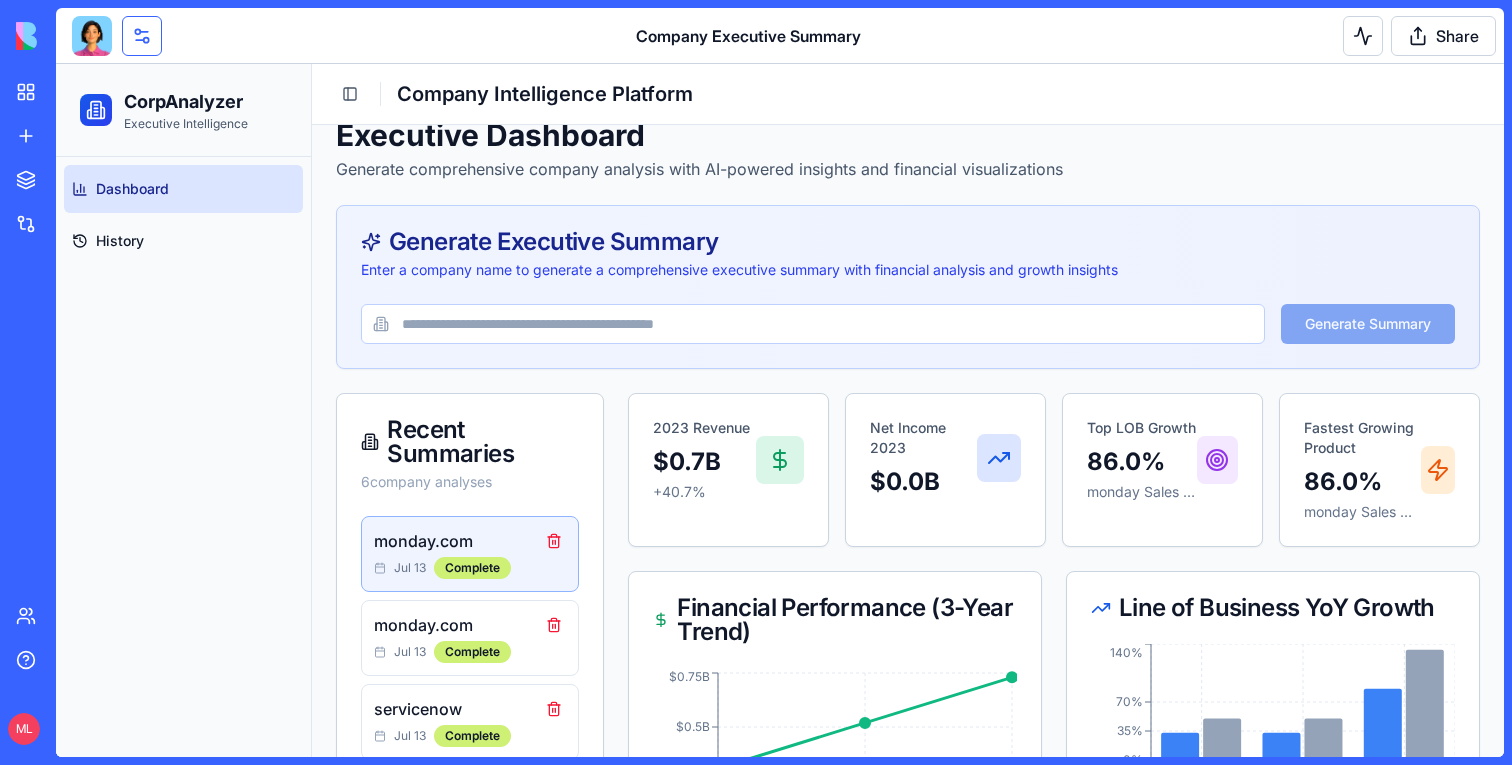 click at bounding box center (142, 36) 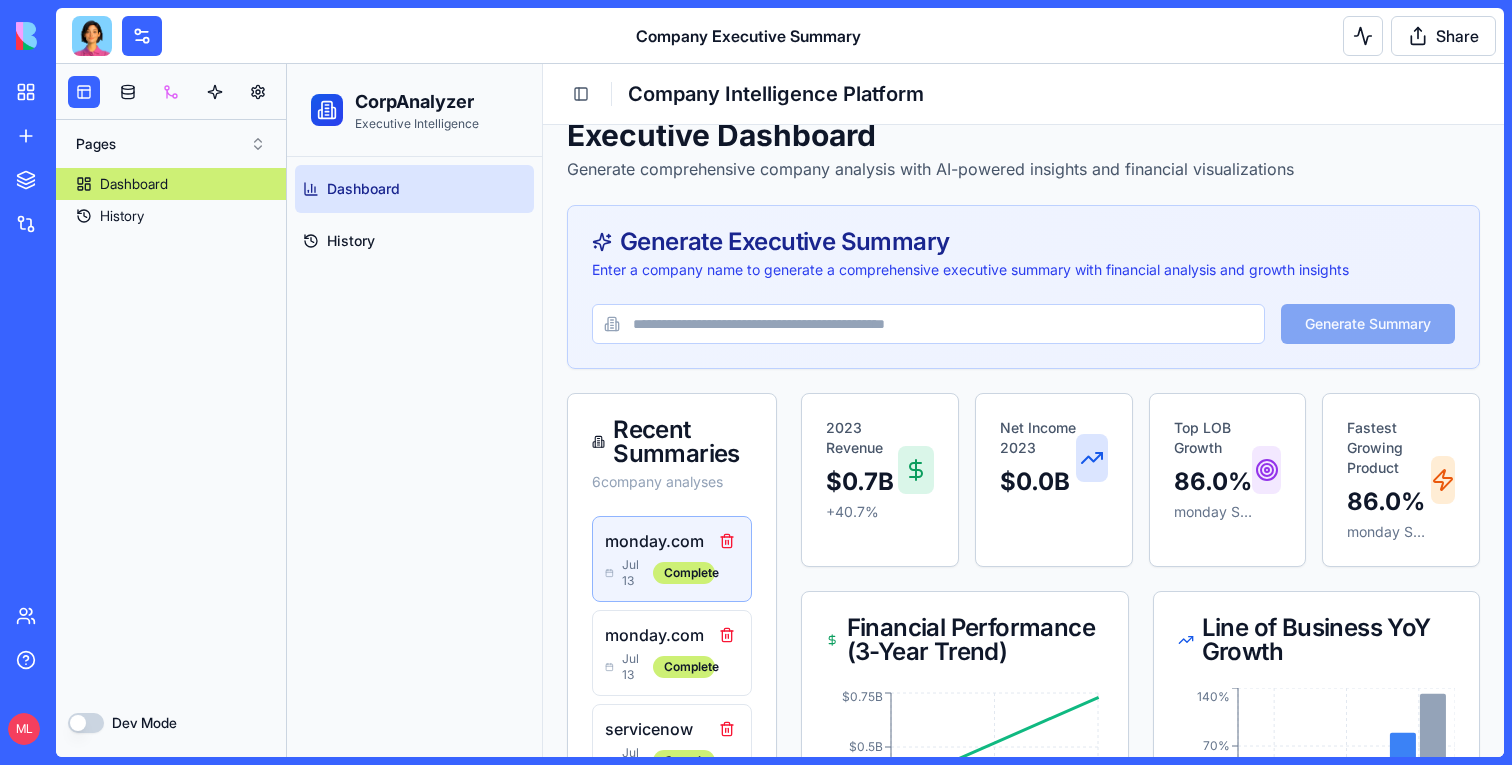 click at bounding box center [171, 92] 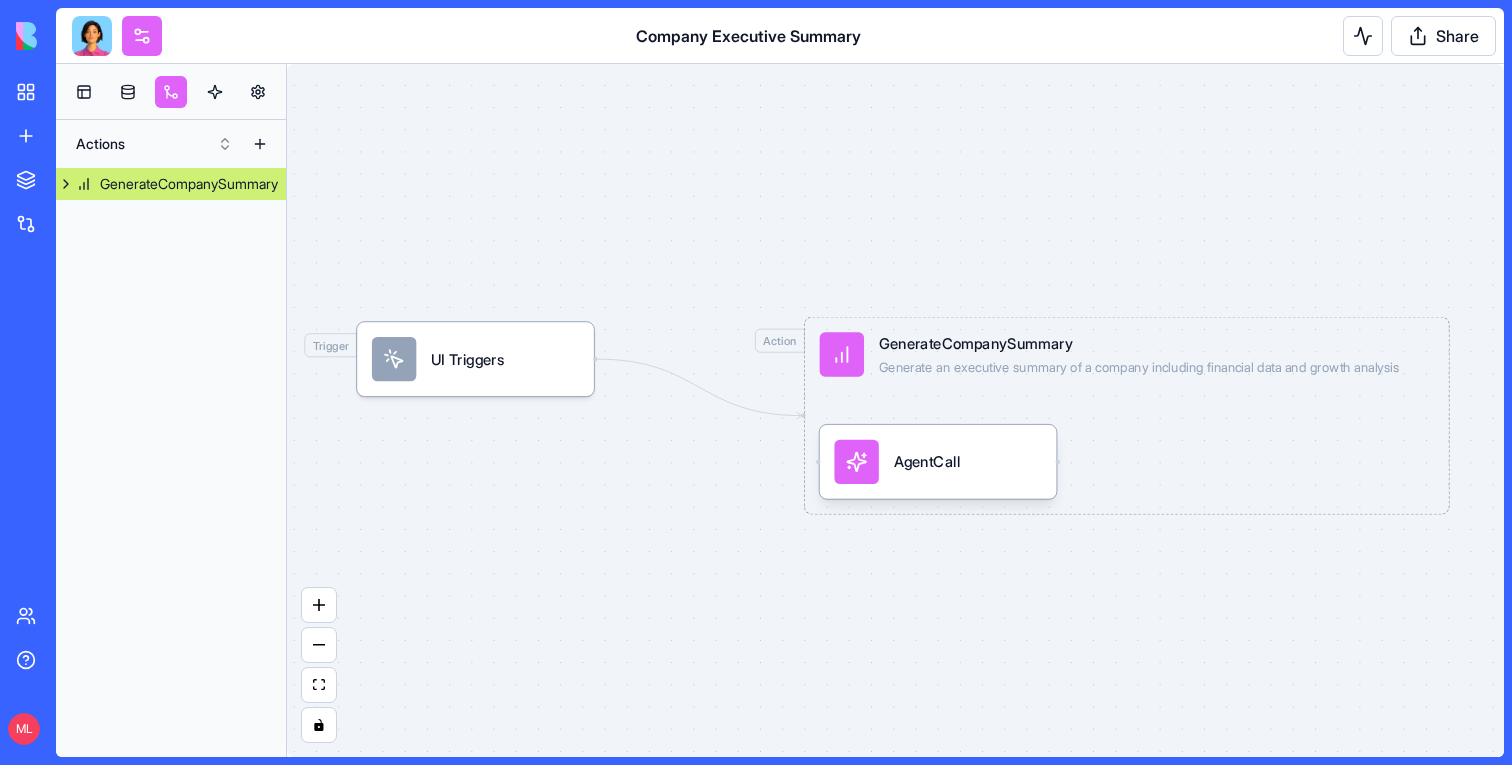 click on "AgentCall" at bounding box center (927, 462) 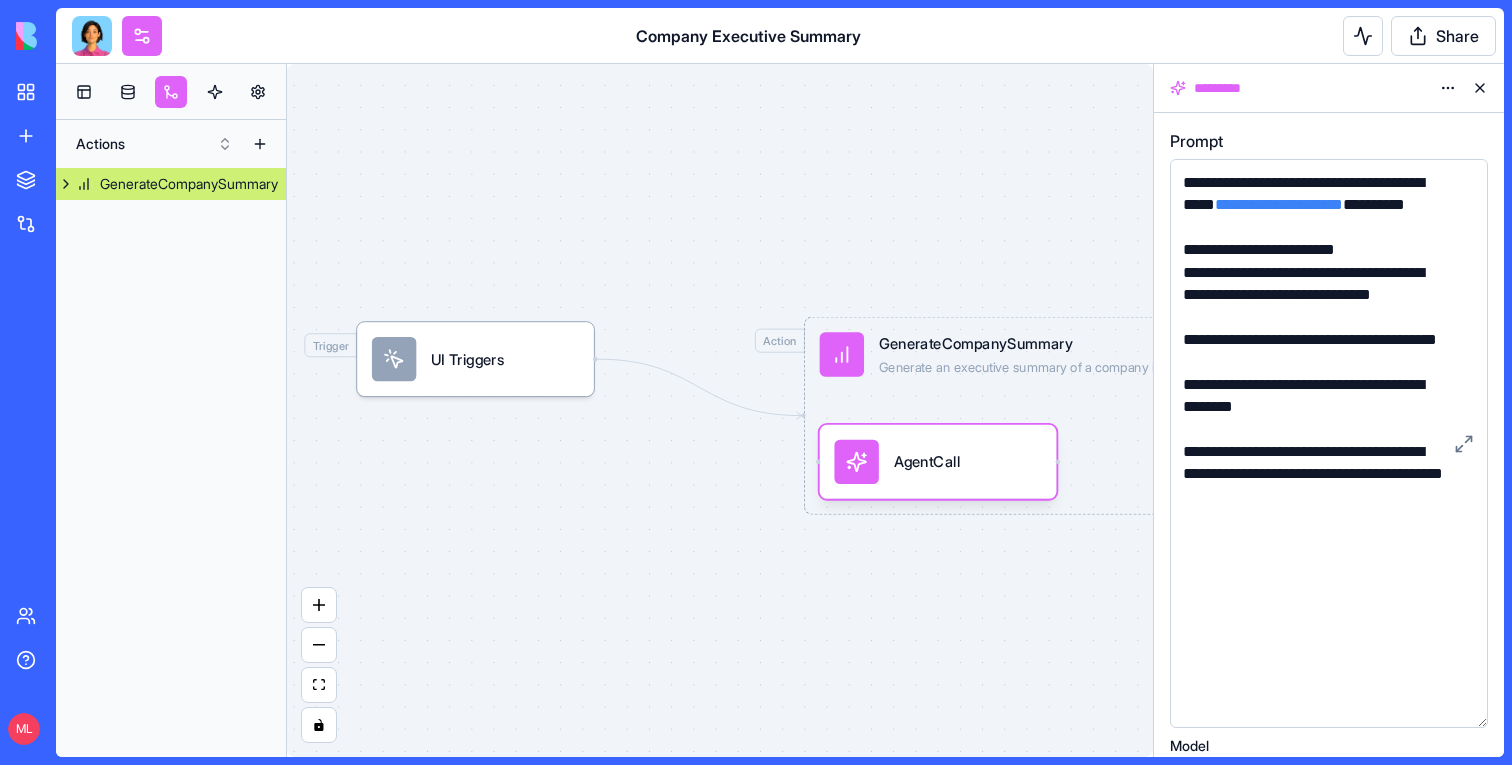 drag, startPoint x: 1479, startPoint y: 284, endPoint x: 1506, endPoint y: 725, distance: 441.82574 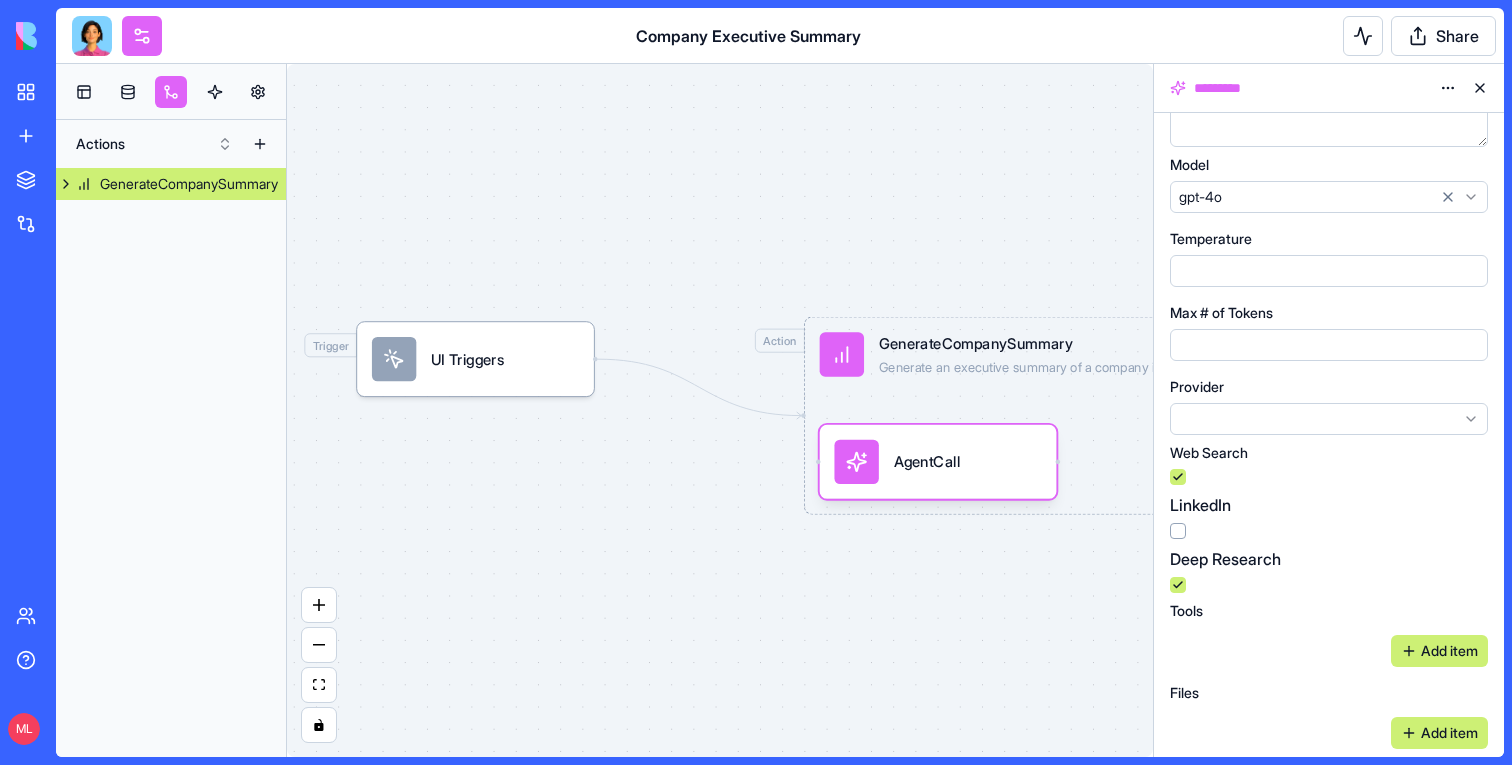 scroll, scrollTop: 0, scrollLeft: 0, axis: both 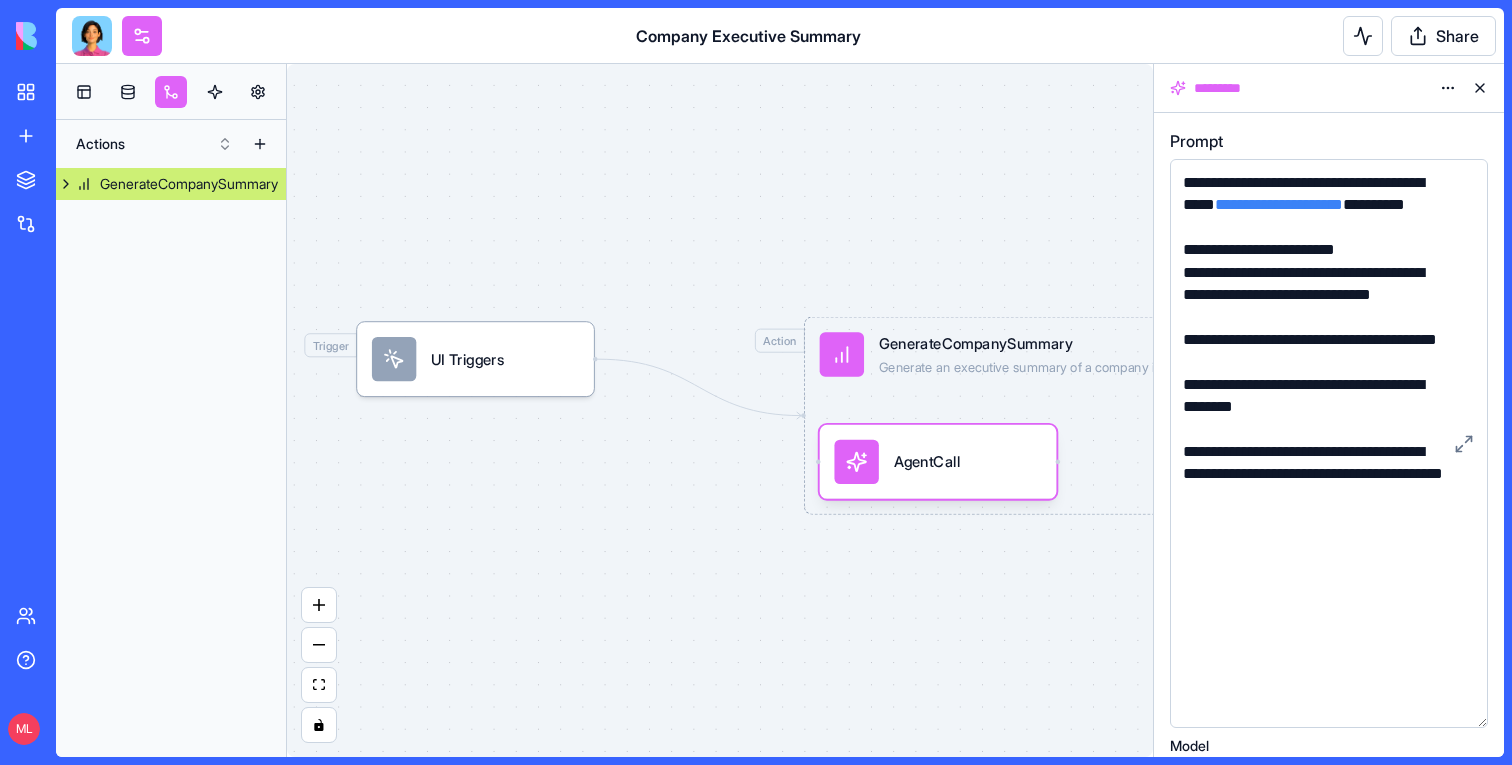 click at bounding box center [1480, 88] 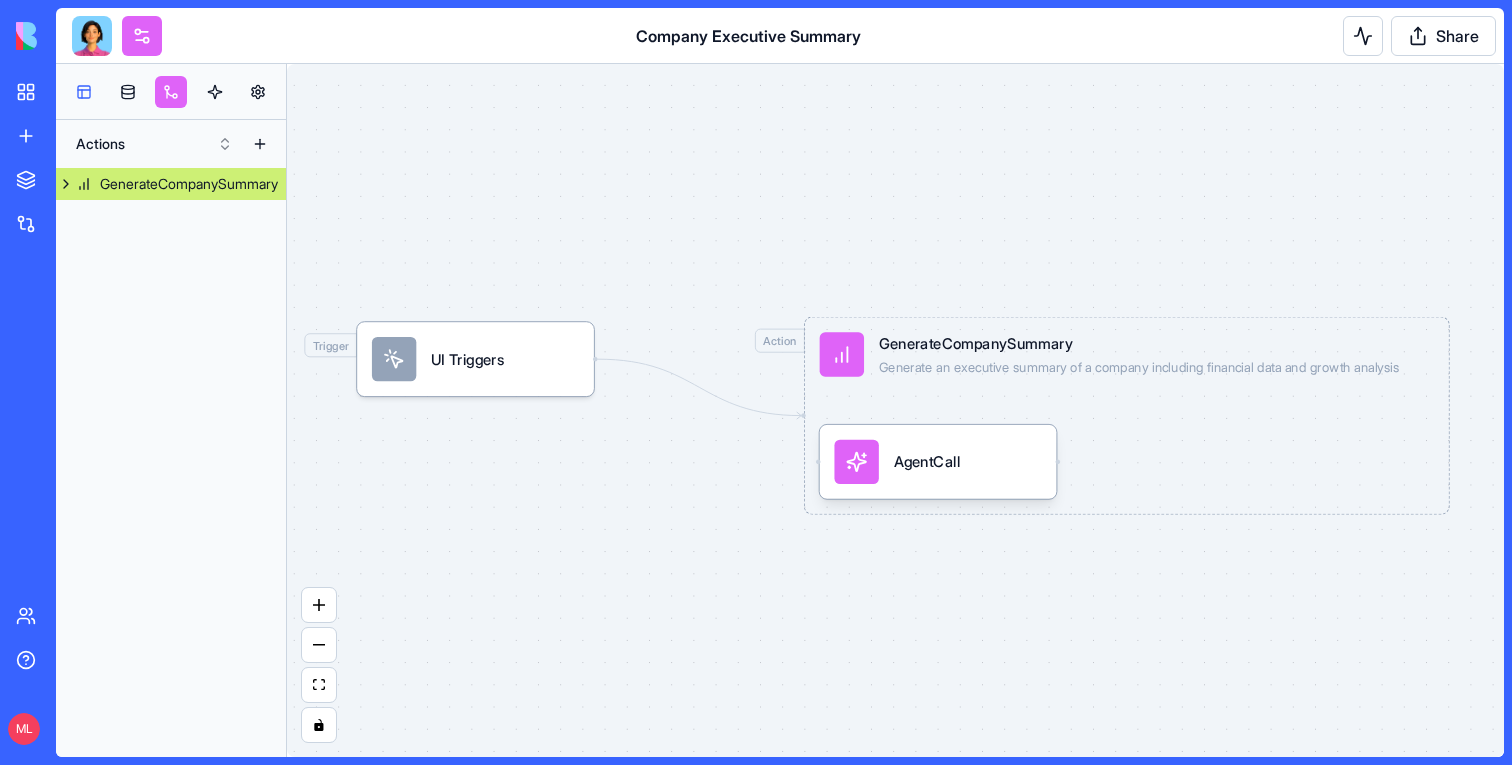 click at bounding box center [84, 92] 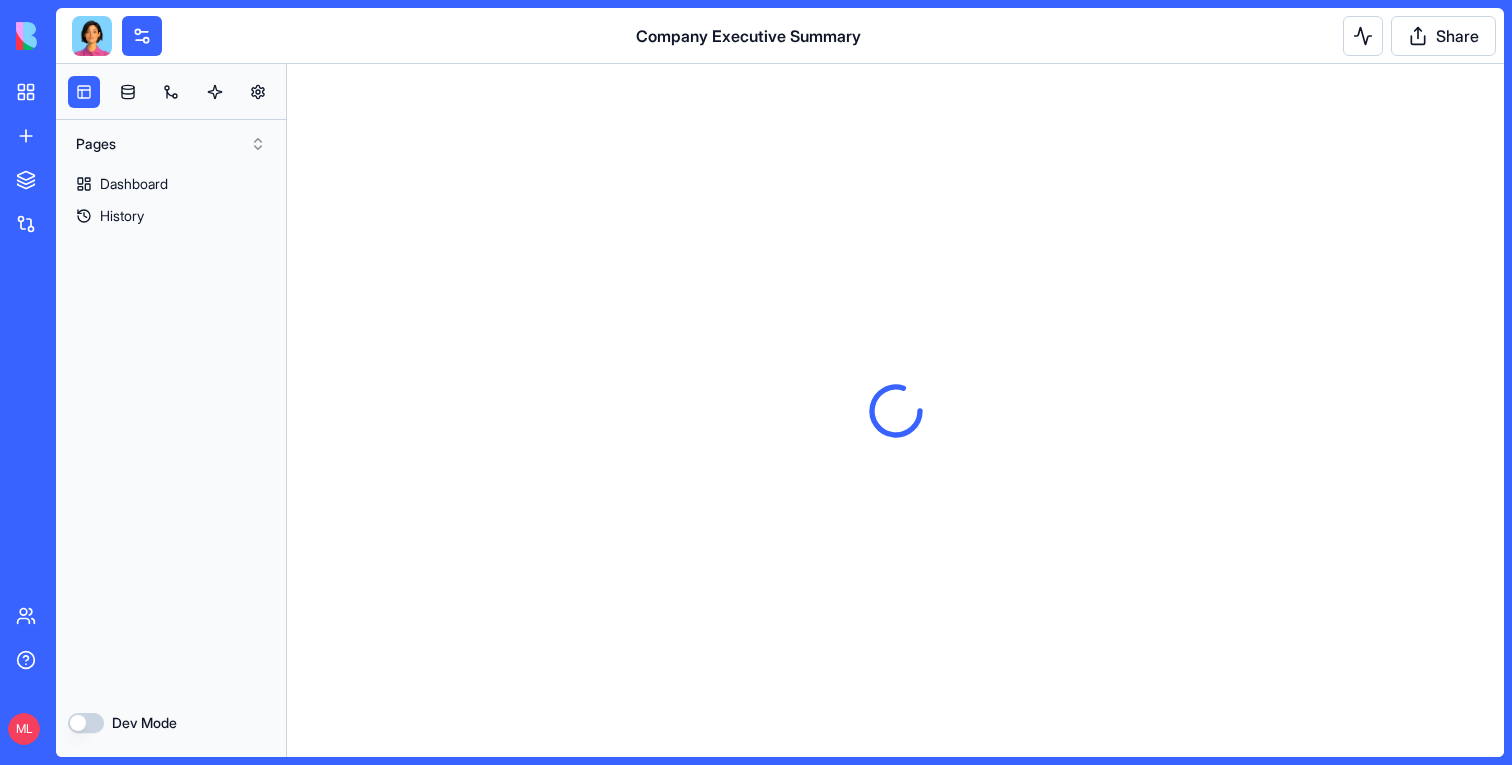 scroll, scrollTop: 0, scrollLeft: 0, axis: both 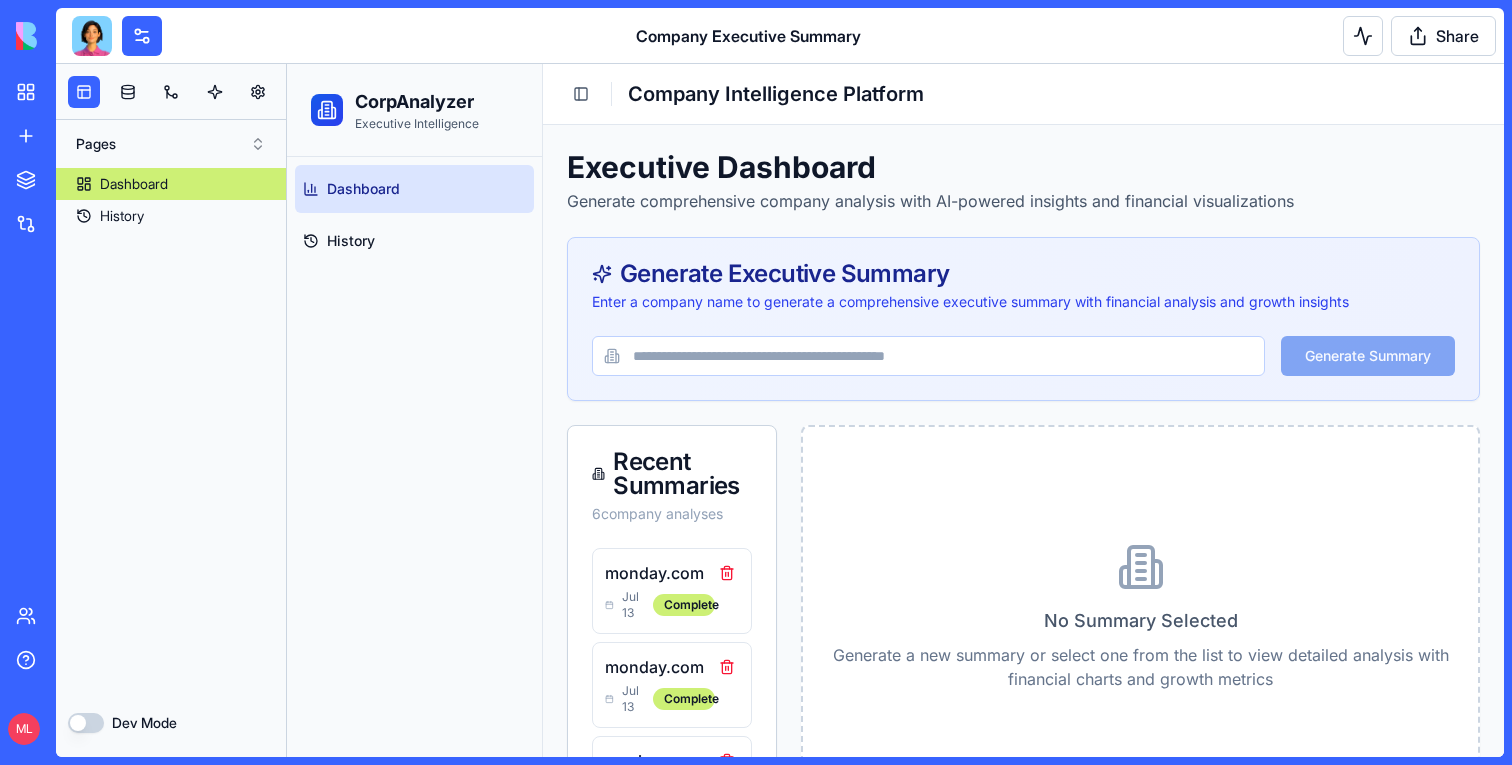 click on "Generate Executive Summary Enter a company name to generate a comprehensive executive summary with financial analysis and growth insights" at bounding box center (1023, 287) 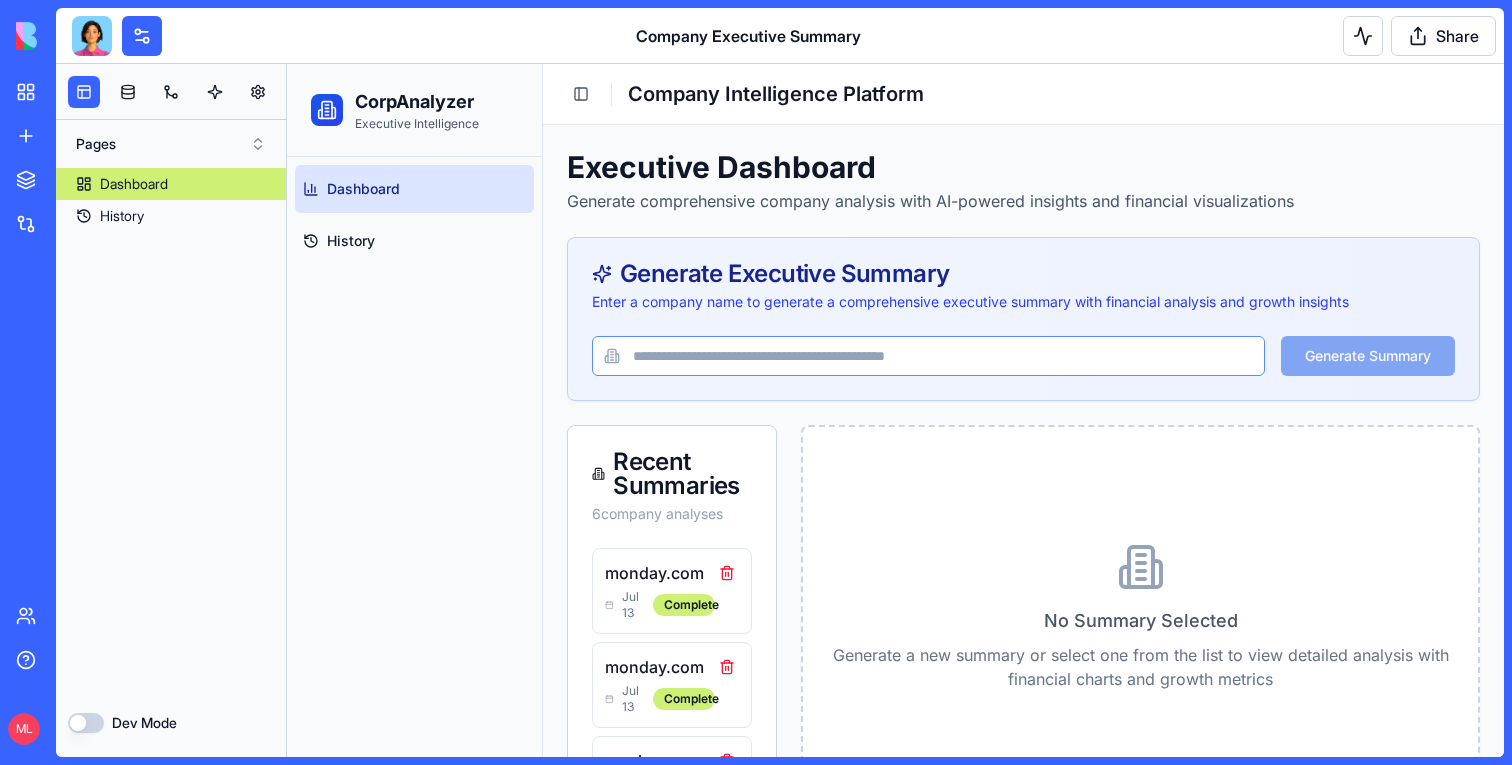 click at bounding box center (928, 356) 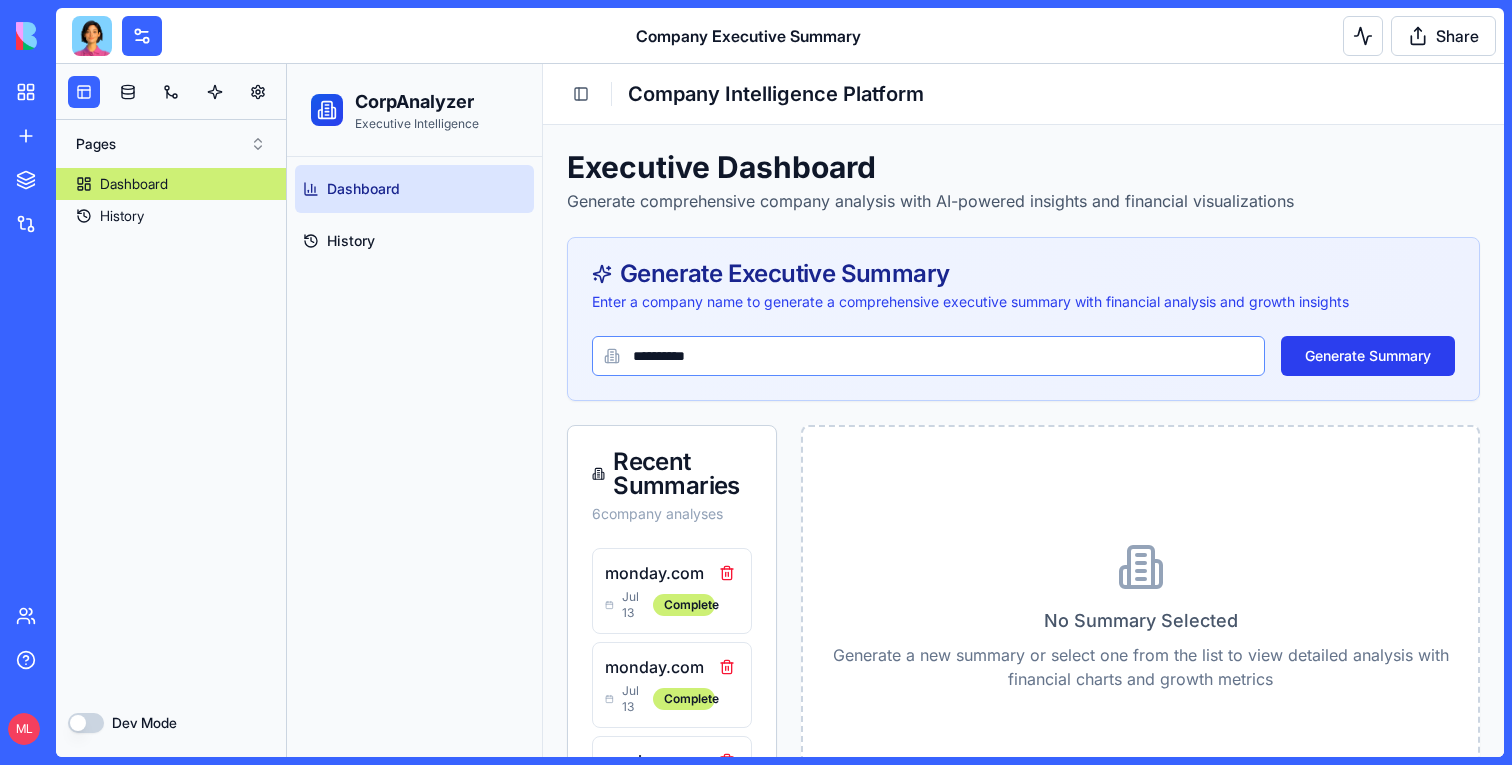 type on "**********" 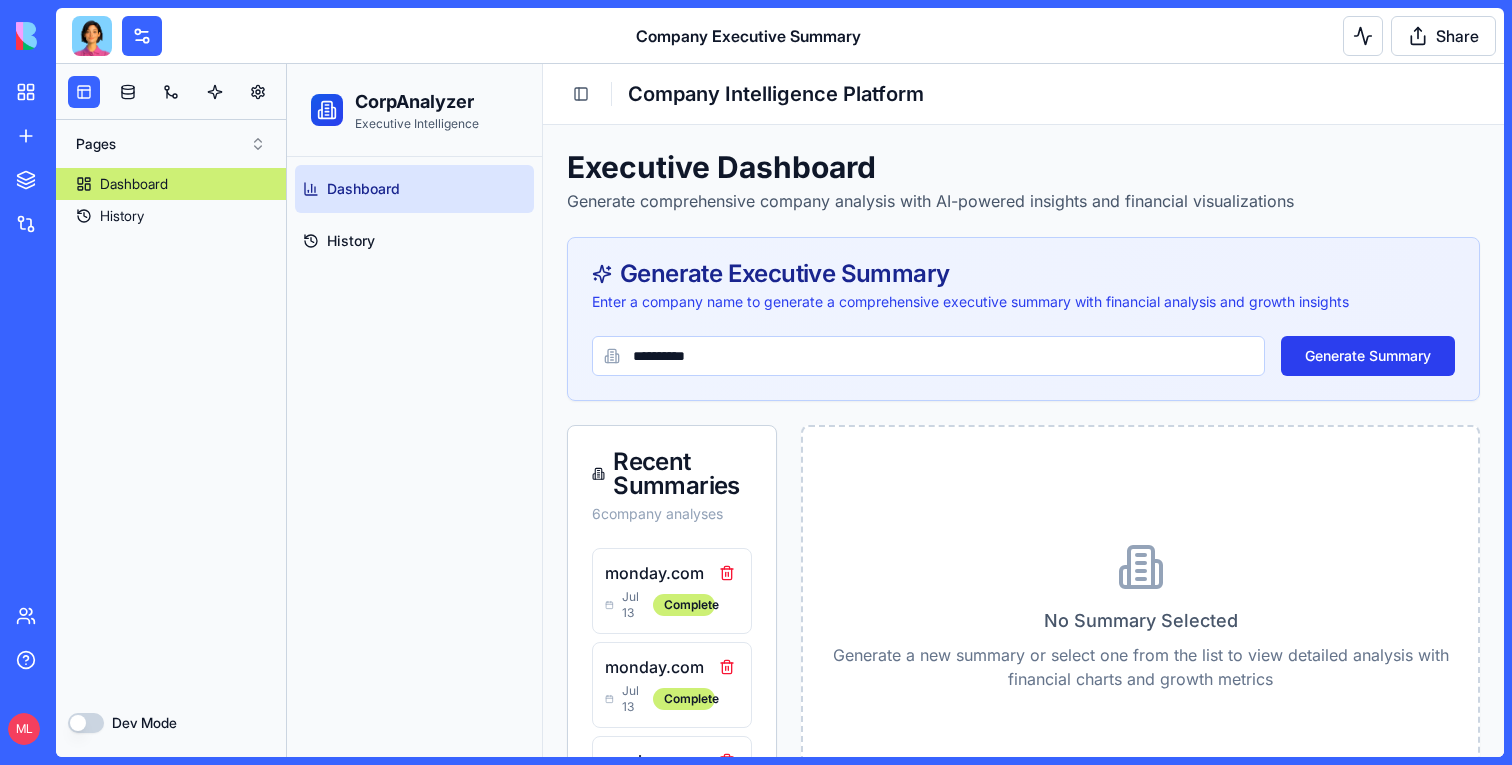 click on "Generate Summary" at bounding box center [1368, 356] 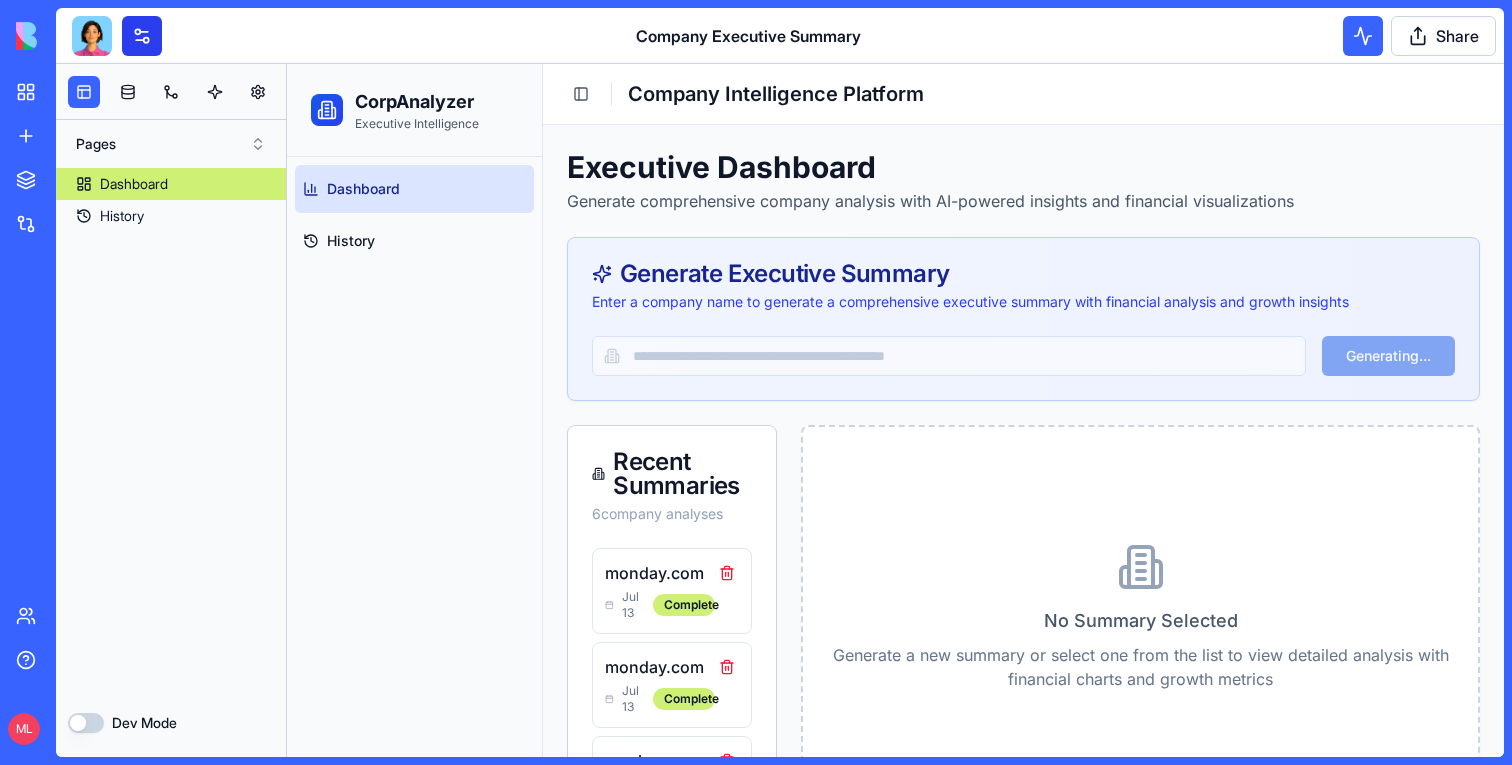 click at bounding box center (142, 36) 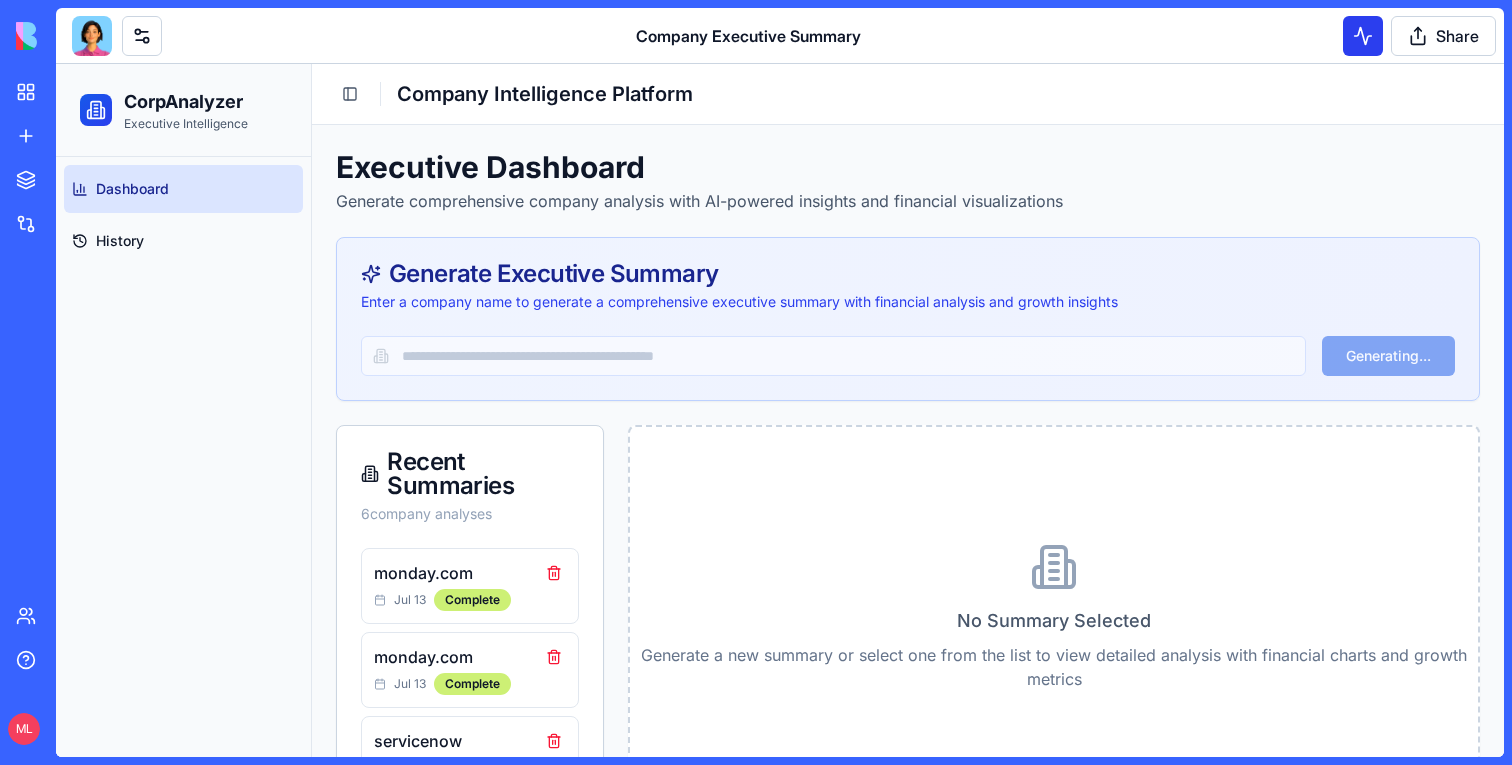 click at bounding box center [1363, 36] 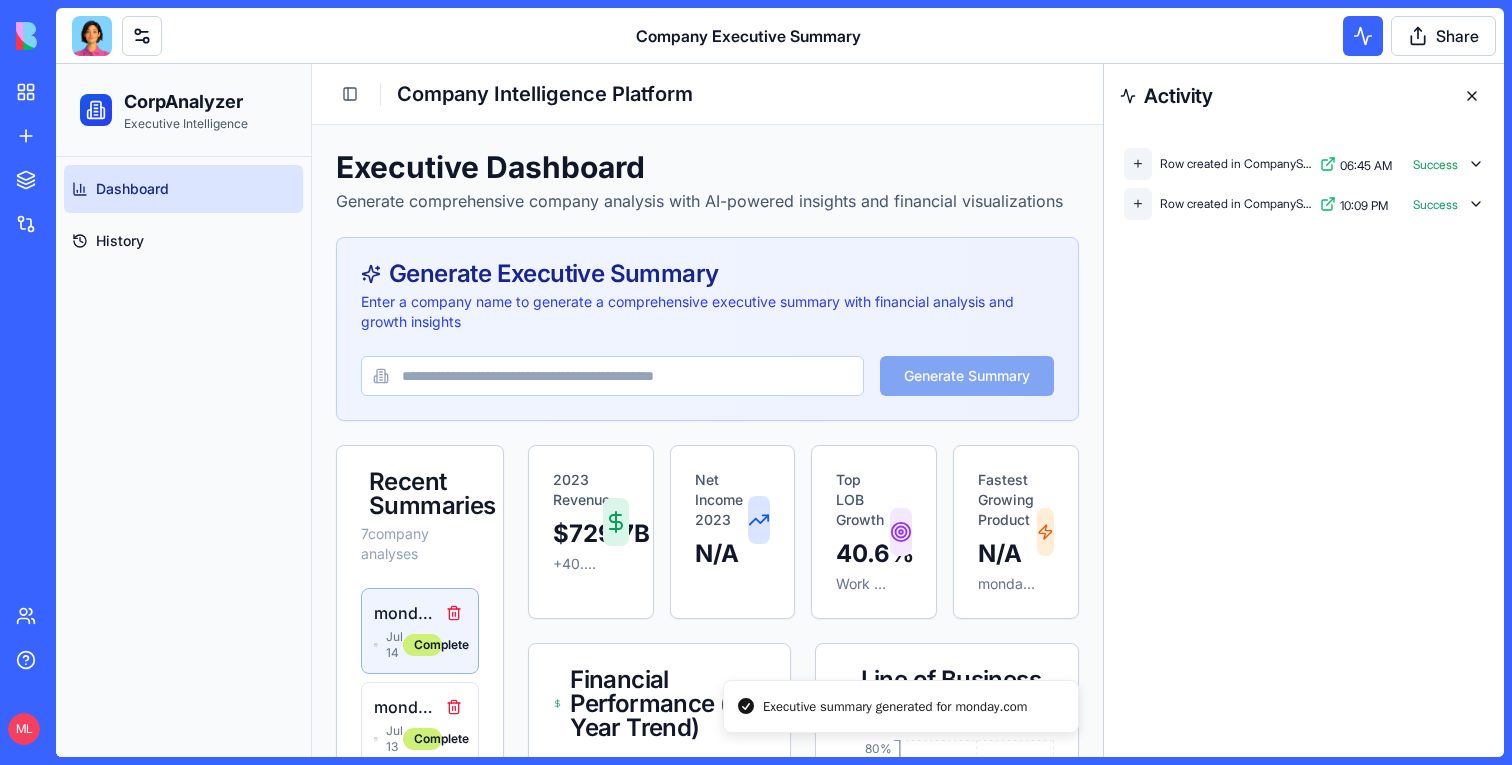 click at bounding box center (1472, 96) 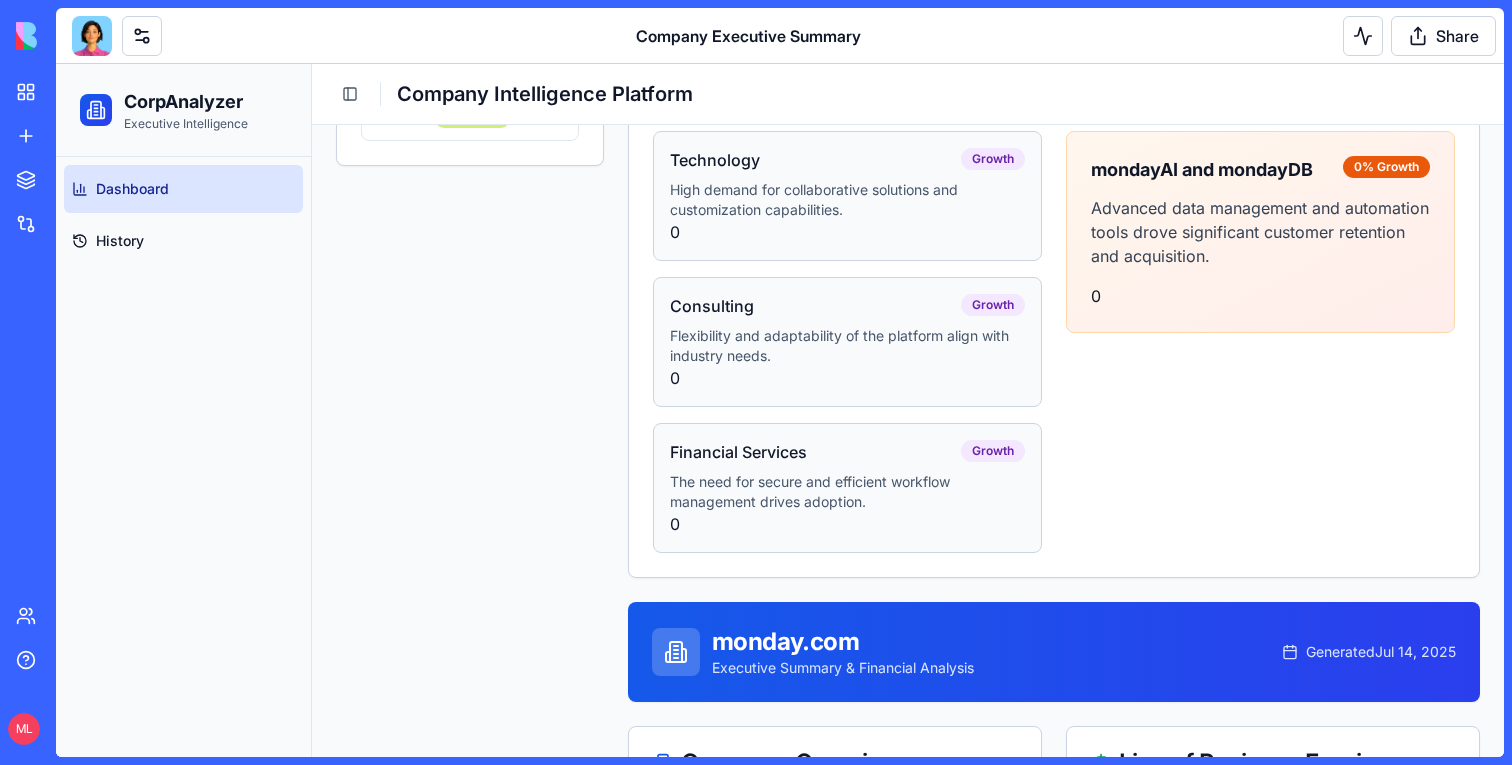 scroll, scrollTop: 986, scrollLeft: 0, axis: vertical 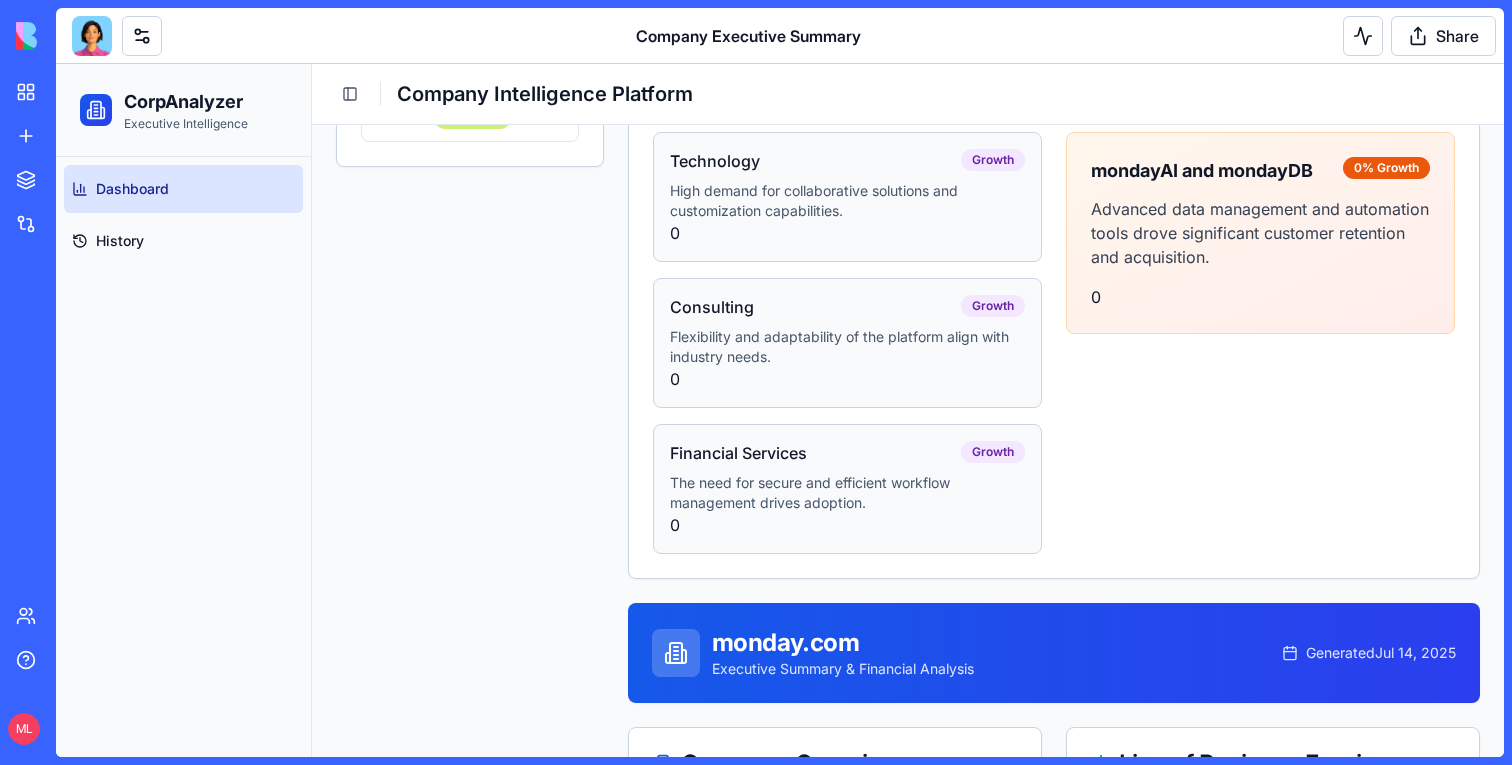 click on "Key Market Verticals Technology Growth High demand for collaborative solutions and customization capabilities. 0 Consulting Growth Flexibility and adaptability of the platform align with industry needs. 0 Financial Services Growth The need for secure and efficient workflow management drives adoption. 0 Fastest Growing Product mondayAI and mondayDB 0 % Growth Advanced data management and automation tools drove significant customer retention and acquisition. 0" at bounding box center (1054, 335) 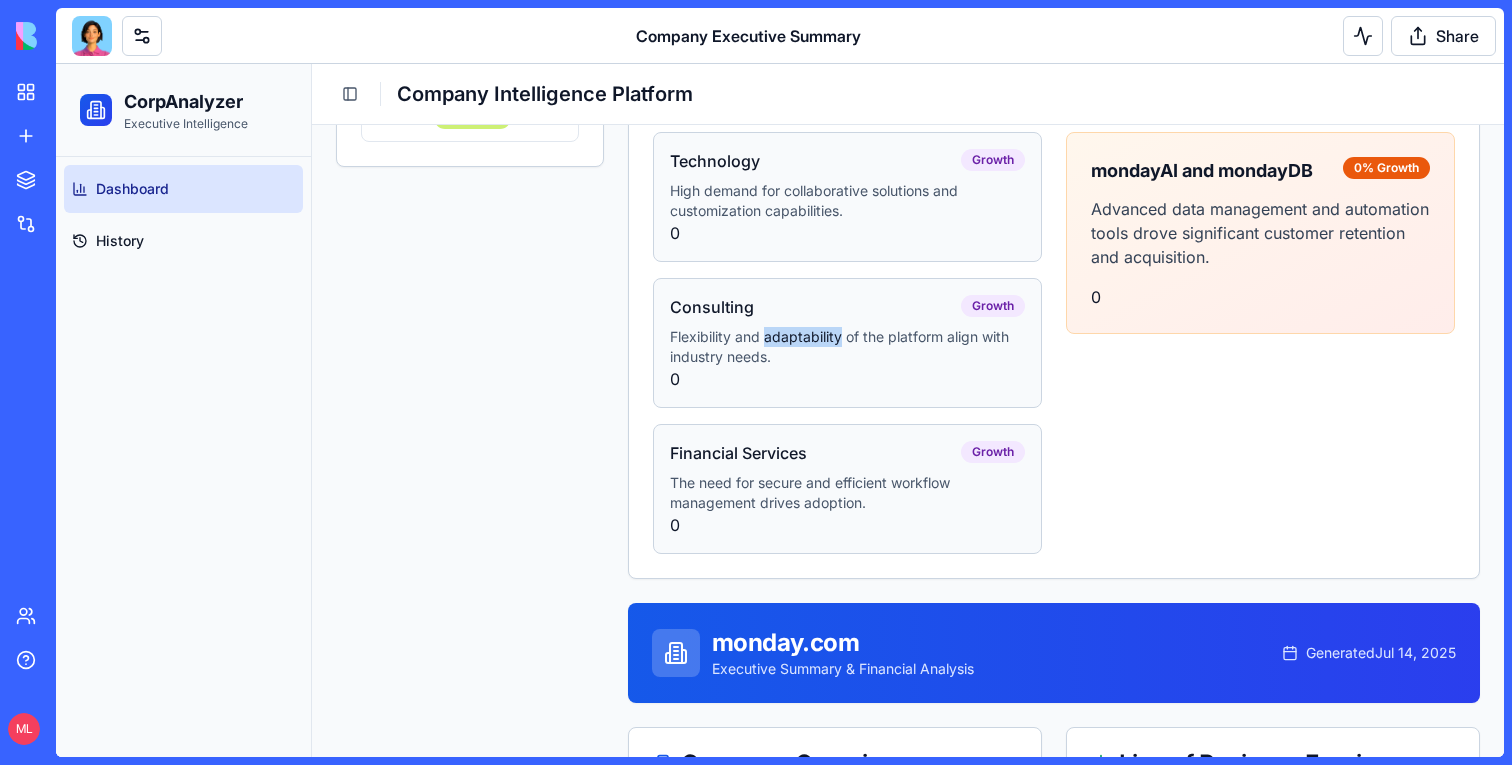 click on "Flexibility and adaptability of the platform align with industry needs." at bounding box center (847, 347) 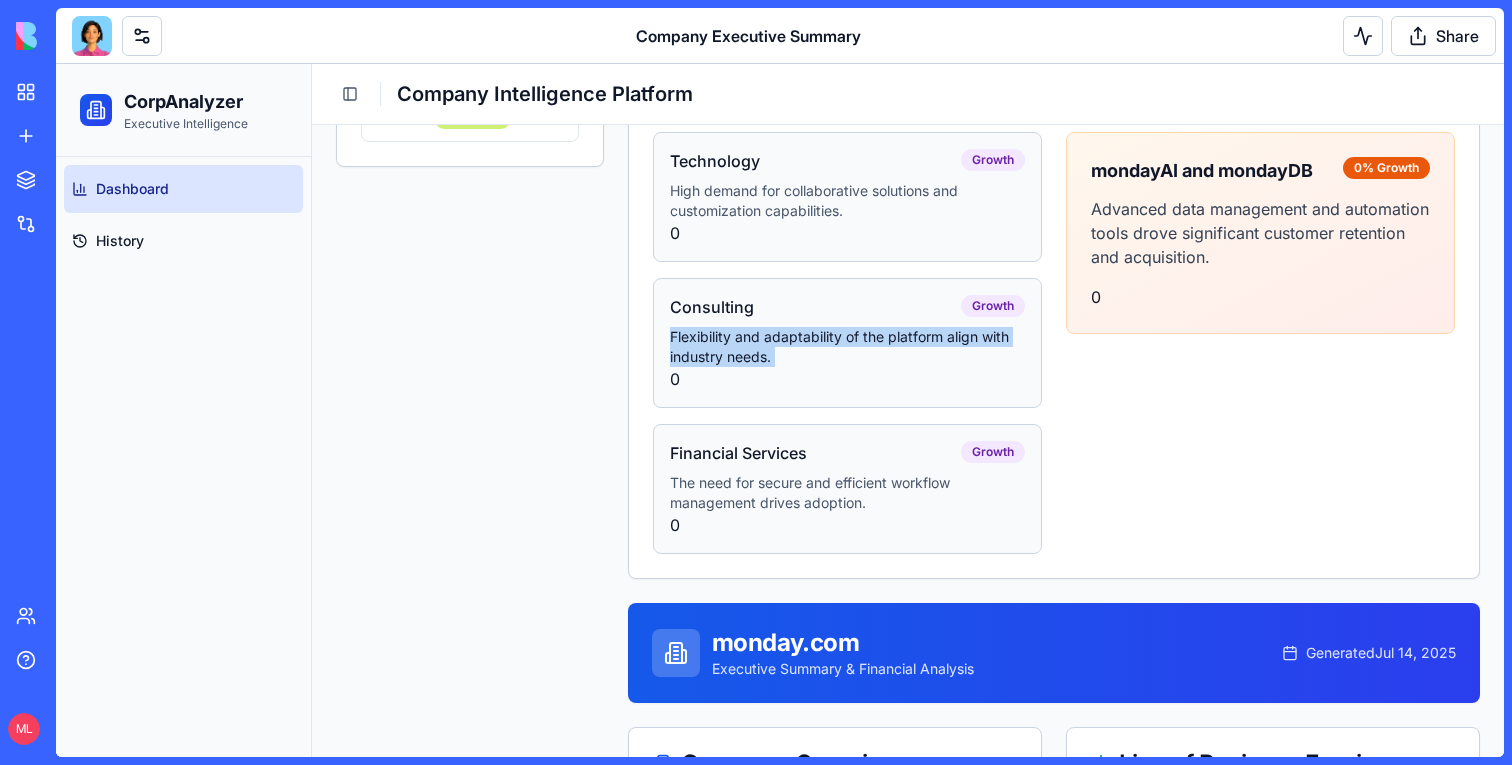 click on "Flexibility and adaptability of the platform align with industry needs." at bounding box center (847, 347) 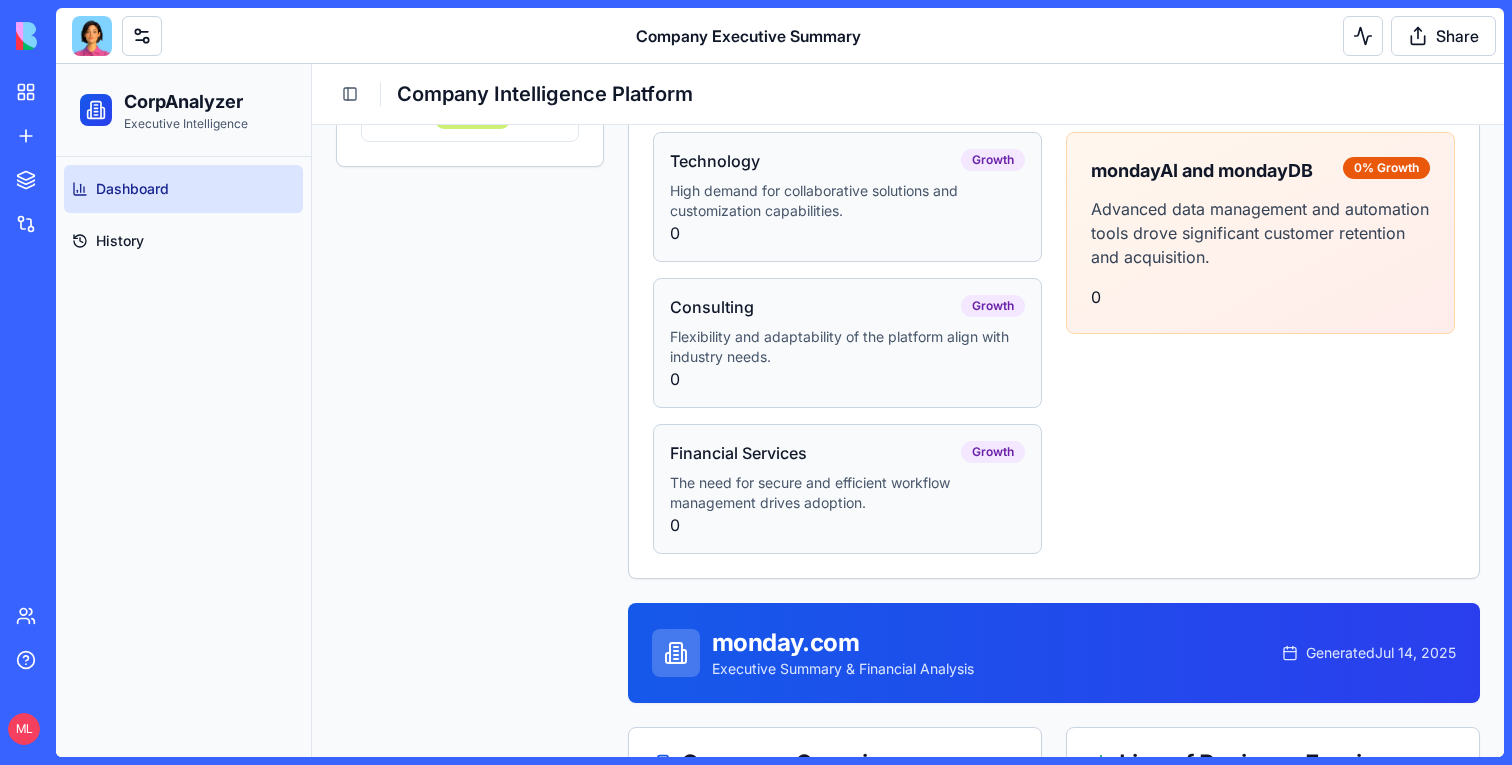 click on "Consulting Growth Flexibility and adaptability of the platform align with industry needs. 0" at bounding box center [847, 343] 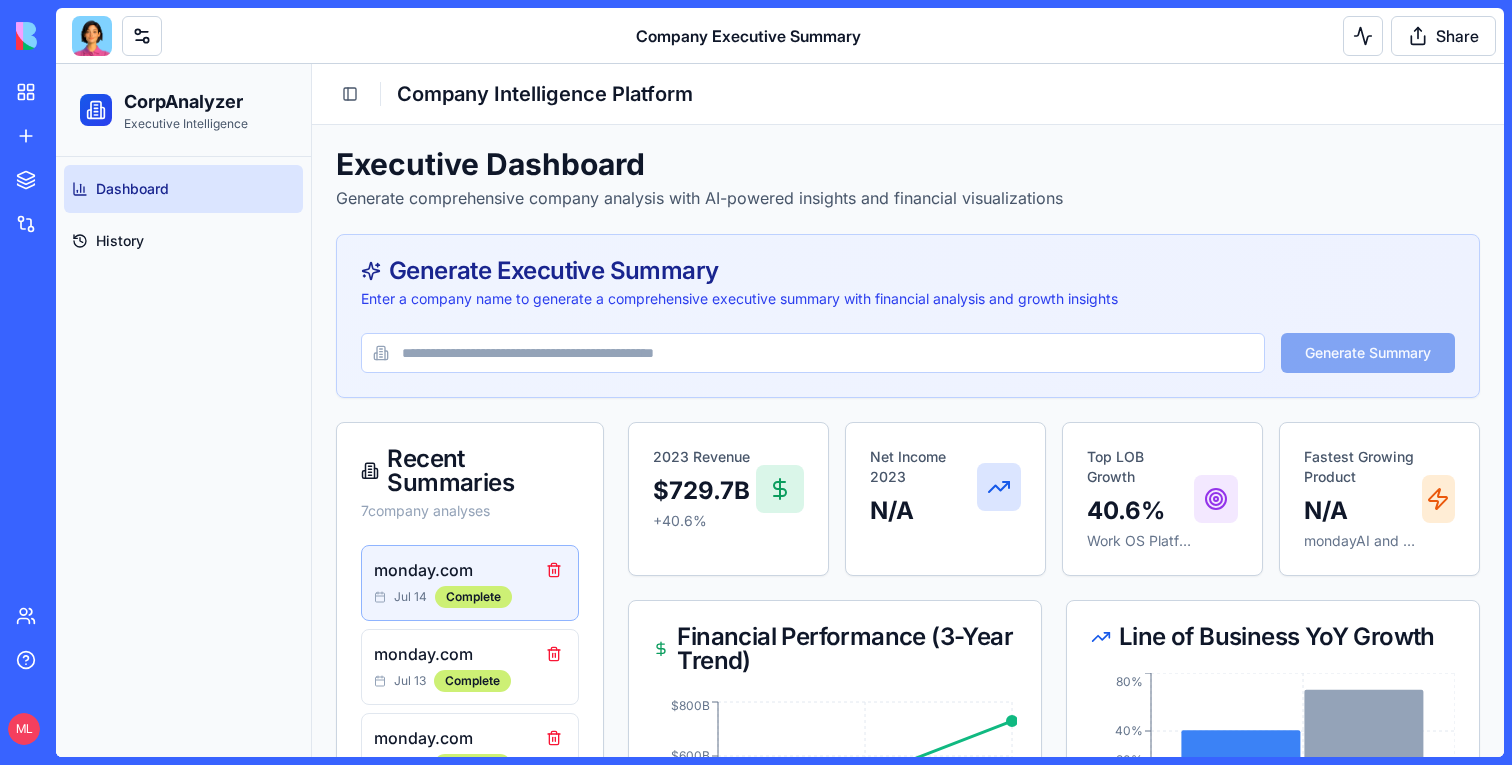scroll, scrollTop: 0, scrollLeft: 0, axis: both 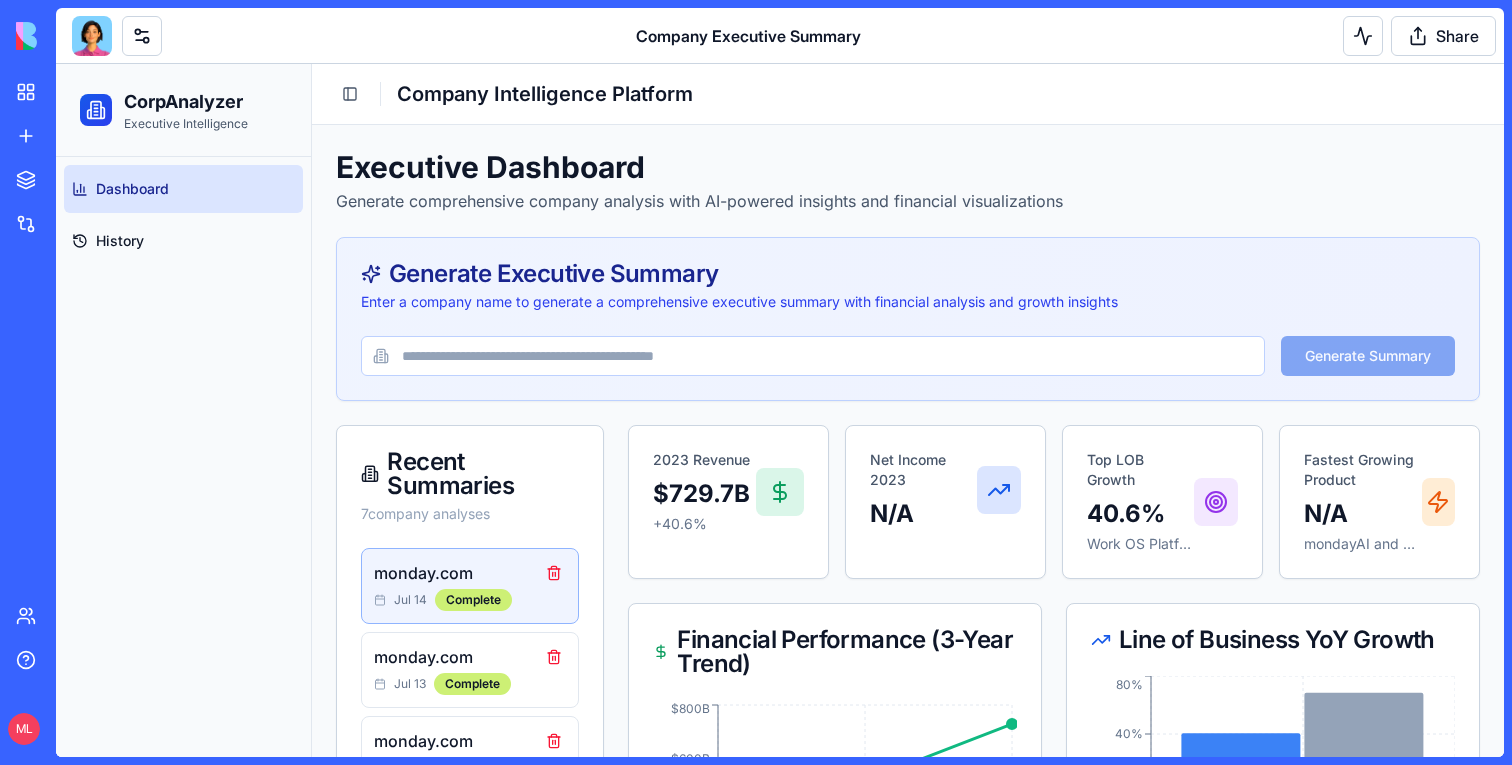 click at bounding box center (92, 36) 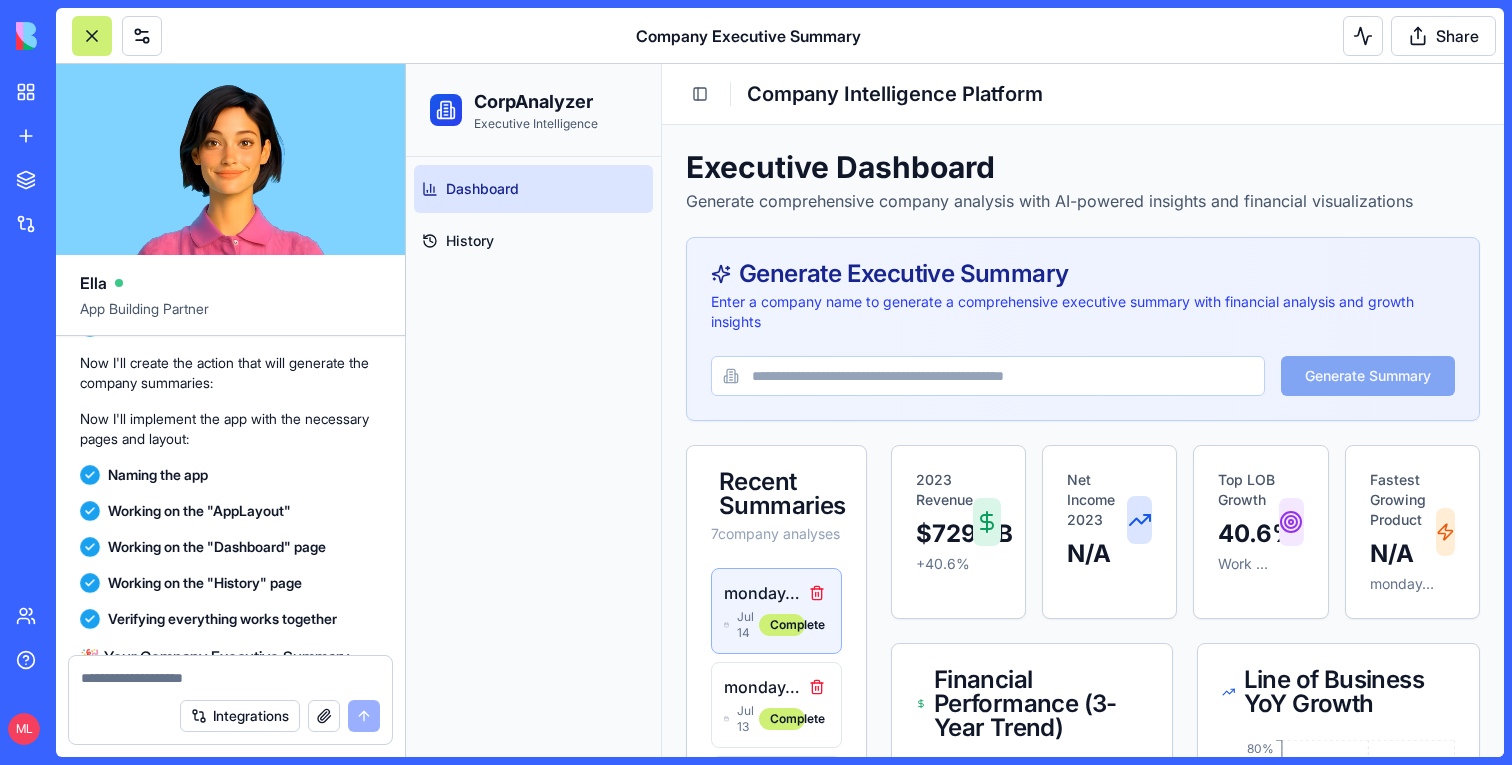 scroll, scrollTop: 0, scrollLeft: 0, axis: both 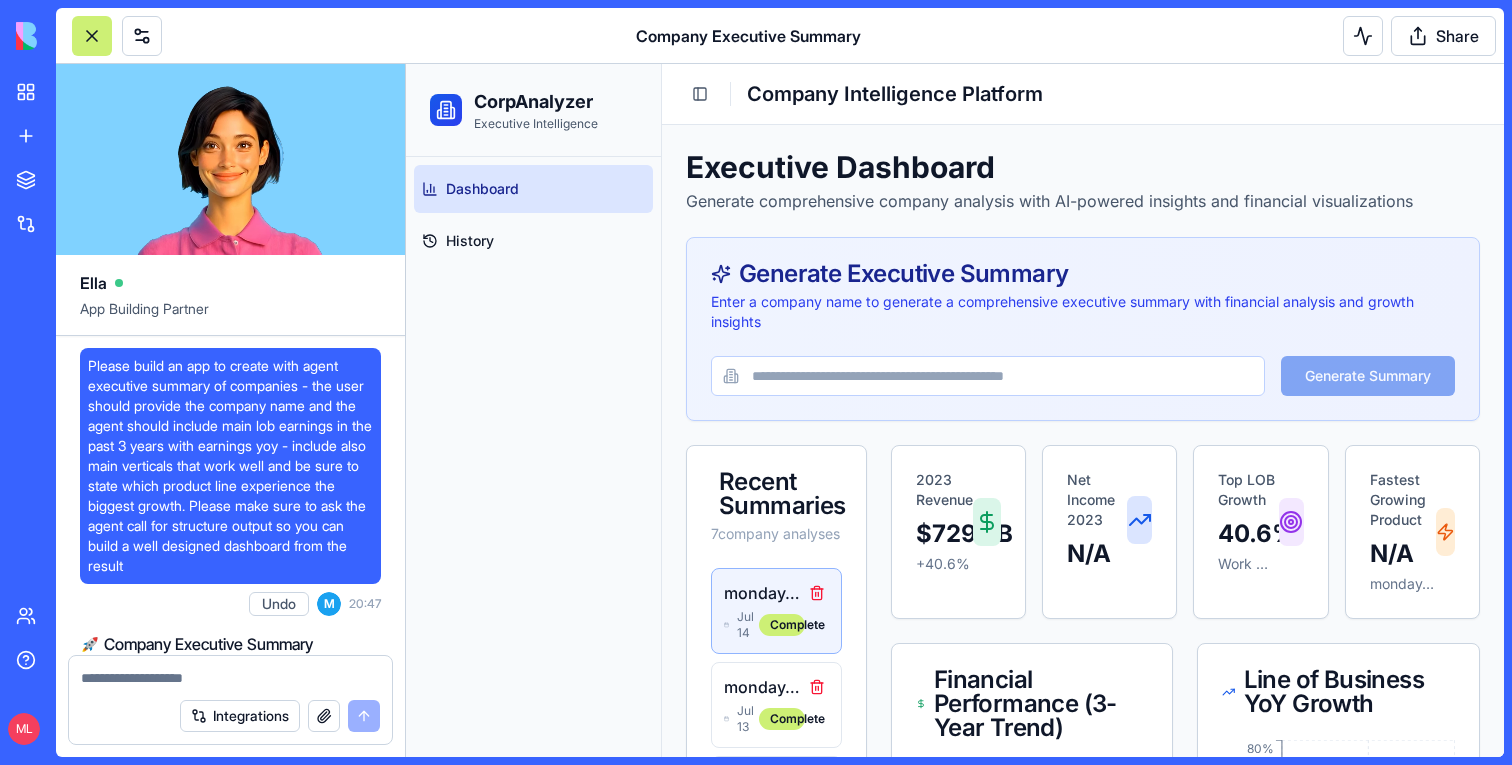 click on "Please build an app to create with agent executive summary of companies - the user should provide the company name and the agent should include main lob earnings in the past 3 years with earnings yoy - include also main verticals that work well and be sure to state which product line experience the biggest growth. Please make sure to ask the agent call for structure output so you can build a well designed dashboard from the result" at bounding box center [230, 466] 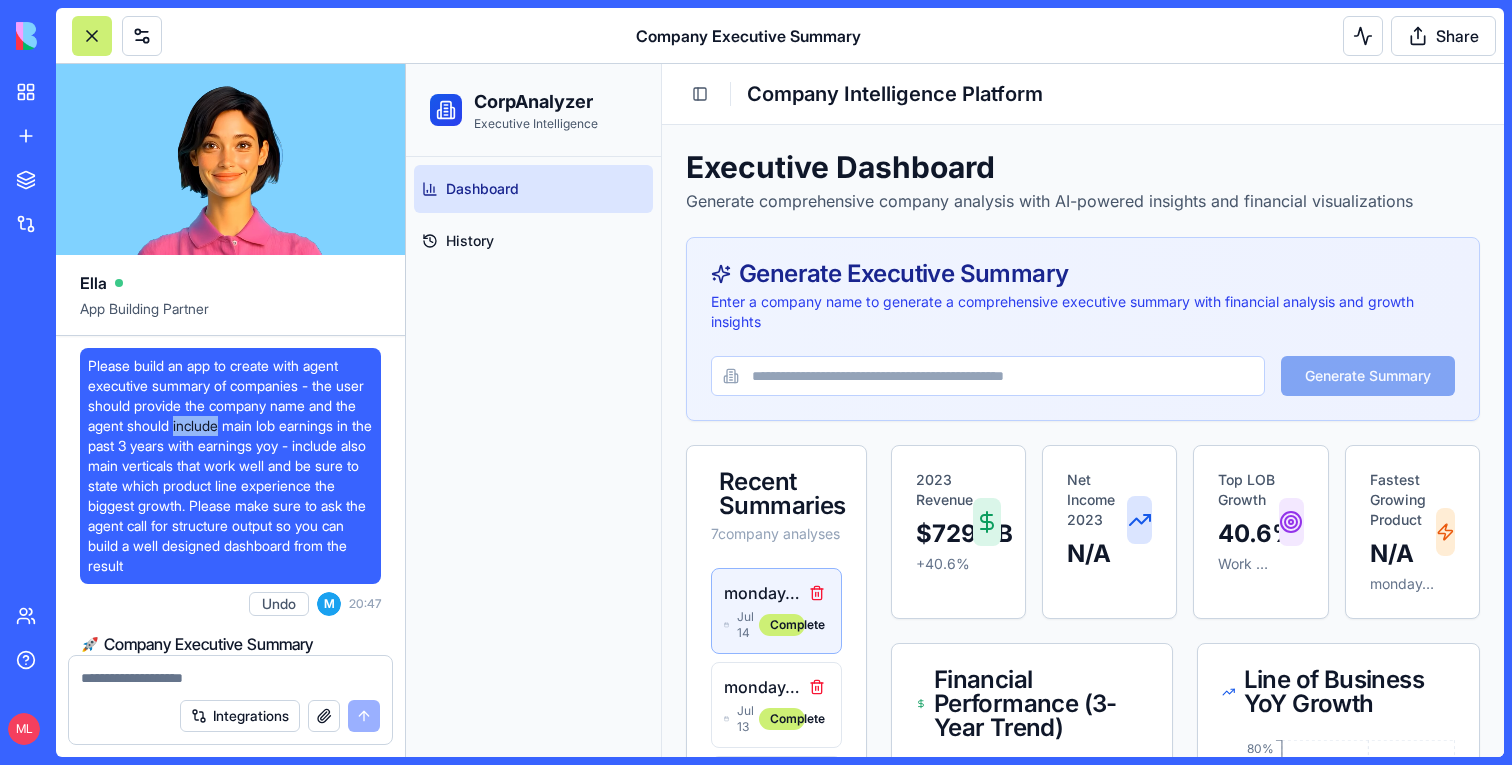 click on "Please build an app to create with agent executive summary of companies - the user should provide the company name and the agent should include main lob earnings in the past 3 years with earnings yoy - include also main verticals that work well and be sure to state which product line experience the biggest growth. Please make sure to ask the agent call for structure output so you can build a well designed dashboard from the result" at bounding box center (230, 466) 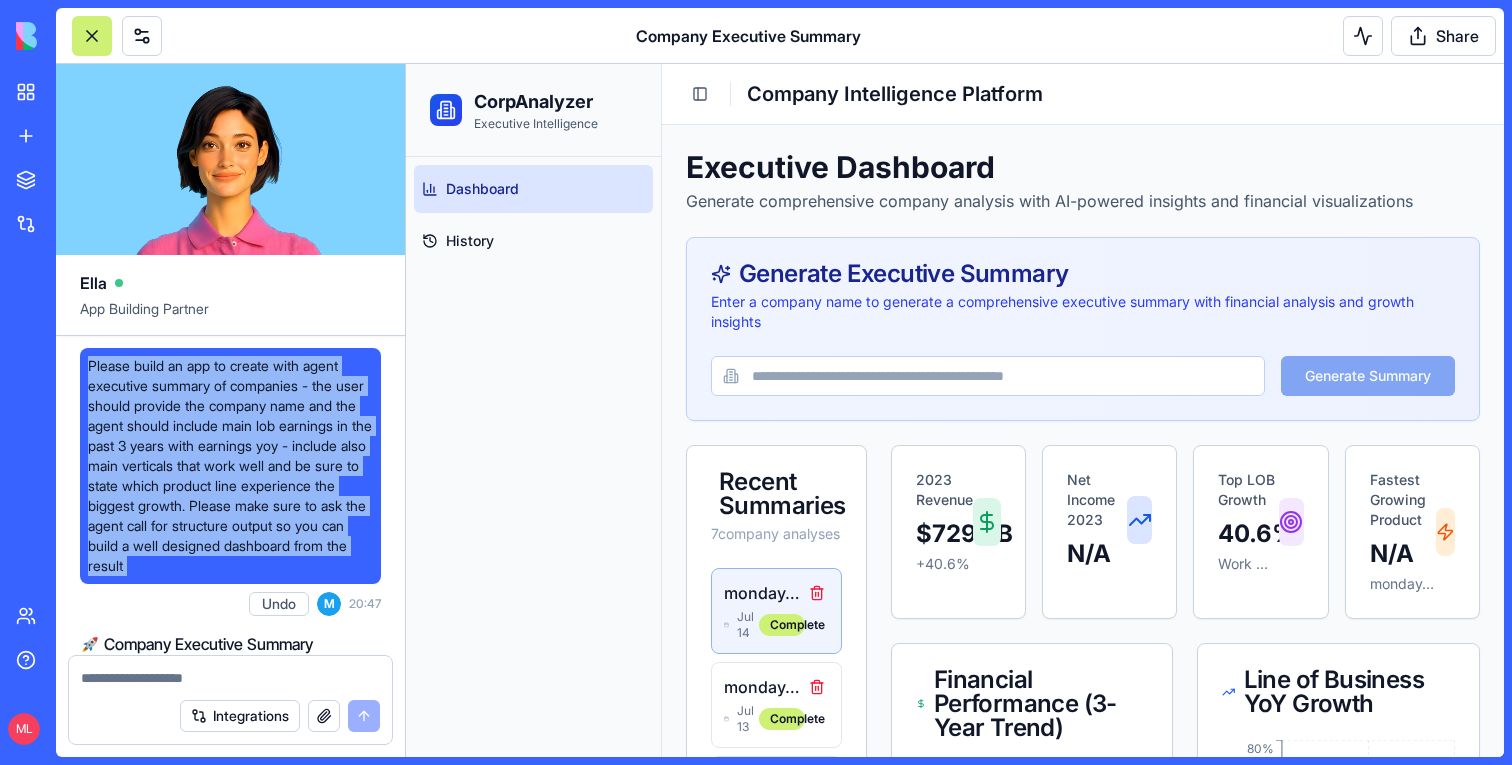 click on "Please build an app to create with agent executive summary of companies - the user should provide the company name and the agent should include main lob earnings in the past 3 years with earnings yoy - include also main verticals that work well and be sure to state which product line experience the biggest growth. Please make sure to ask the agent call for structure output so you can build a well designed dashboard from the result" at bounding box center (230, 466) 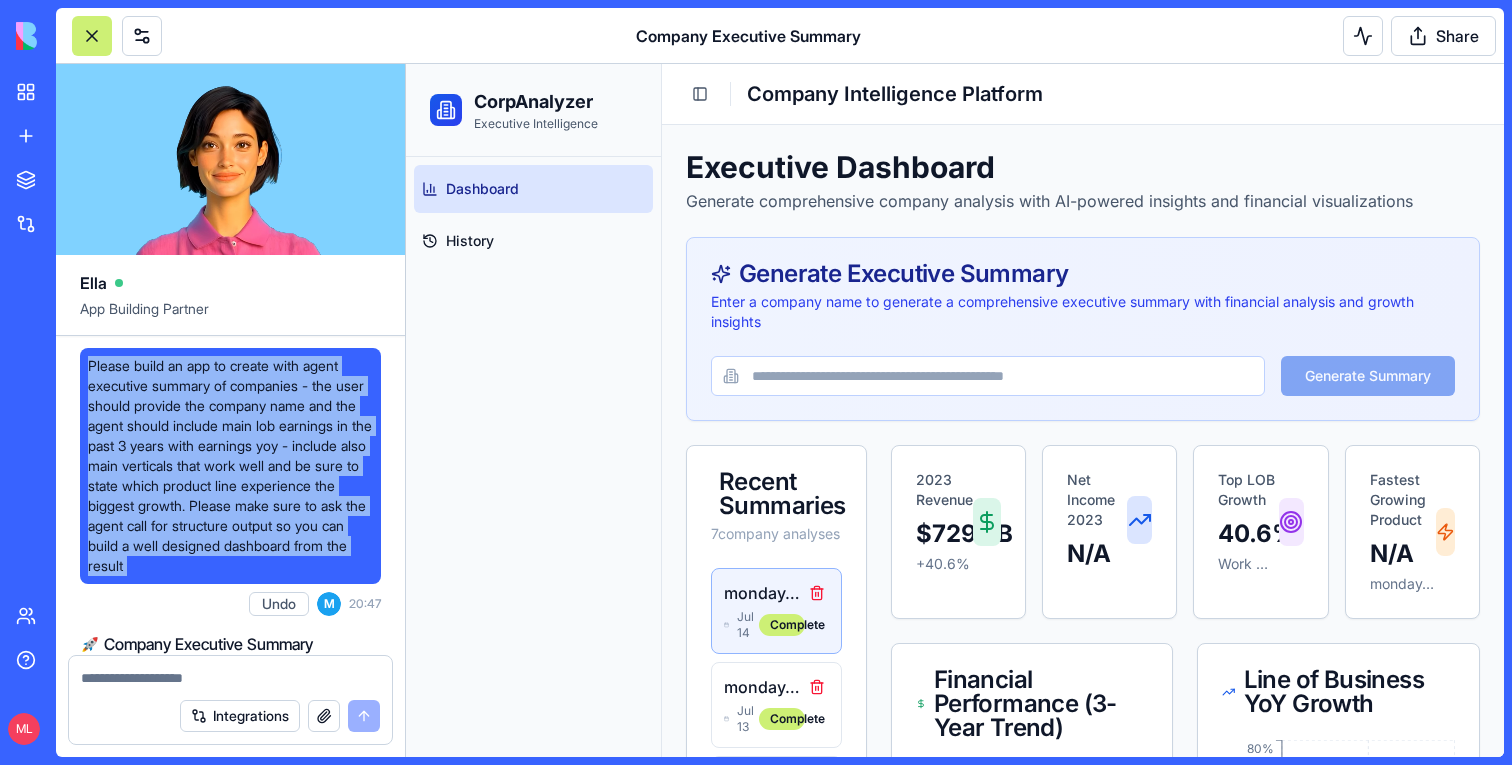 copy on "Please build an app to create with agent executive summary of companies - the user should provide the company name and the agent should include main lob earnings in the past 3 years with earnings yoy - include also main verticals that work well and be sure to state which product line experience the biggest growth. Please make sure to ask the agent call for structure output so you can build a well designed dashboard from the result" 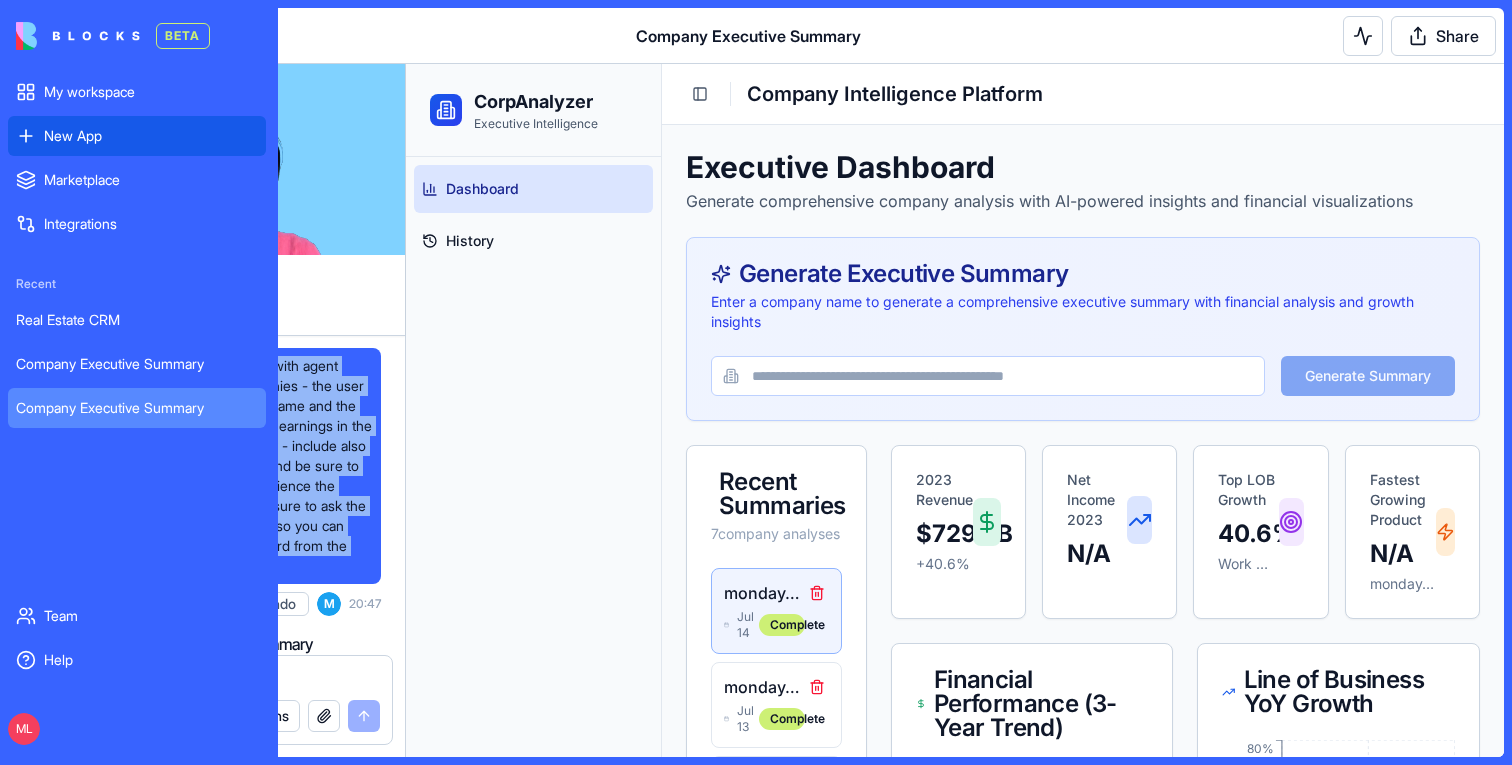 click on "New App" at bounding box center [137, 136] 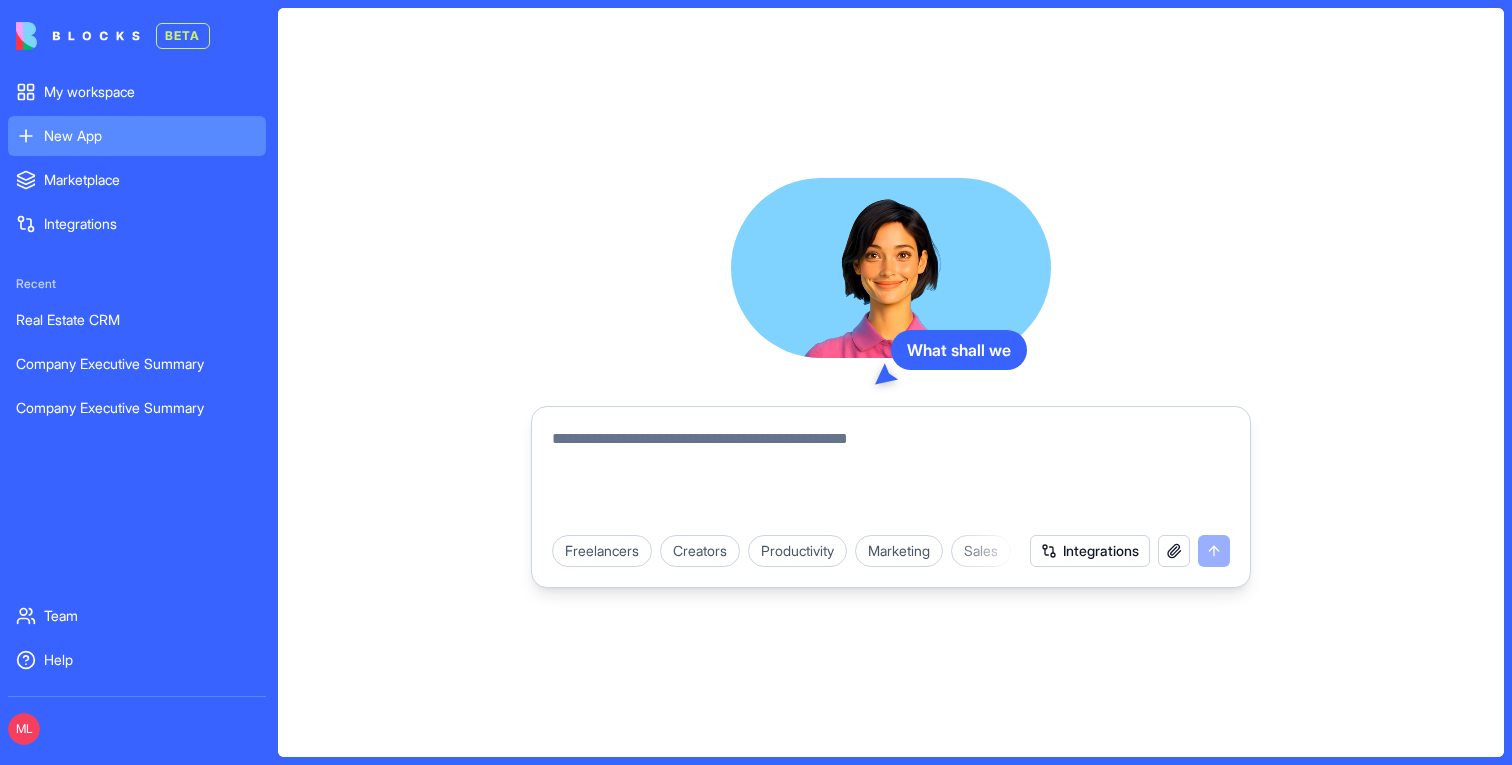 click at bounding box center (891, 475) 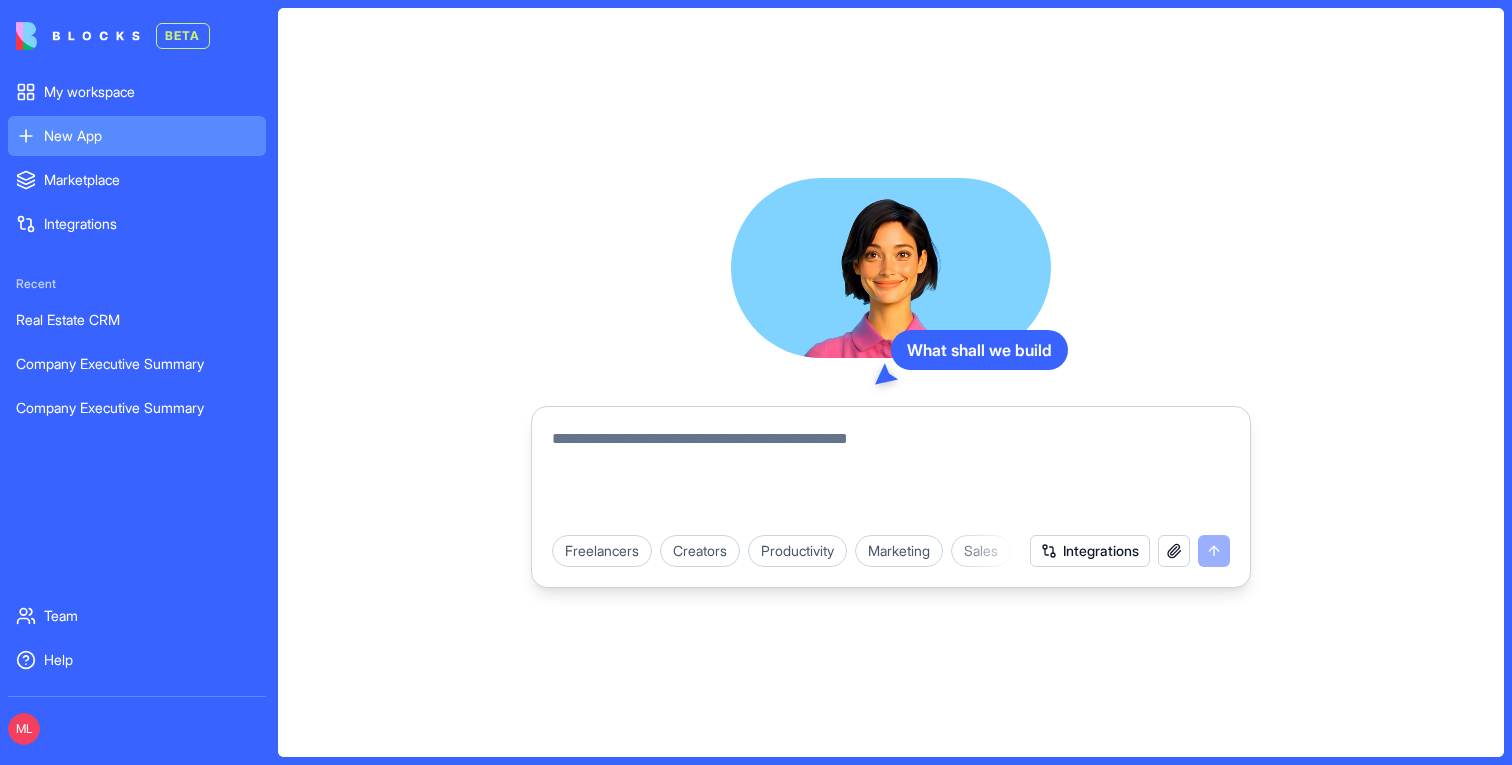 paste on "**********" 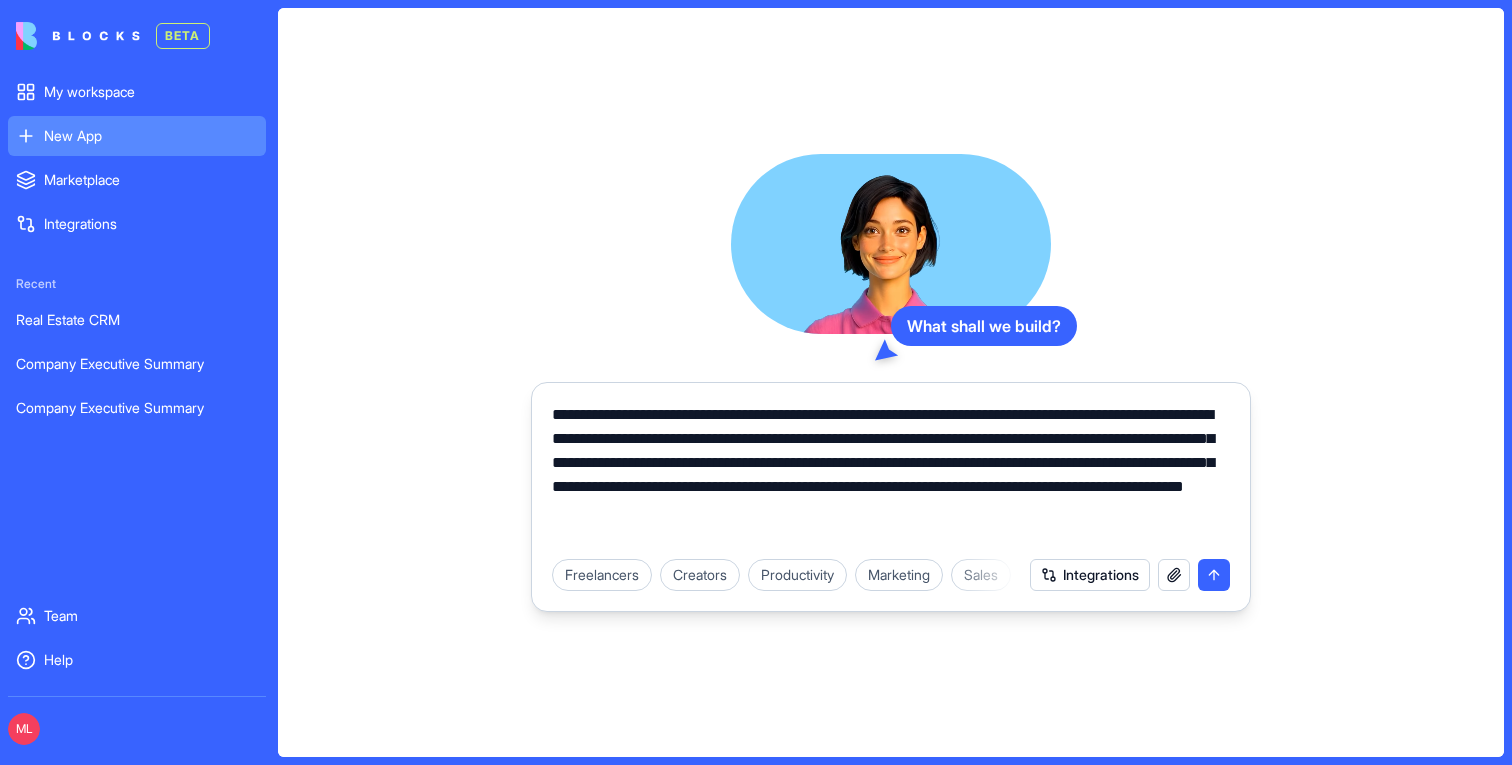 click on "**********" at bounding box center (891, 475) 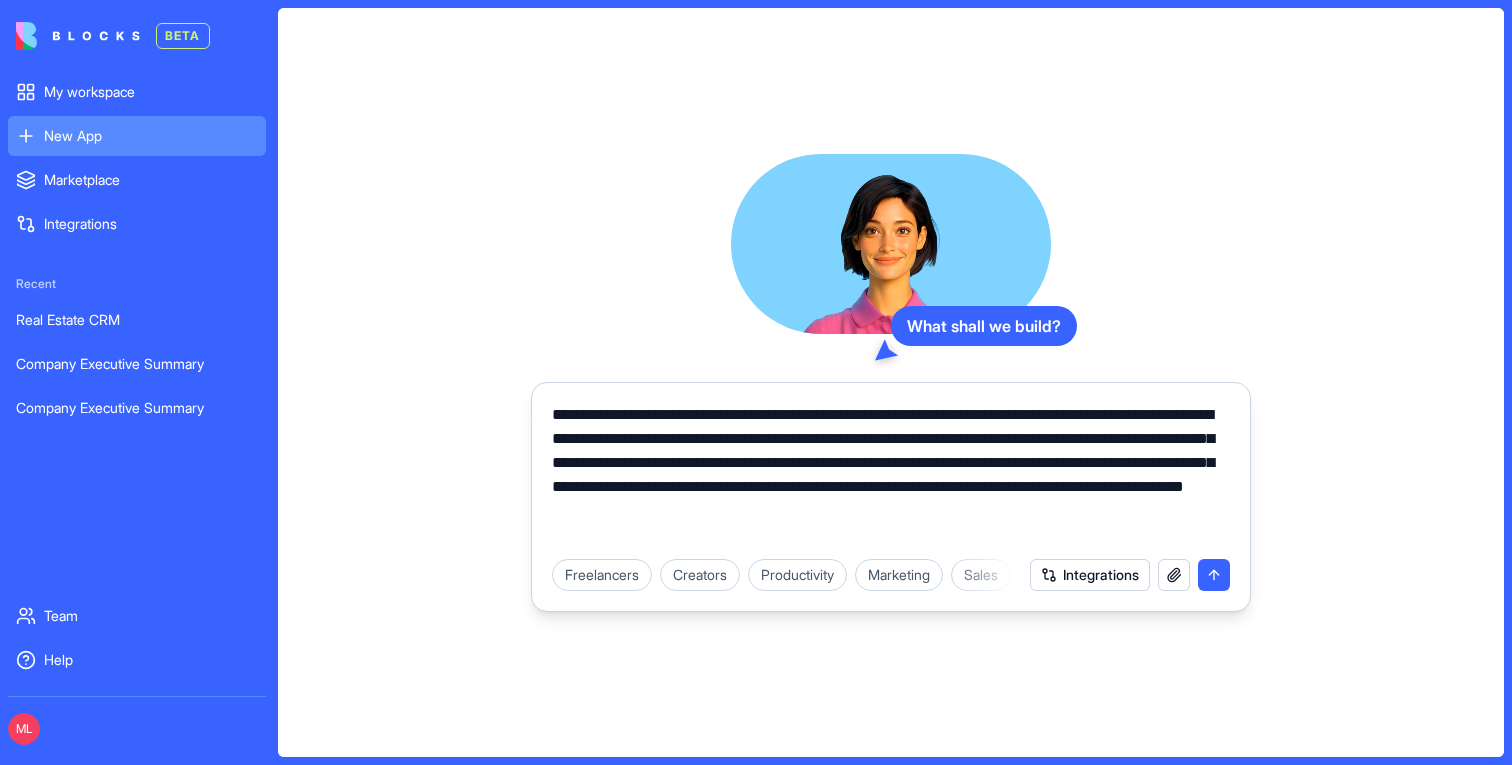 drag, startPoint x: 648, startPoint y: 414, endPoint x: 1029, endPoint y: 438, distance: 381.75516 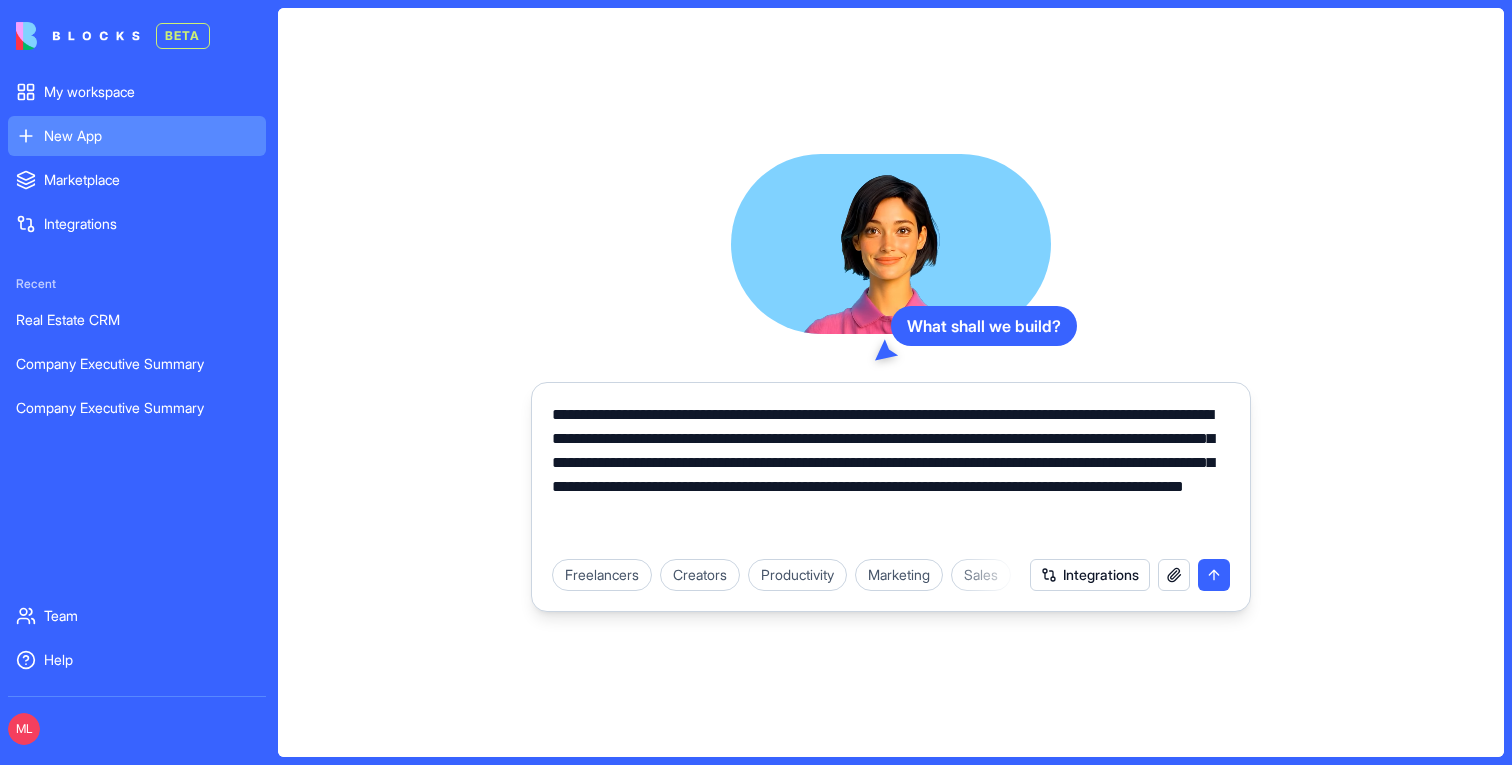 click on "**********" at bounding box center (891, 475) 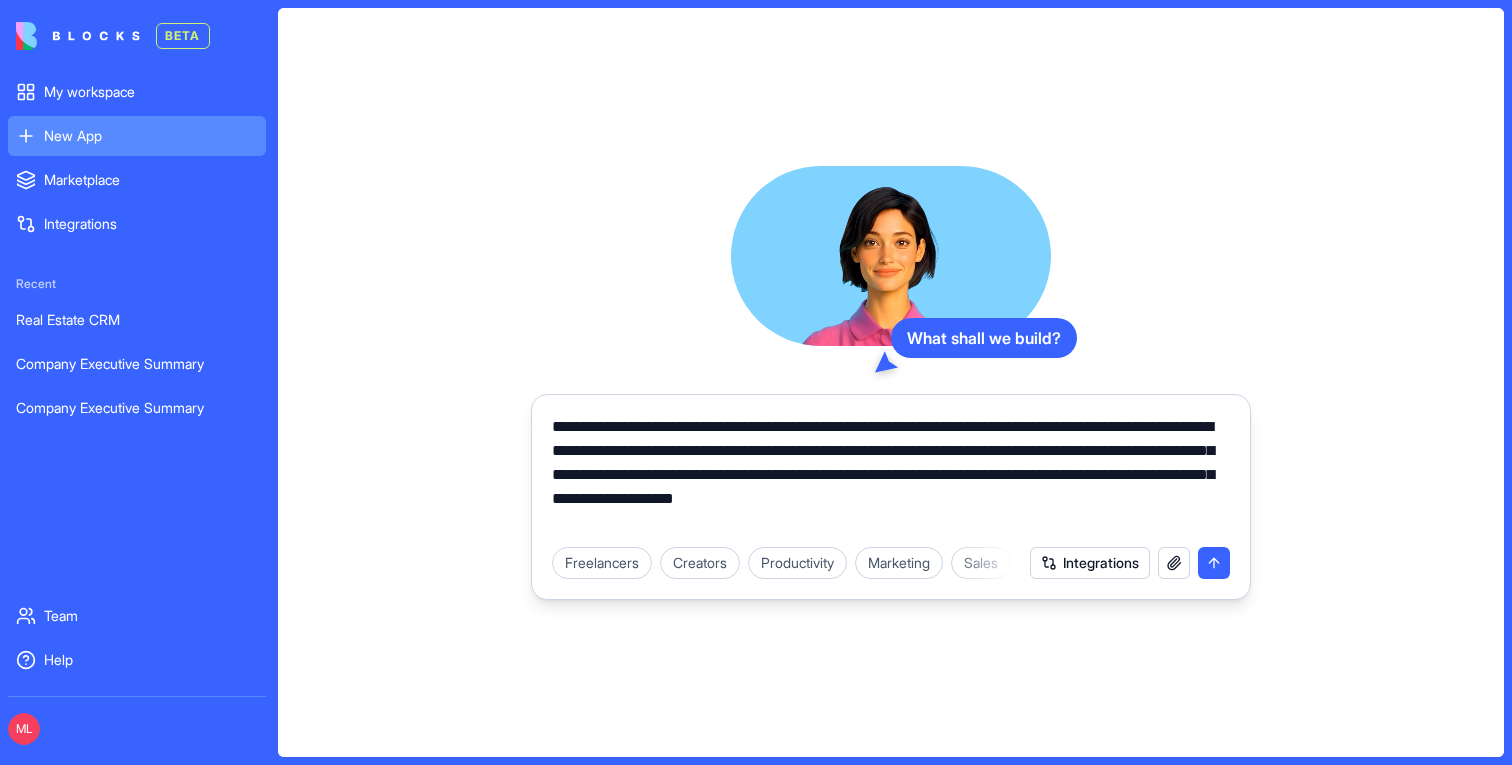 click on "**********" at bounding box center [891, 475] 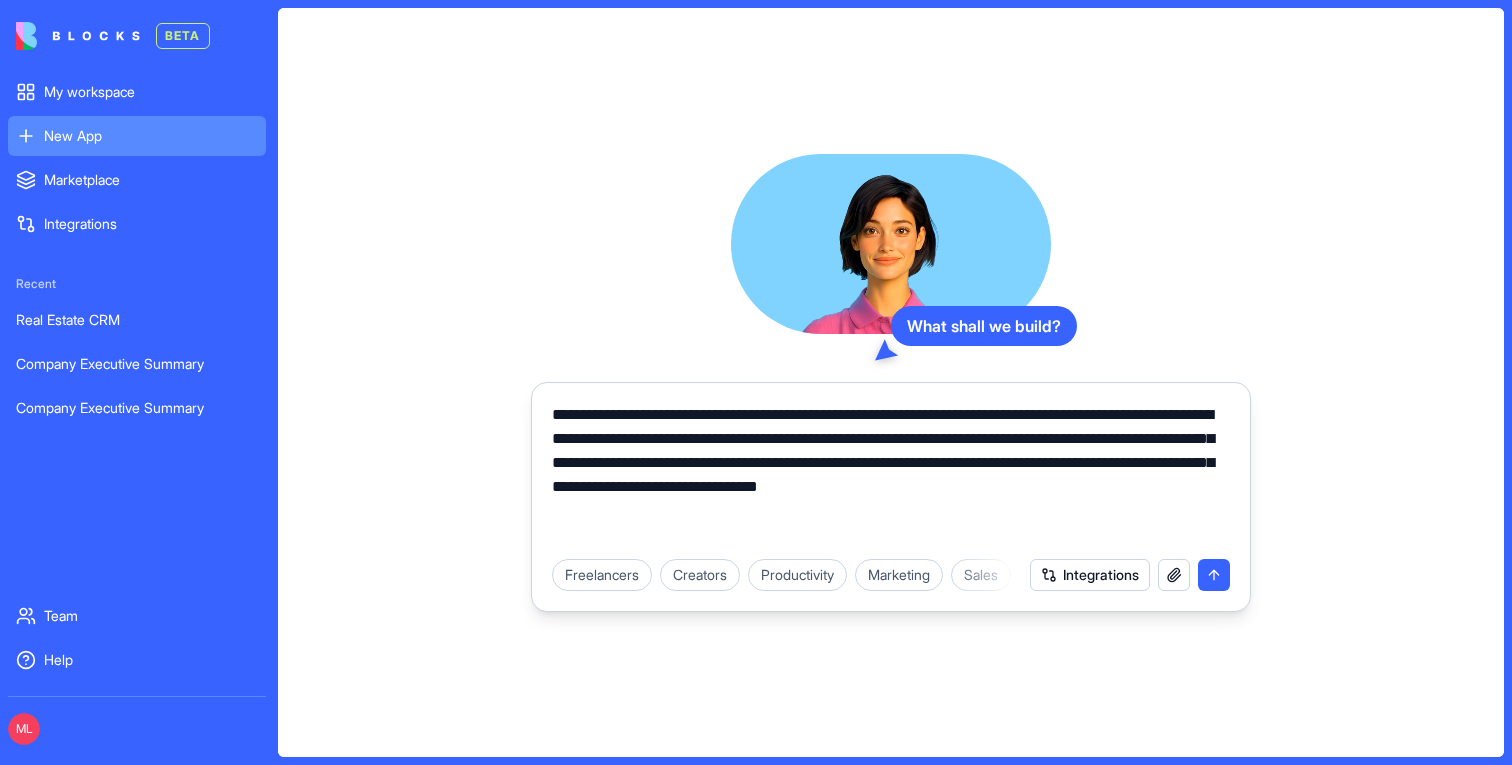 type on "**********" 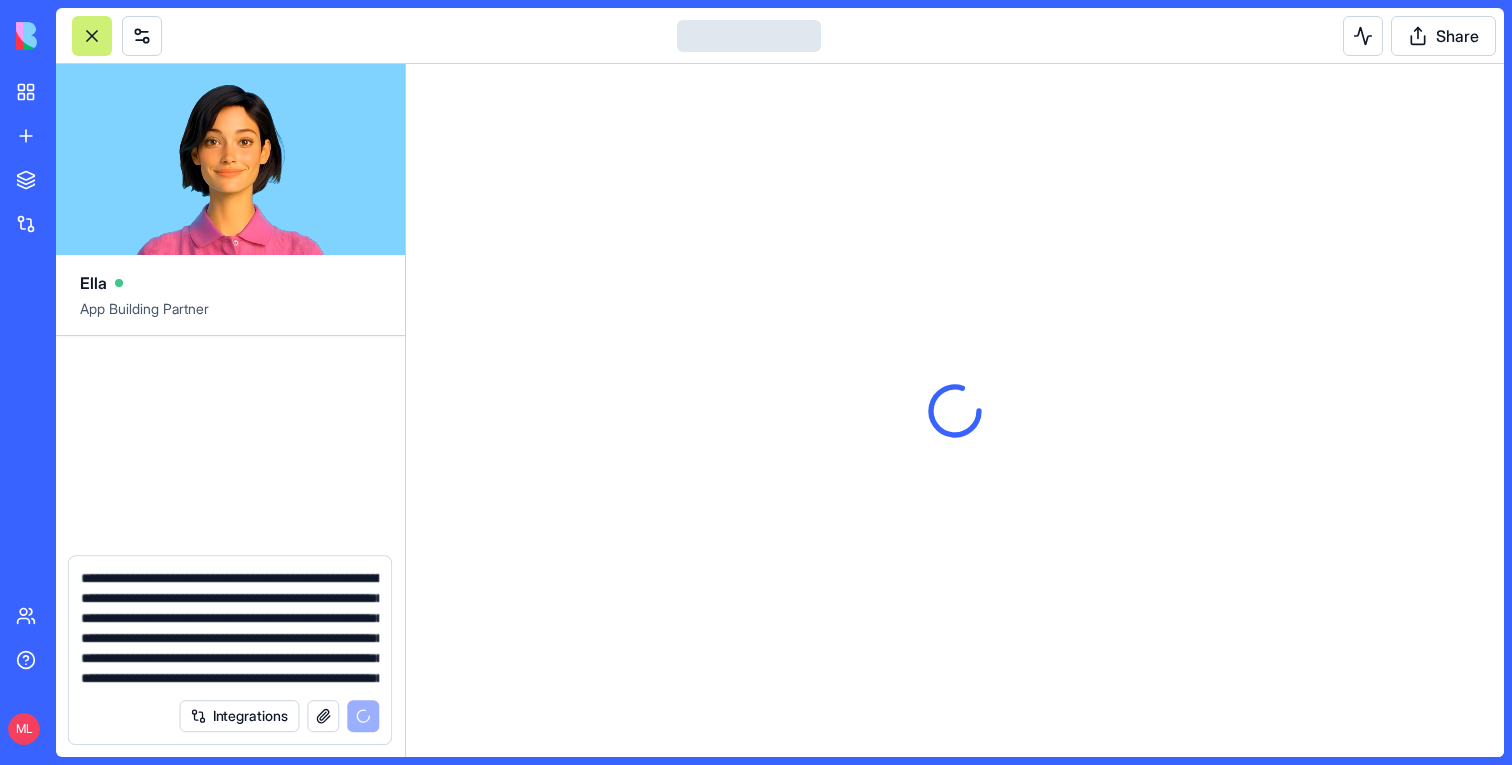 type 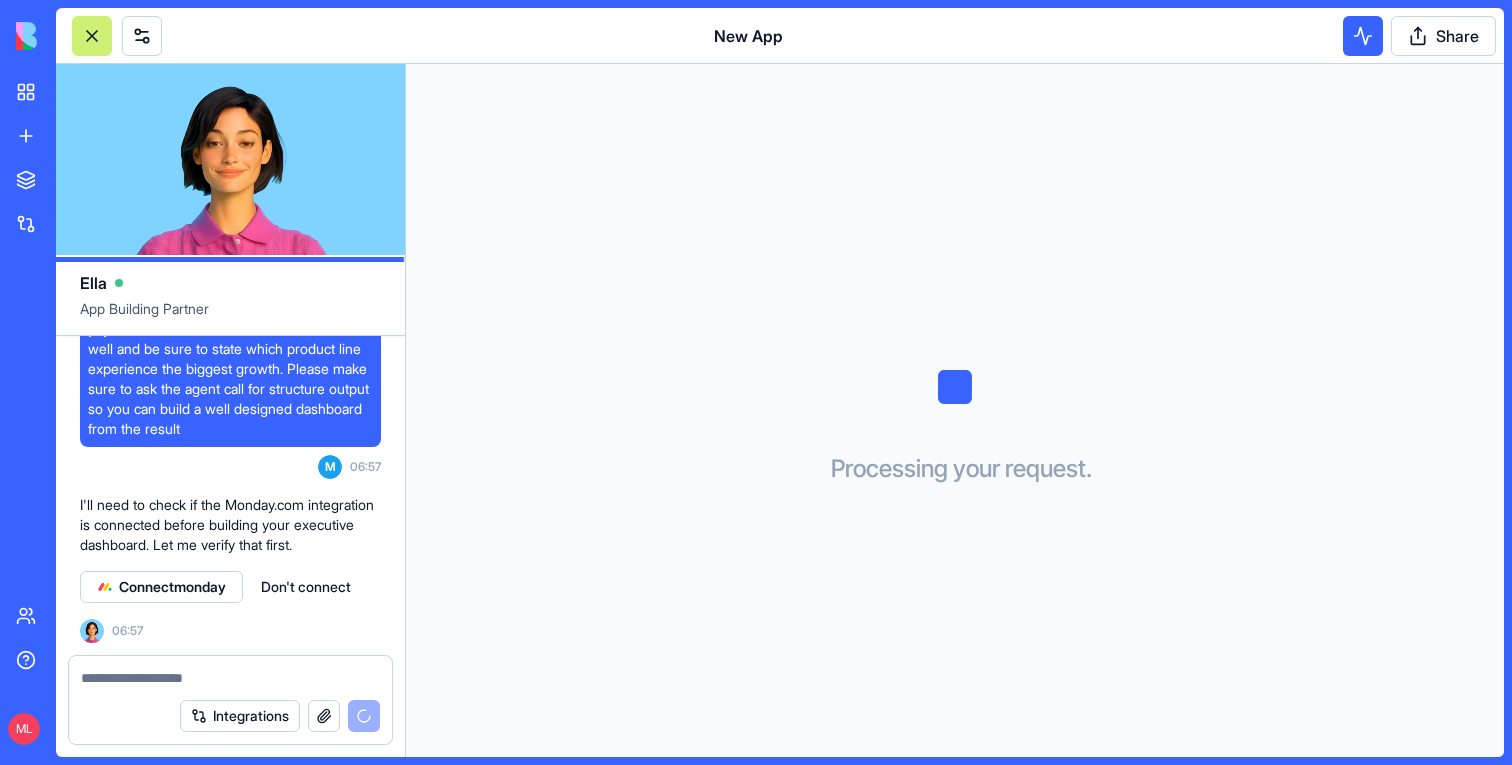 scroll, scrollTop: 301, scrollLeft: 0, axis: vertical 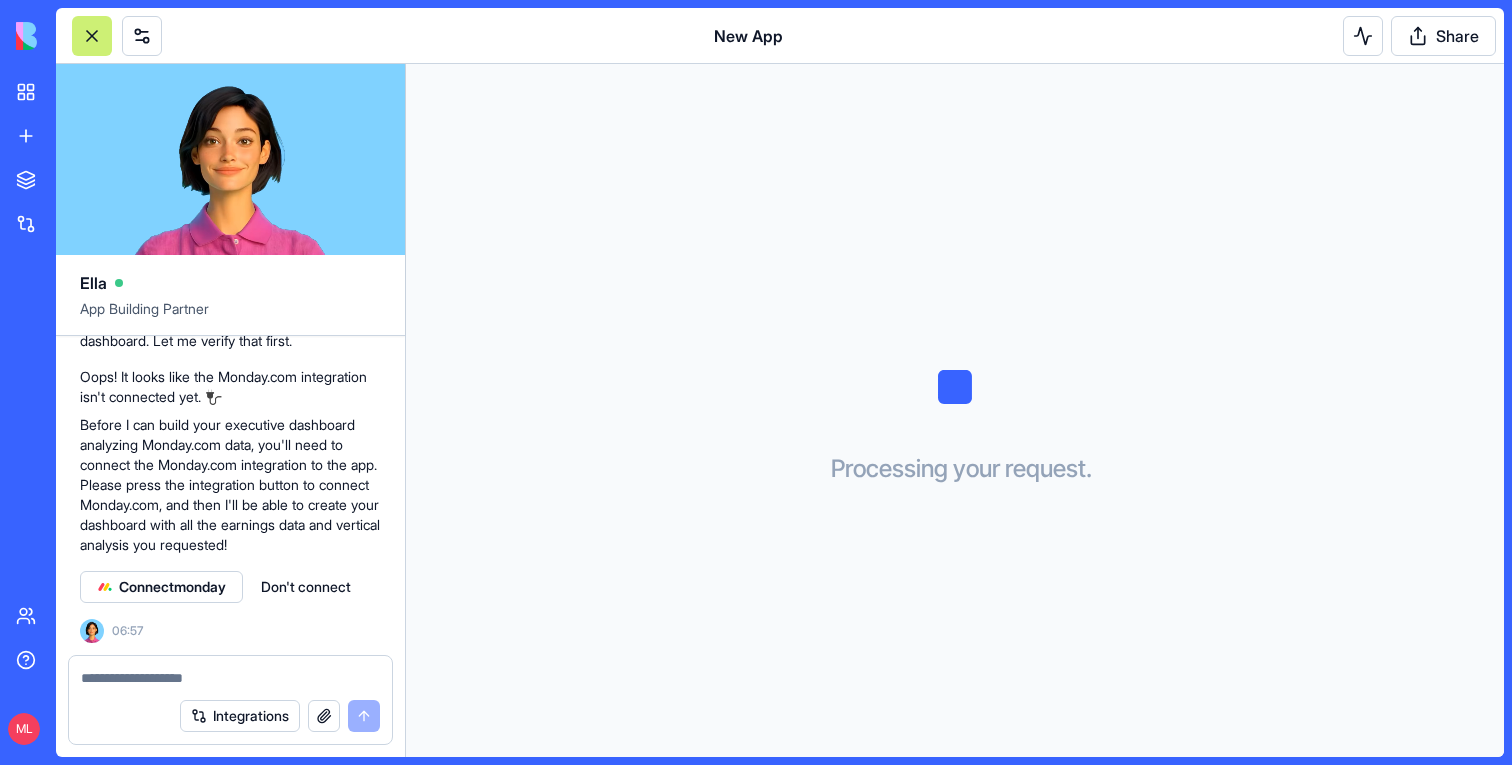 click on "Don't connect" at bounding box center (306, 587) 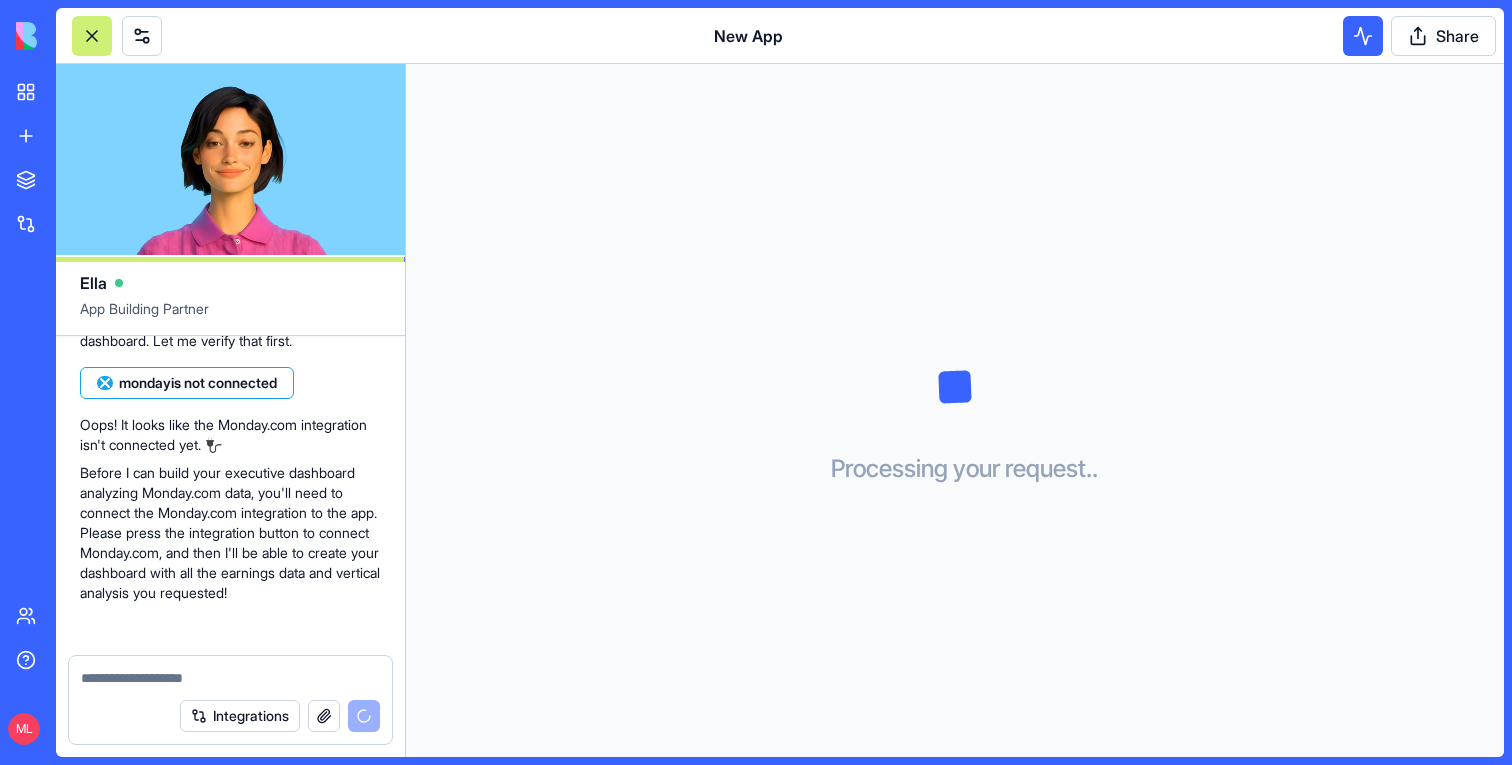 scroll, scrollTop: 629, scrollLeft: 0, axis: vertical 